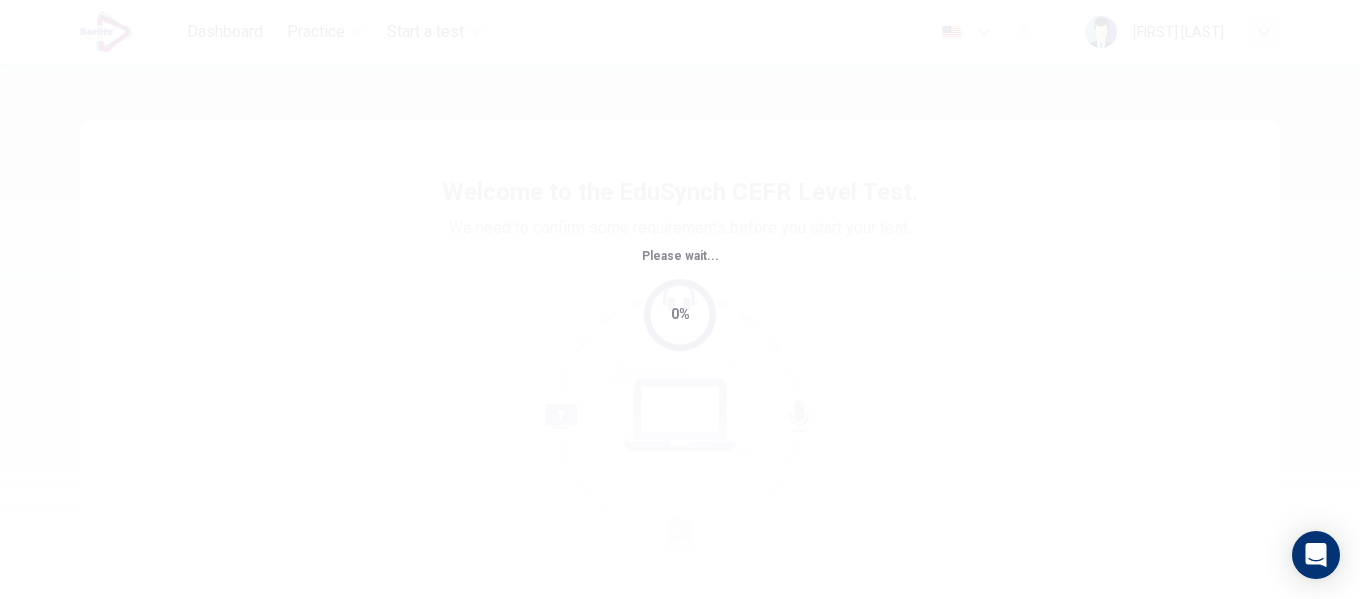 scroll, scrollTop: 0, scrollLeft: 0, axis: both 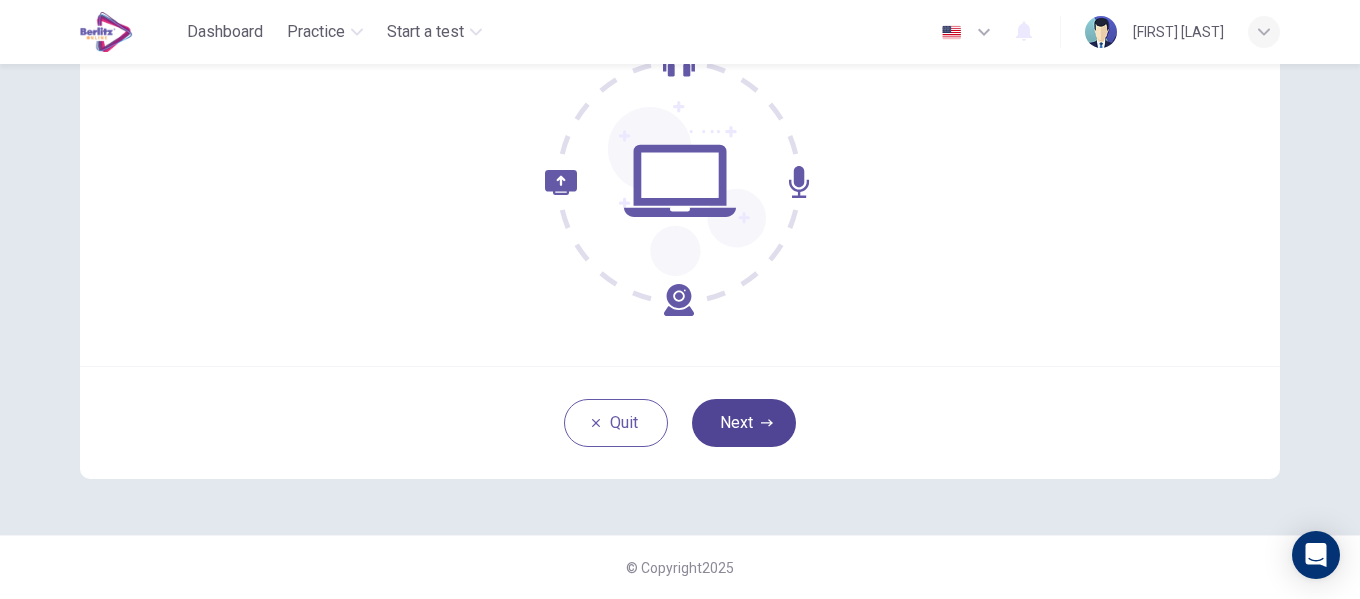 click 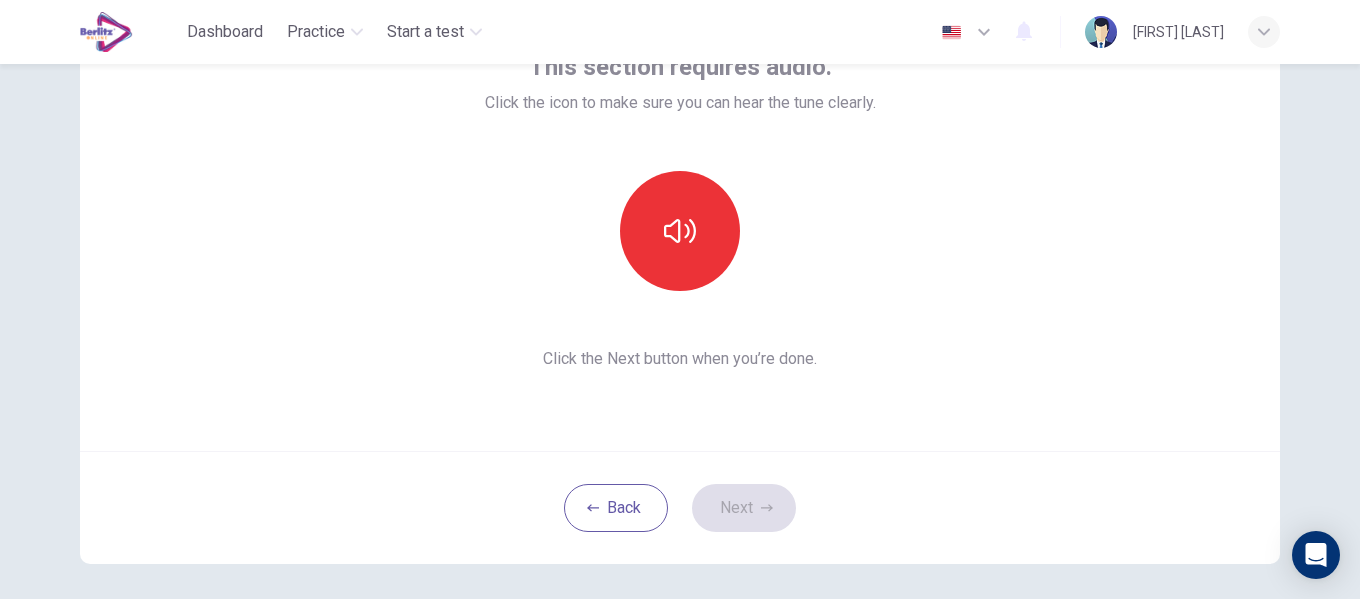 scroll, scrollTop: 34, scrollLeft: 0, axis: vertical 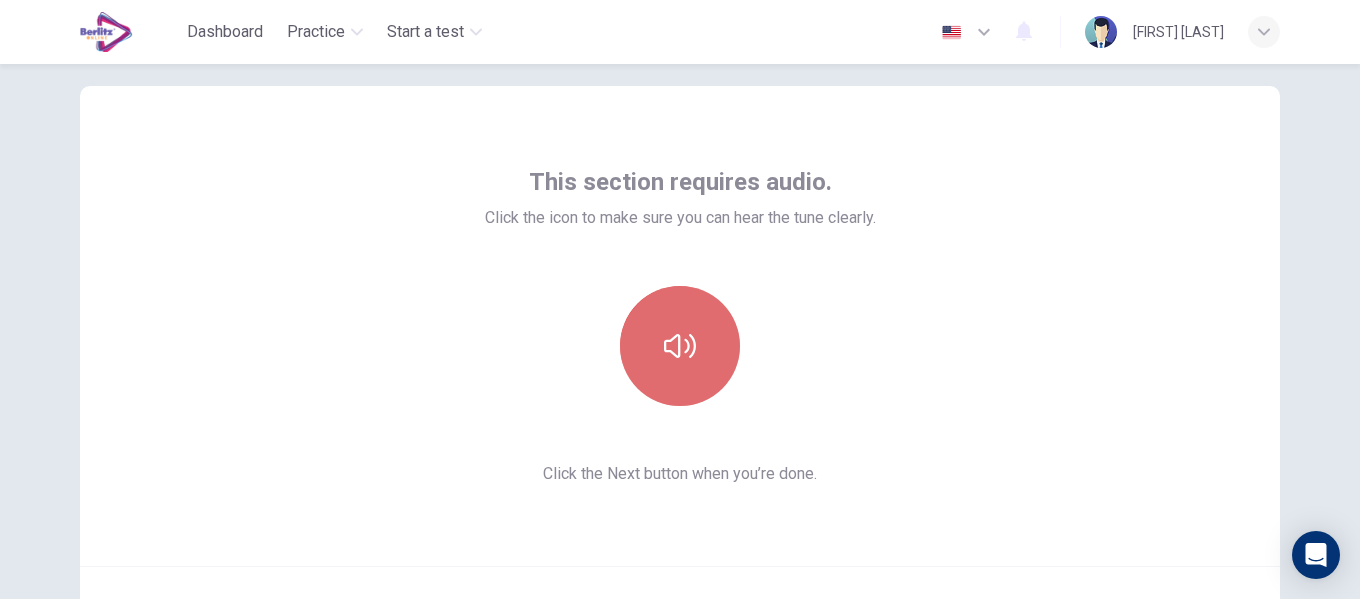 click at bounding box center [680, 346] 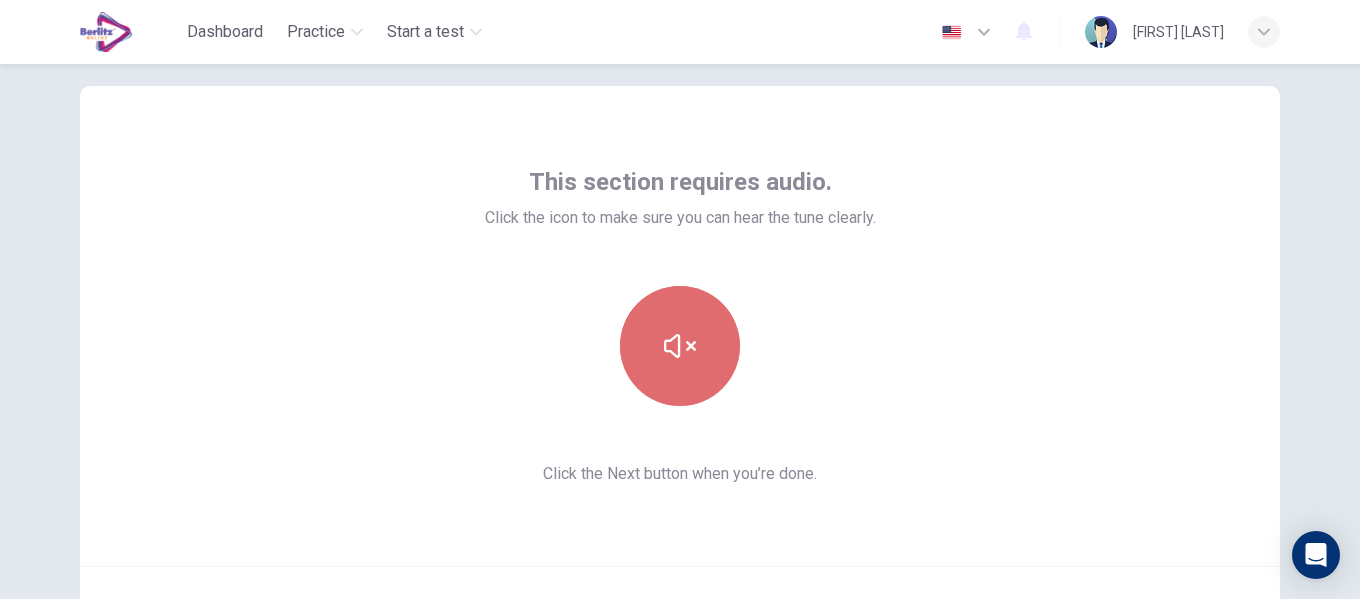 click 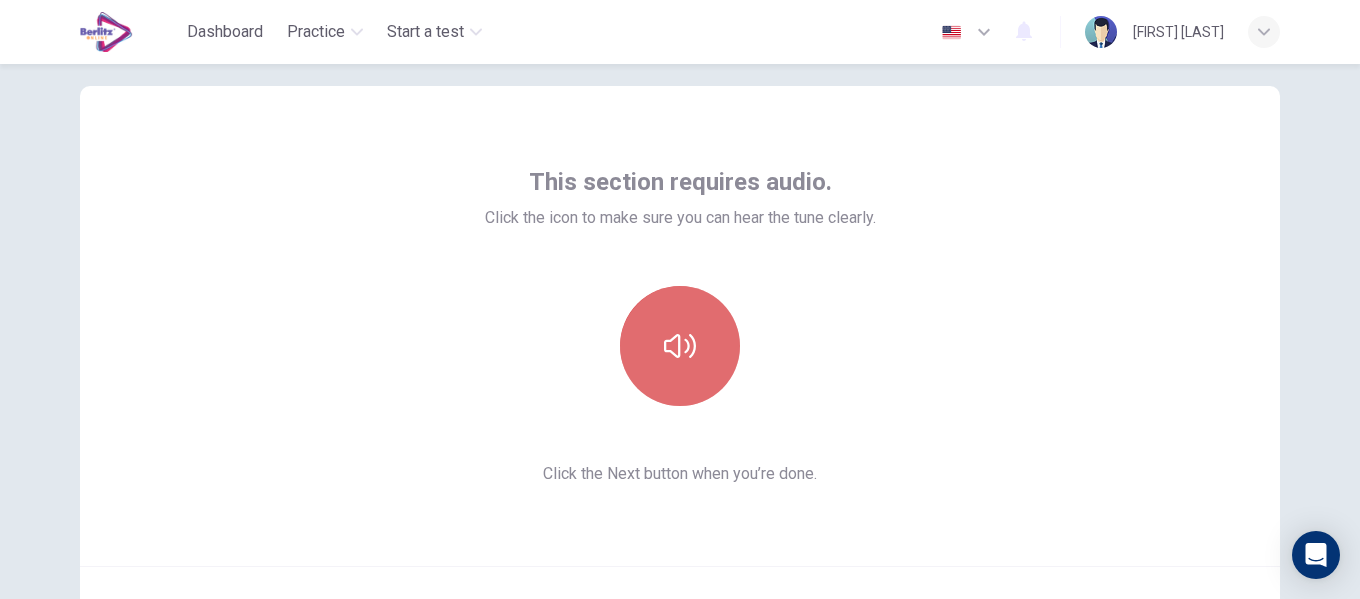 click 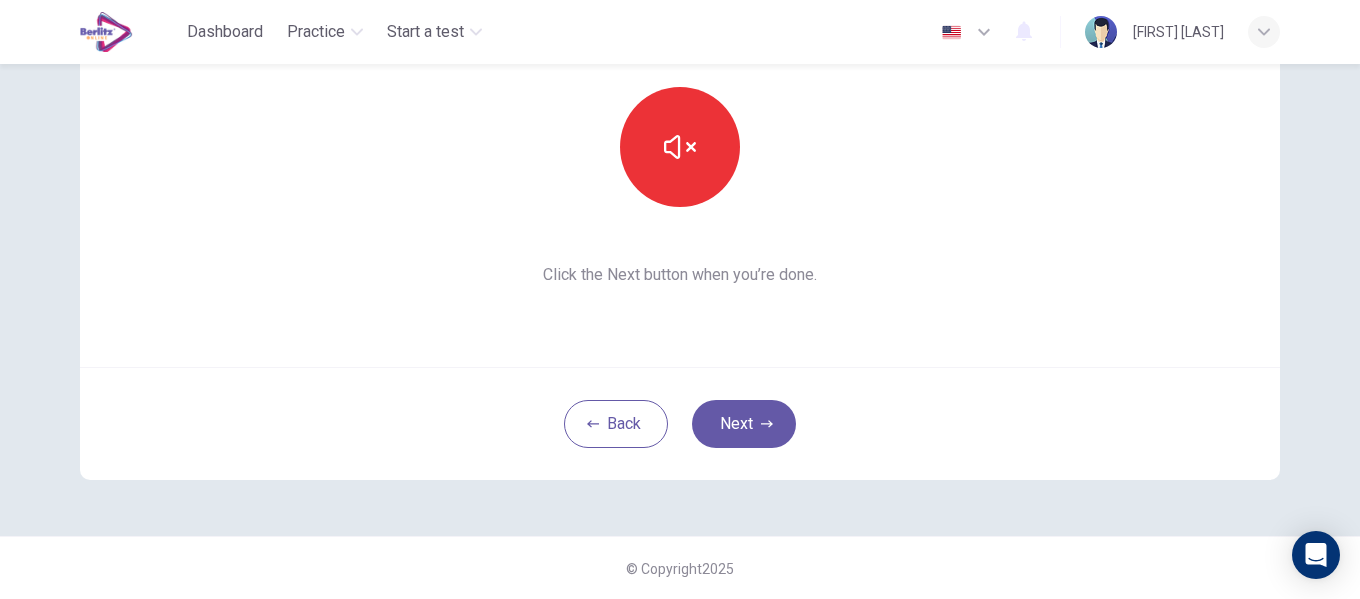 scroll, scrollTop: 234, scrollLeft: 0, axis: vertical 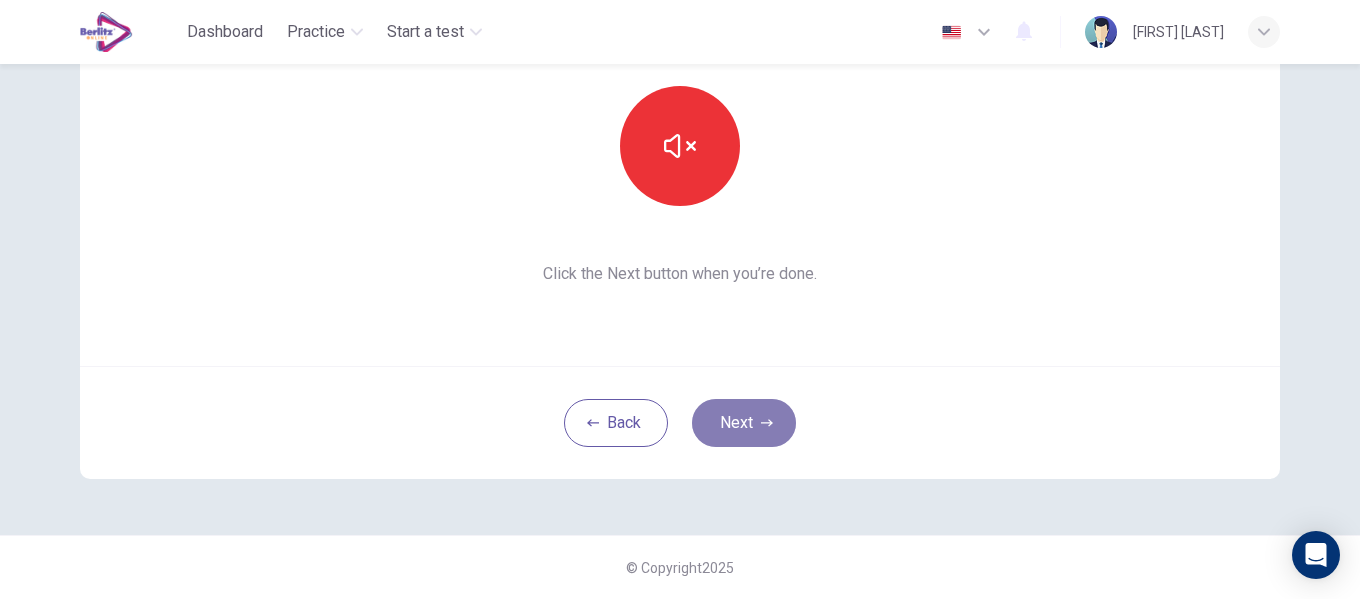 click on "Next" at bounding box center [744, 423] 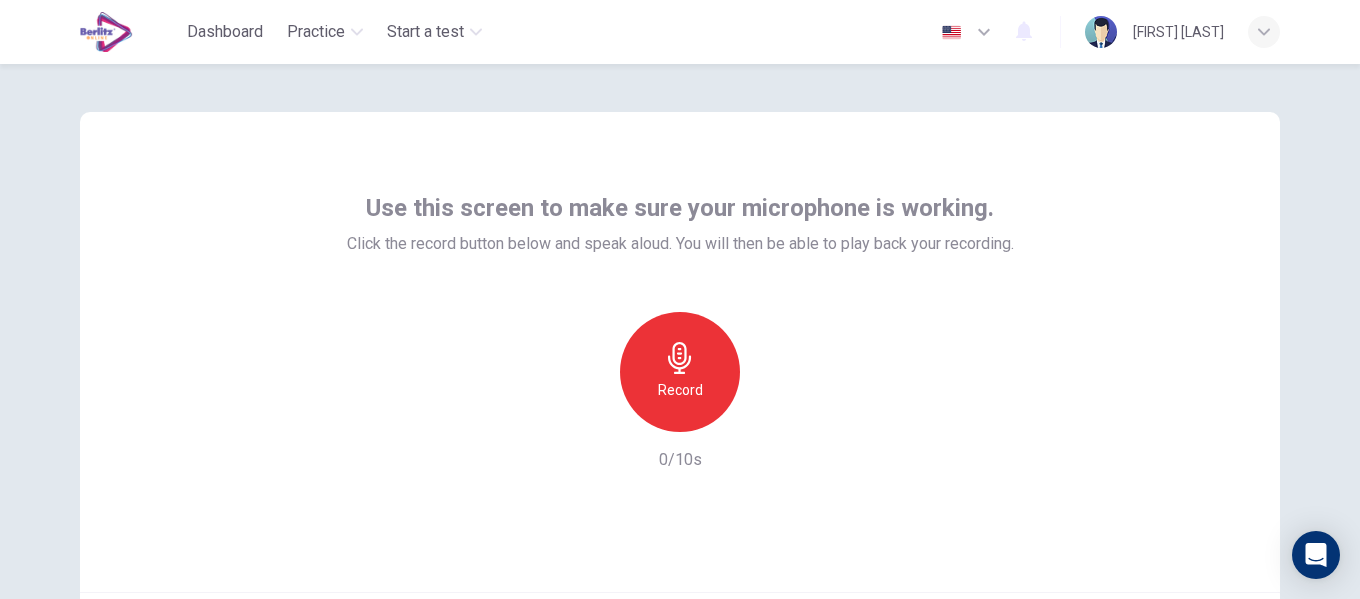scroll, scrollTop: 0, scrollLeft: 0, axis: both 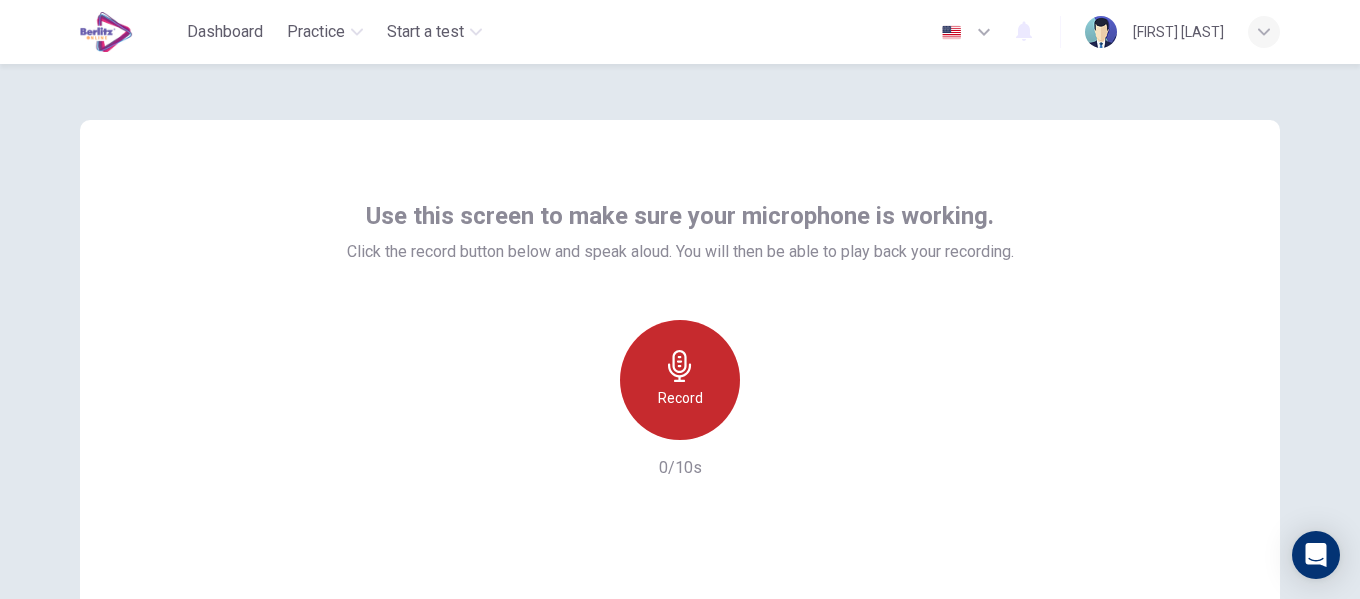 click on "Record" at bounding box center [680, 380] 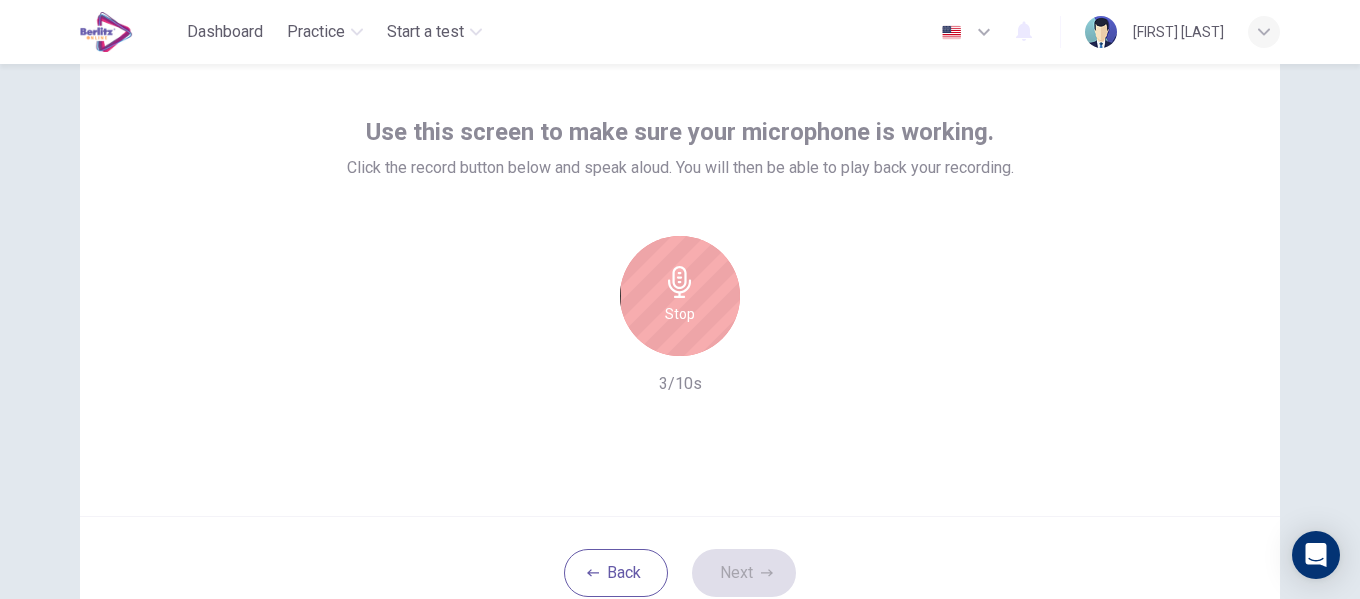 scroll, scrollTop: 34, scrollLeft: 0, axis: vertical 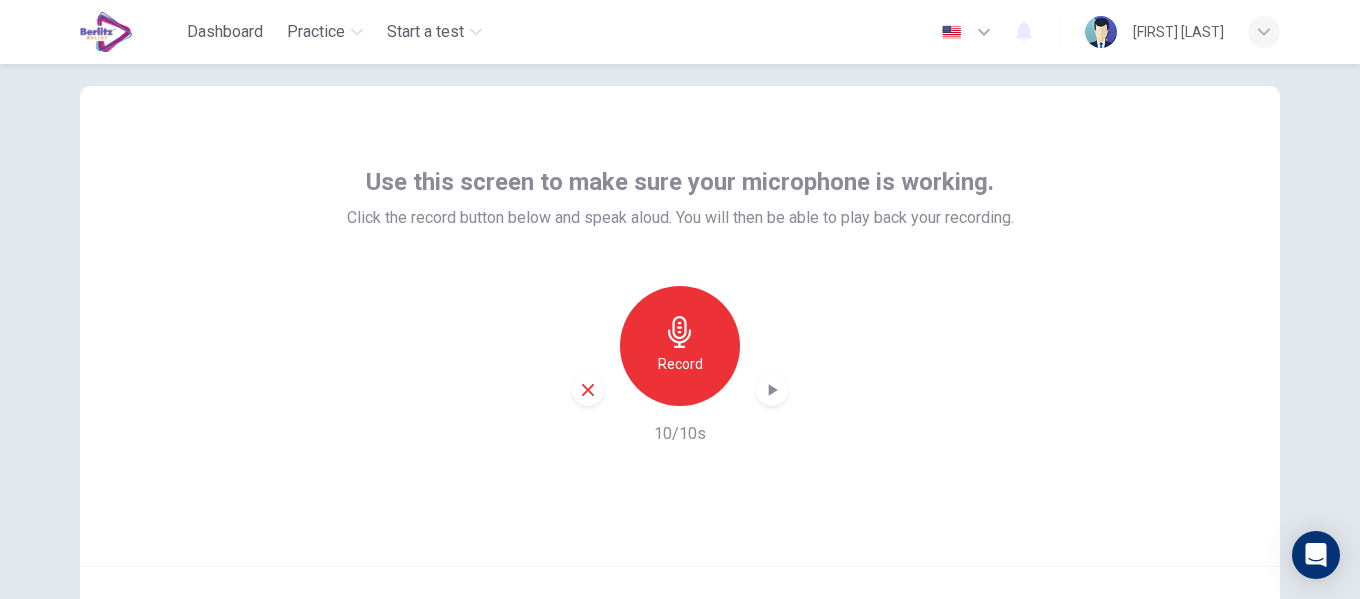 click 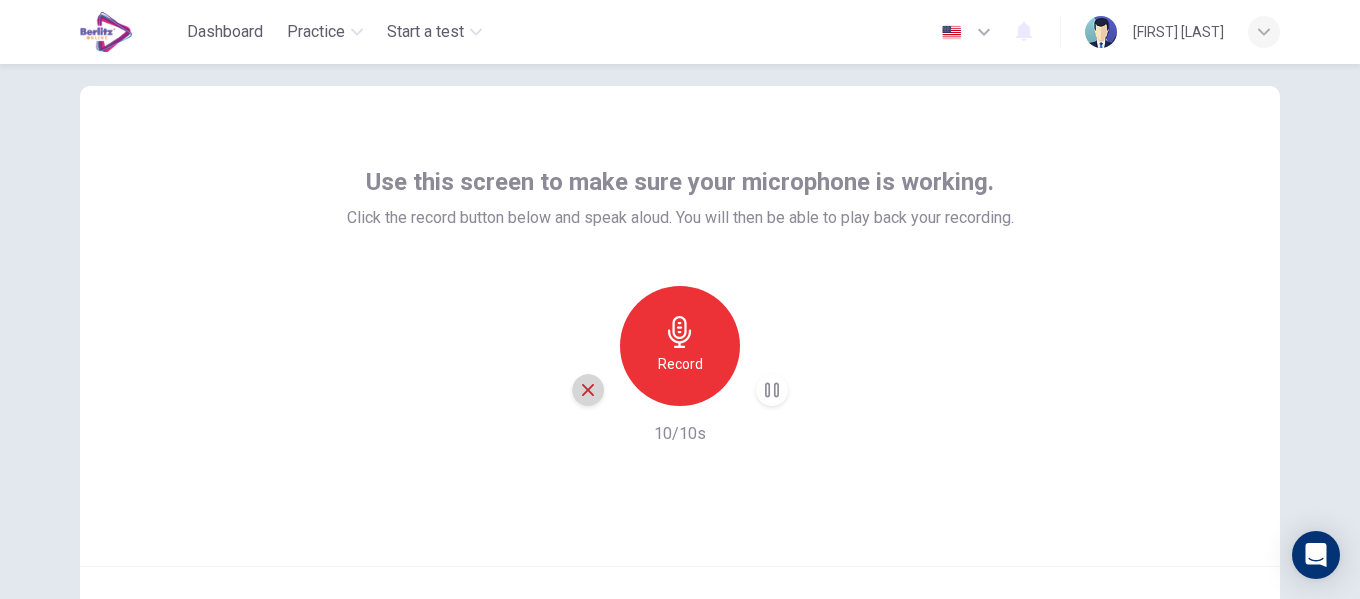 click at bounding box center (588, 390) 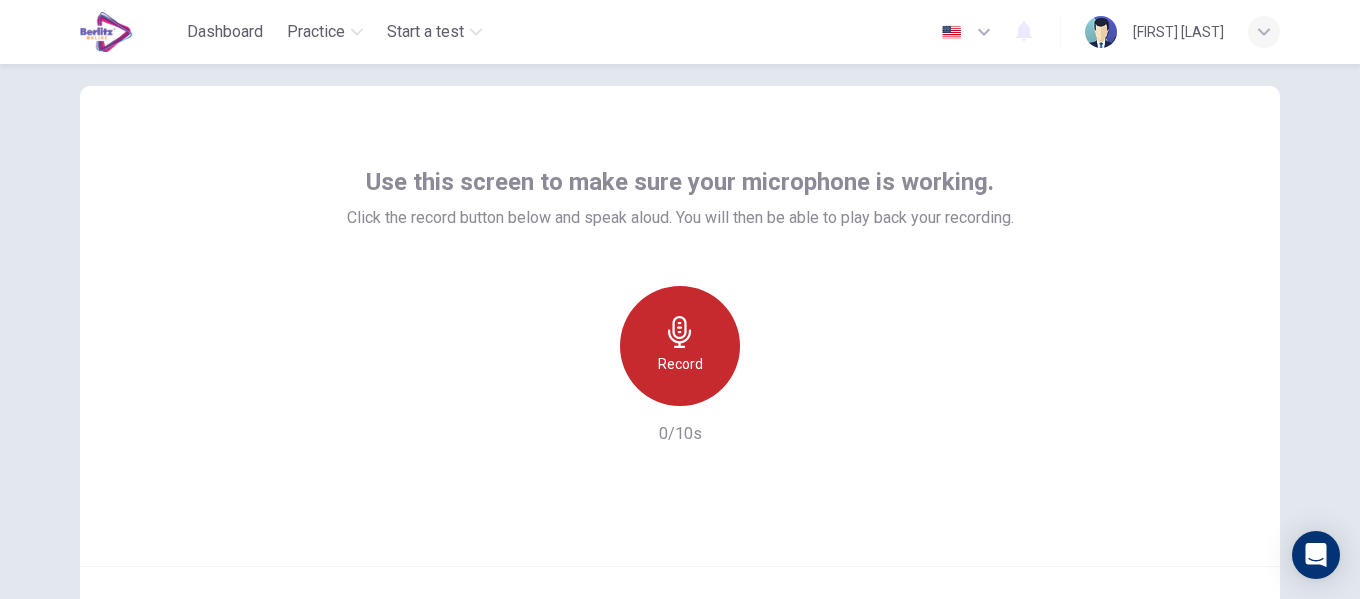 click on "Record" at bounding box center (680, 346) 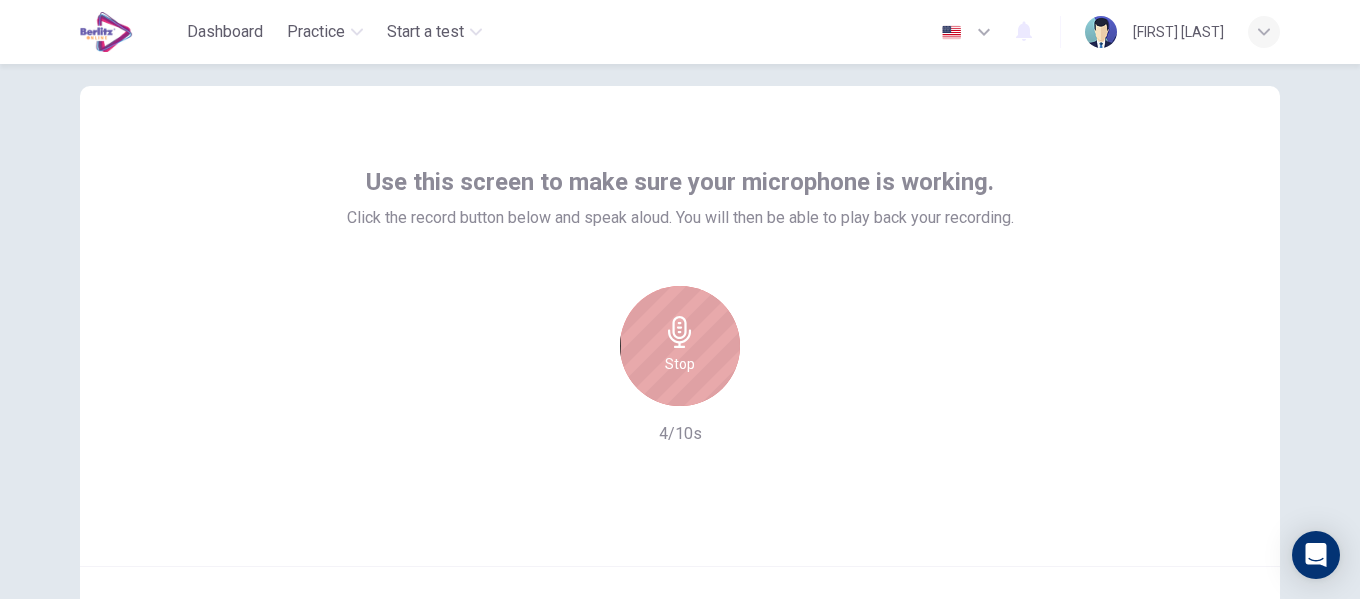 click on "Stop" at bounding box center [680, 346] 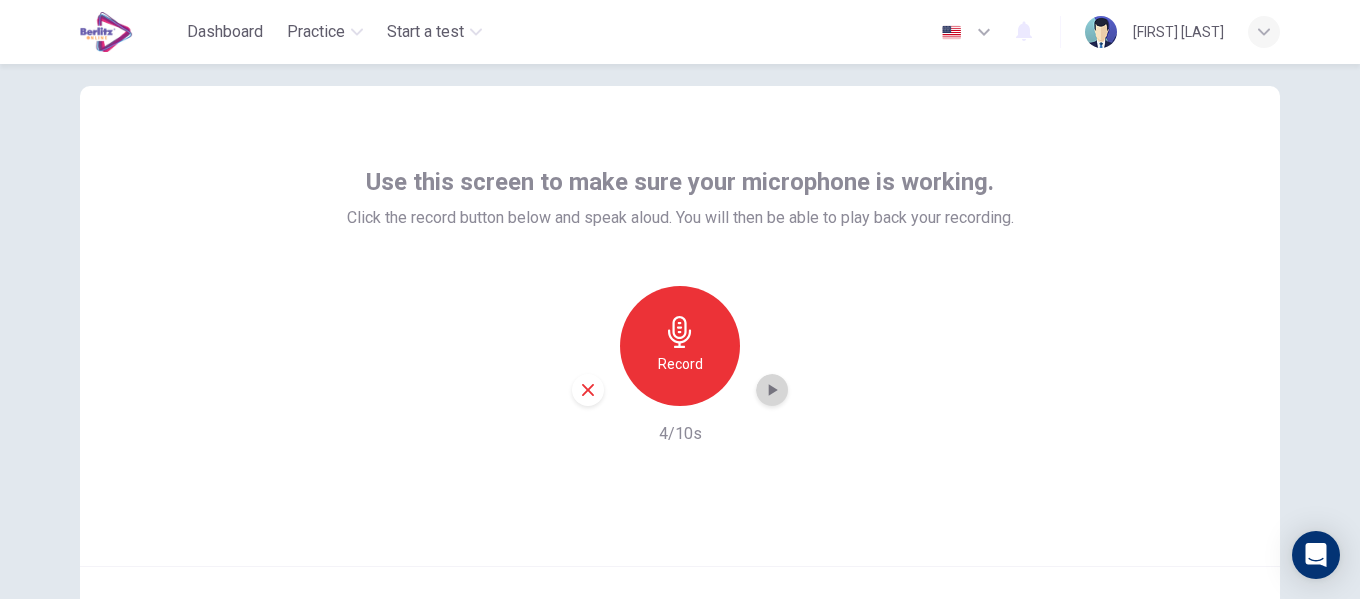 click 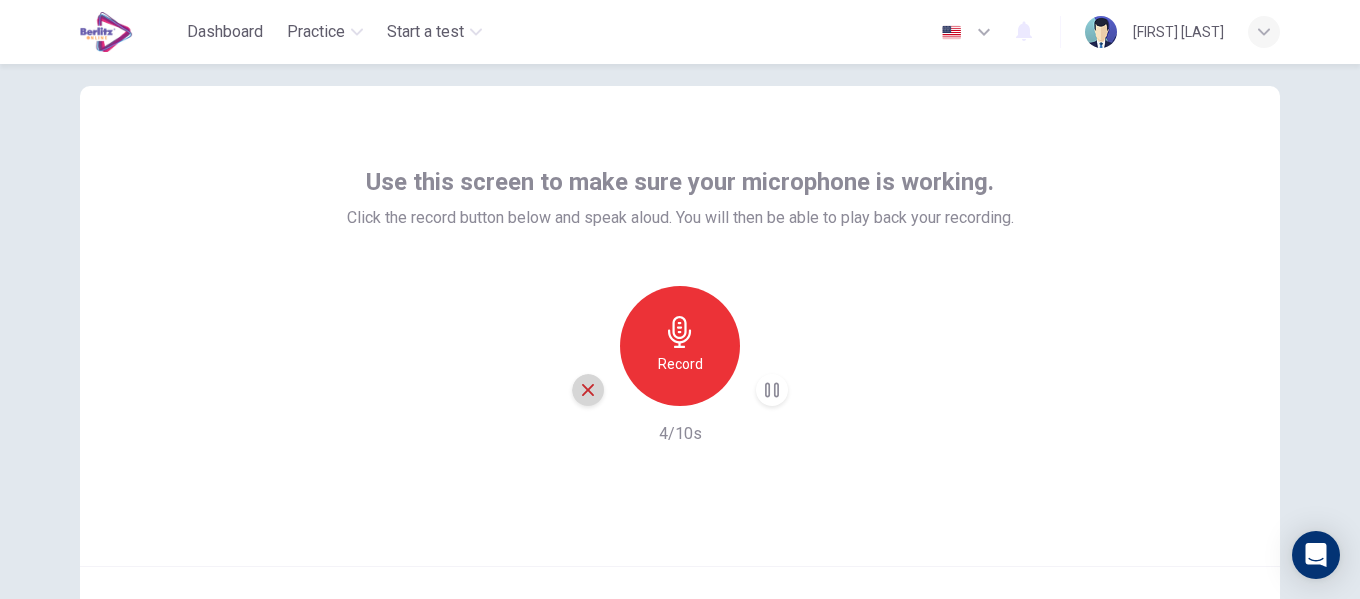 click 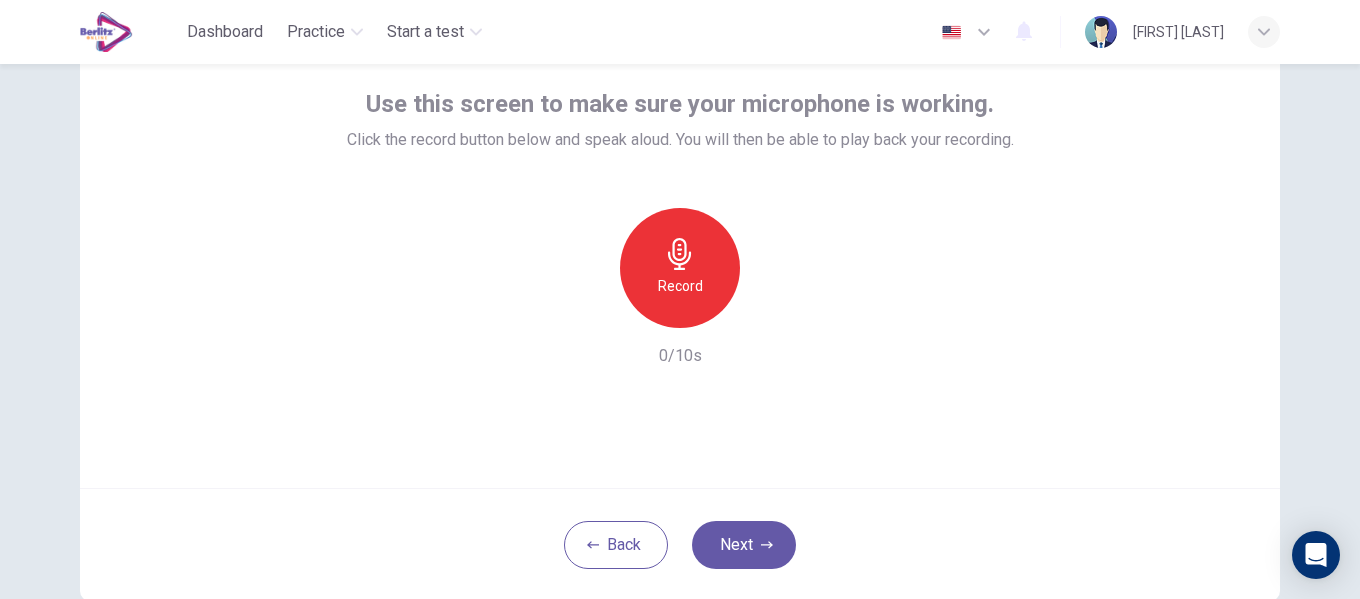 scroll, scrollTop: 234, scrollLeft: 0, axis: vertical 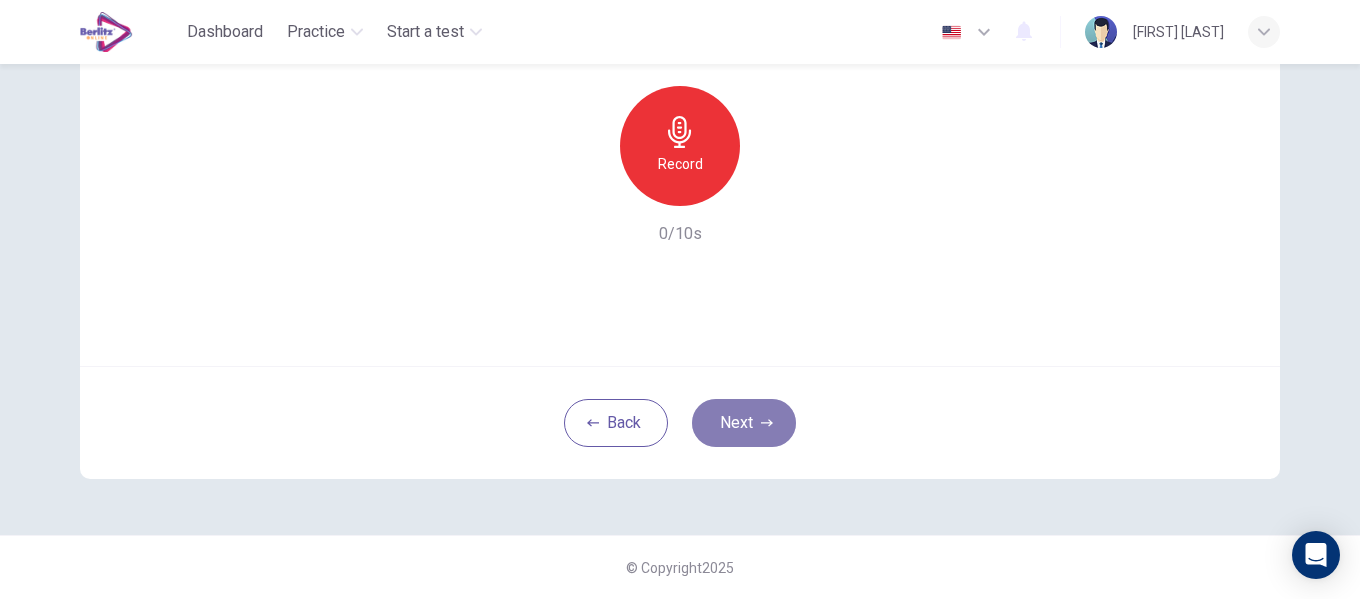 click on "Next" at bounding box center [744, 423] 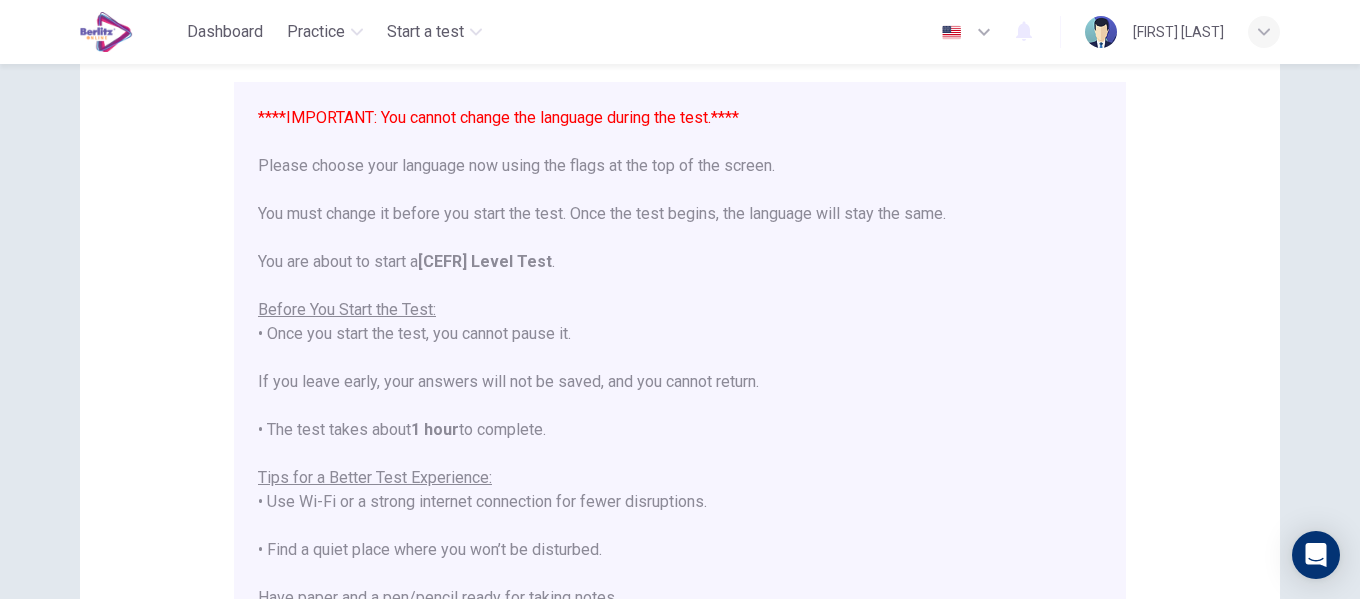 scroll, scrollTop: 0, scrollLeft: 0, axis: both 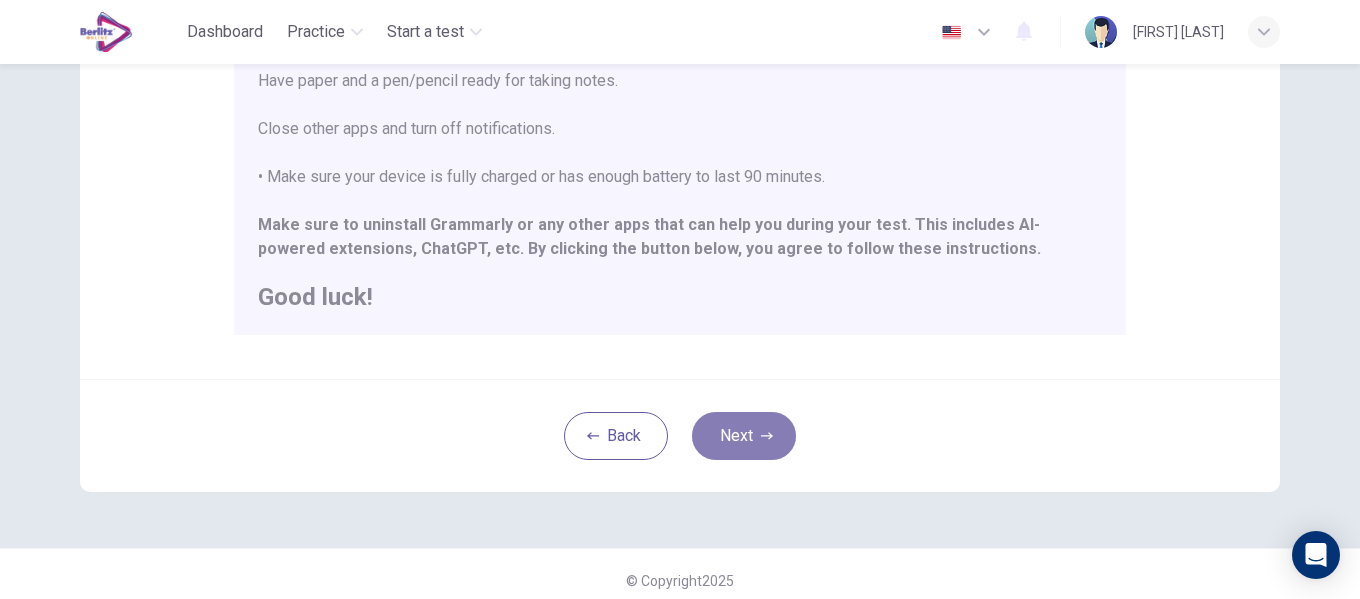 click on "Next" at bounding box center [744, 436] 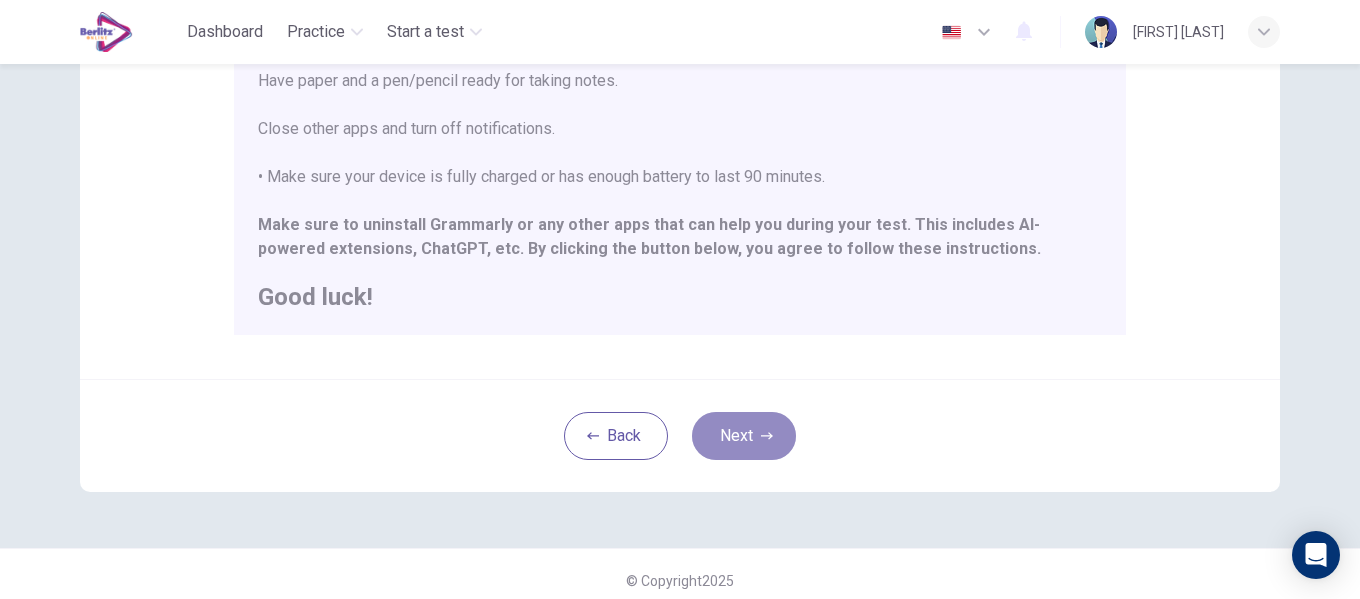 scroll, scrollTop: 234, scrollLeft: 0, axis: vertical 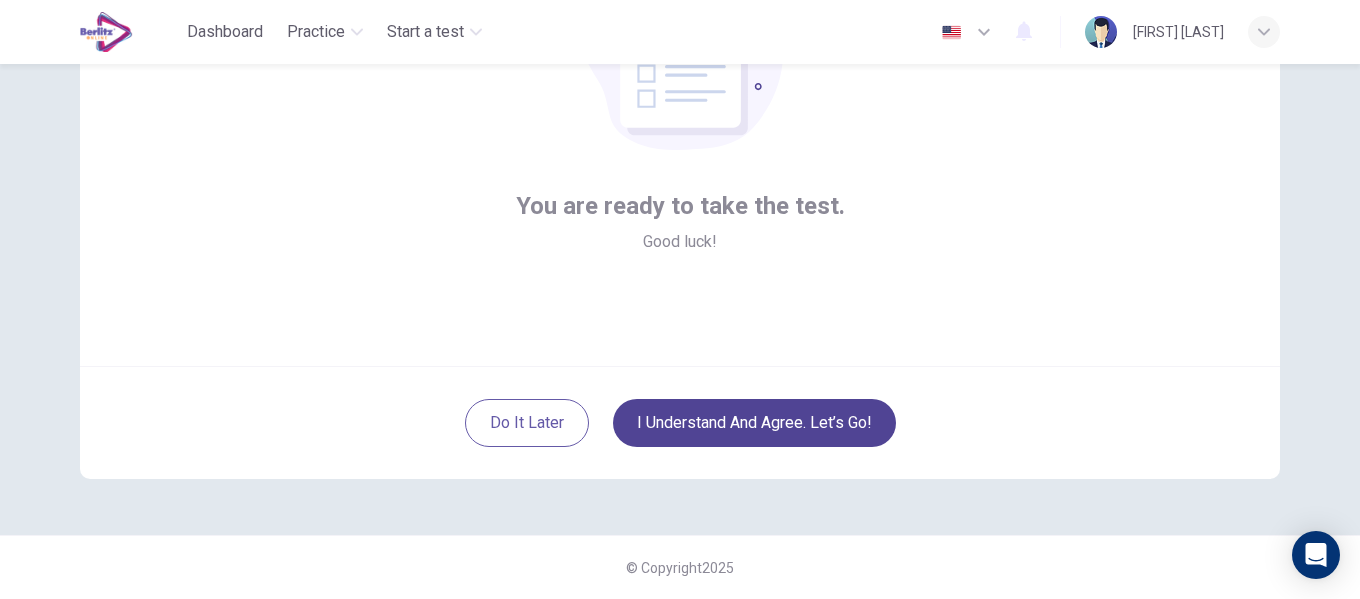 click on "I understand and agree. Let’s go!" at bounding box center [754, 423] 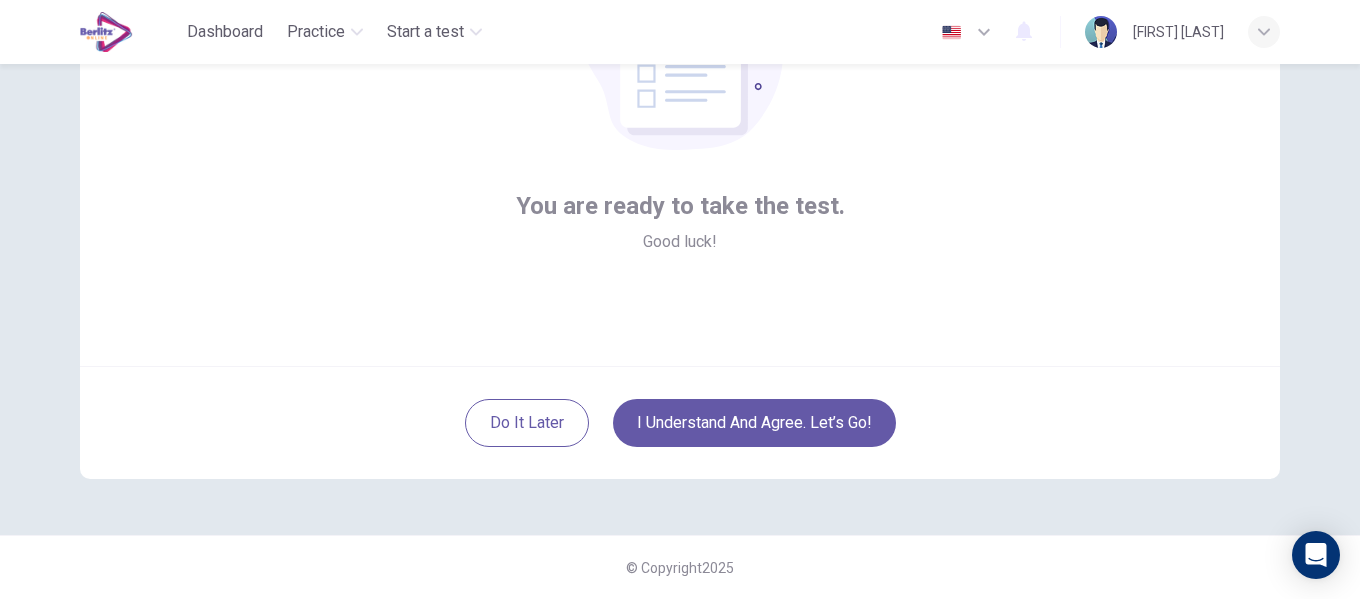 scroll, scrollTop: 40, scrollLeft: 0, axis: vertical 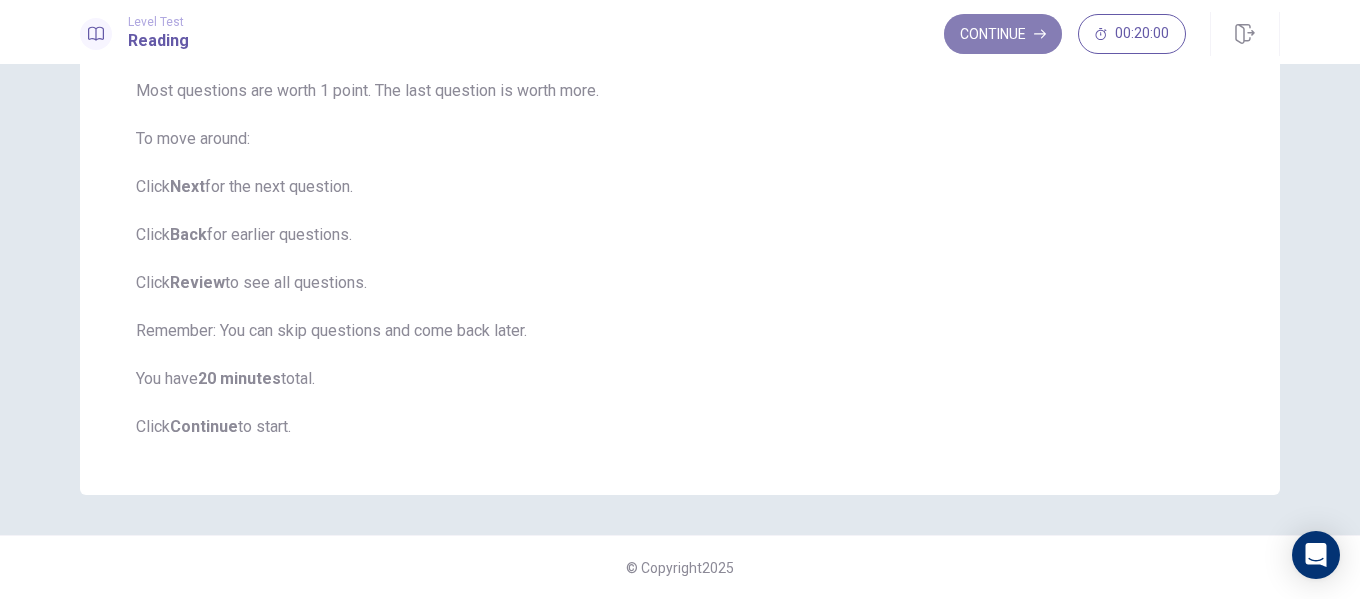 click on "Continue" at bounding box center (1003, 34) 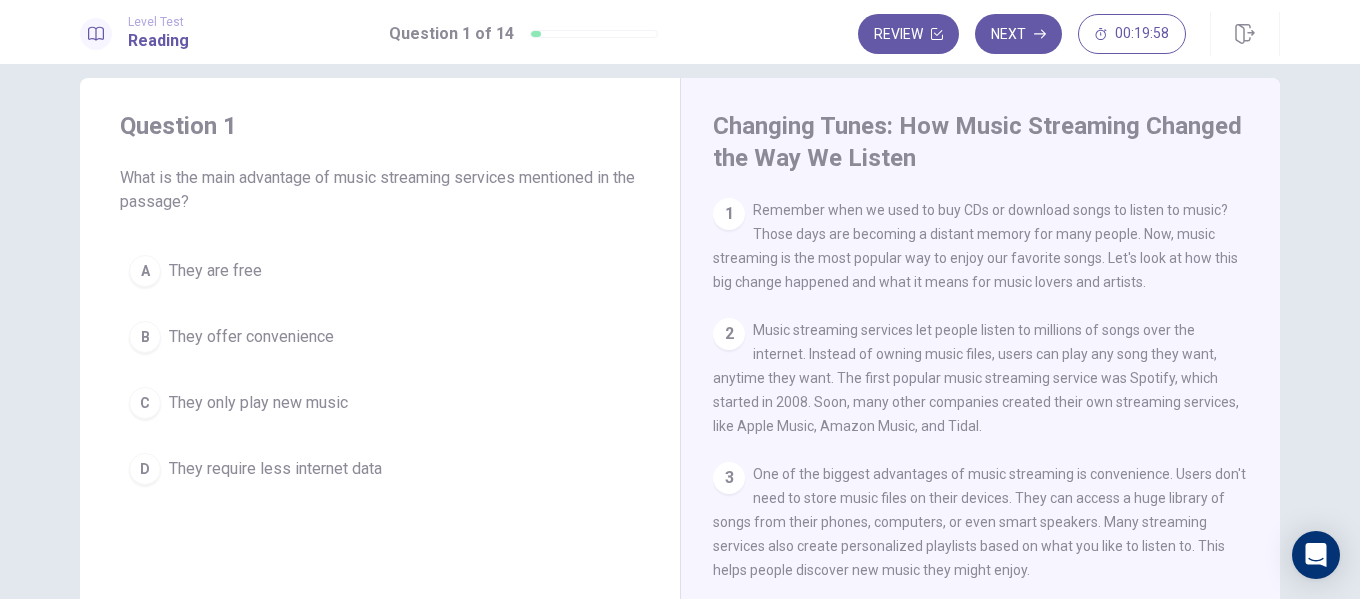 scroll, scrollTop: 0, scrollLeft: 0, axis: both 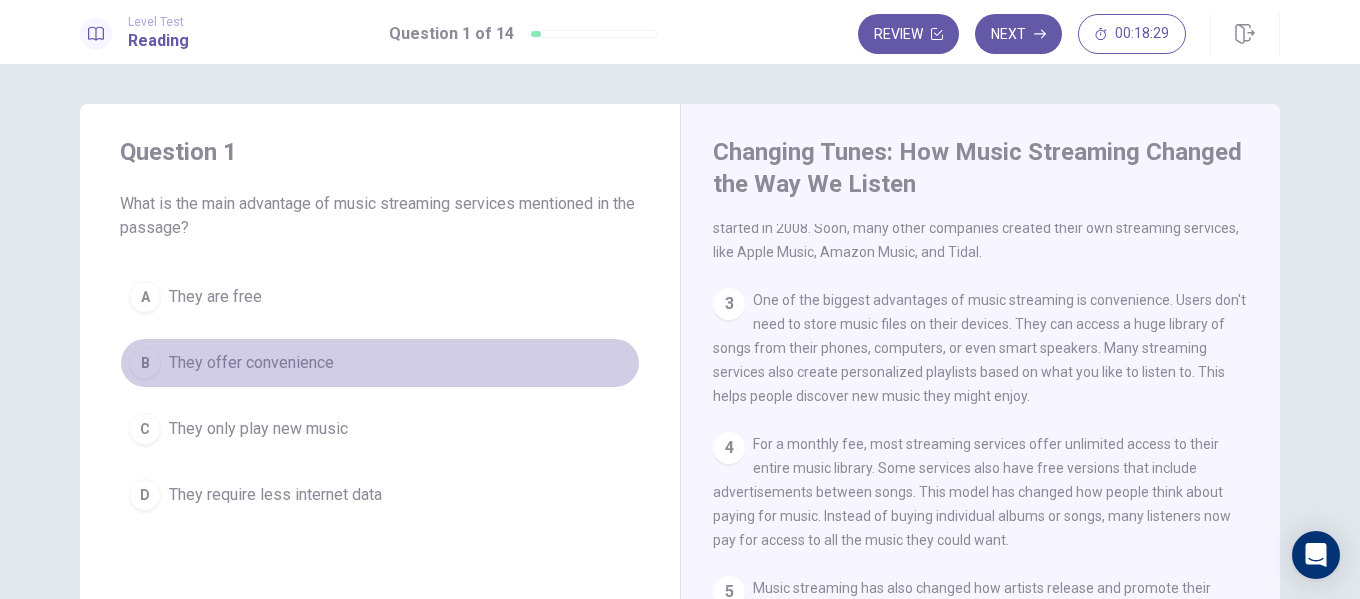 click on "They offer convenience" at bounding box center [251, 363] 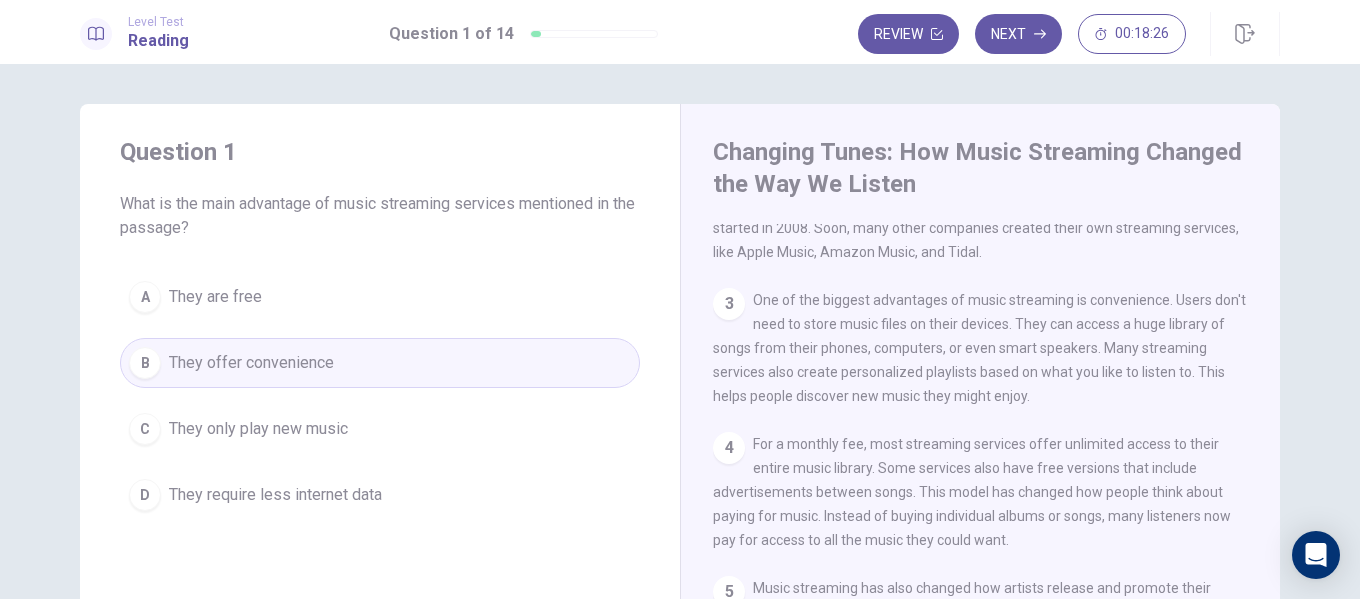 click on "Next" at bounding box center [1018, 34] 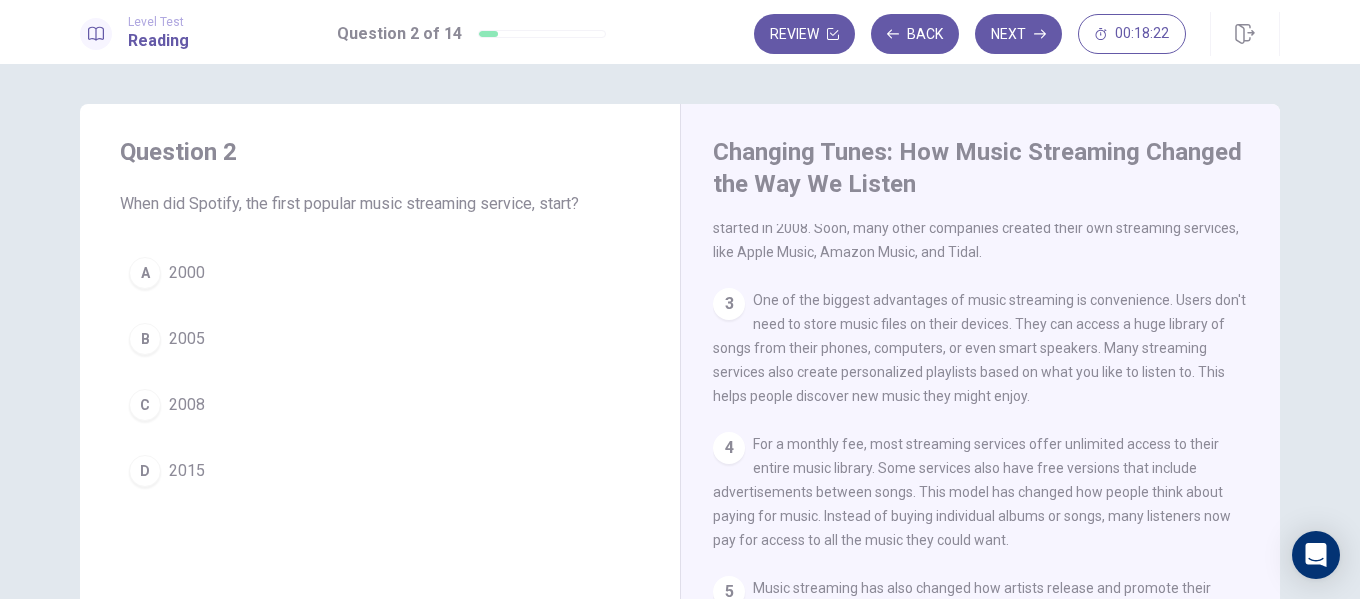 click on "C" at bounding box center [145, 405] 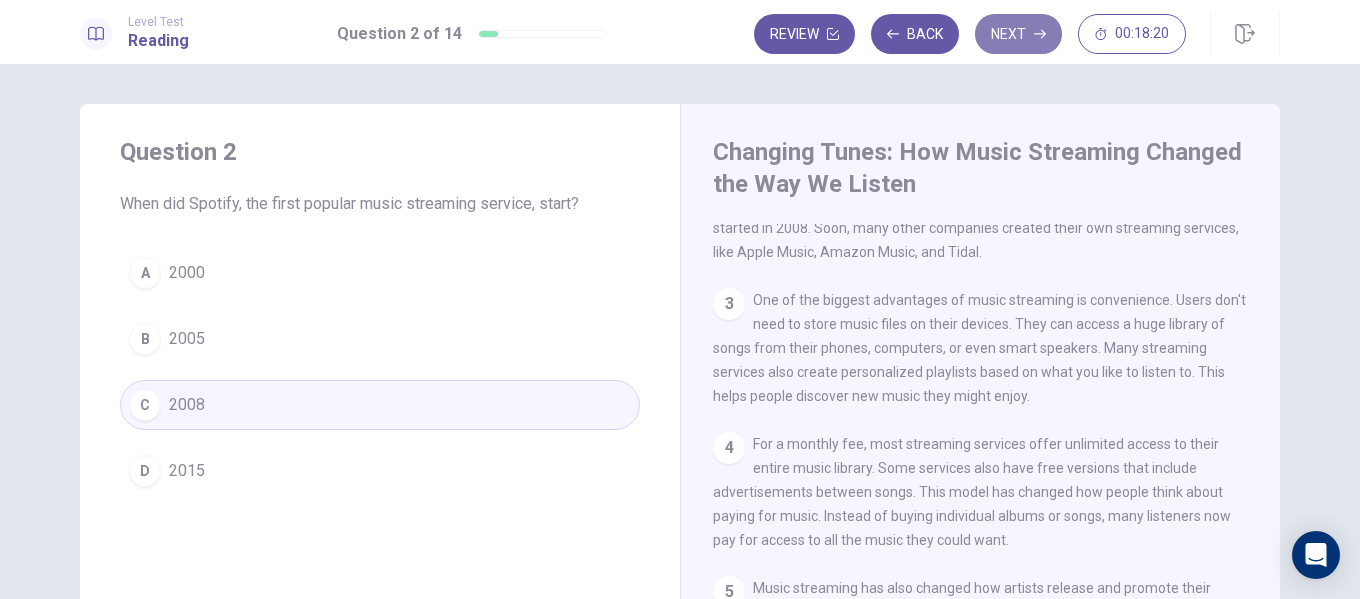 click on "Next" at bounding box center [1018, 34] 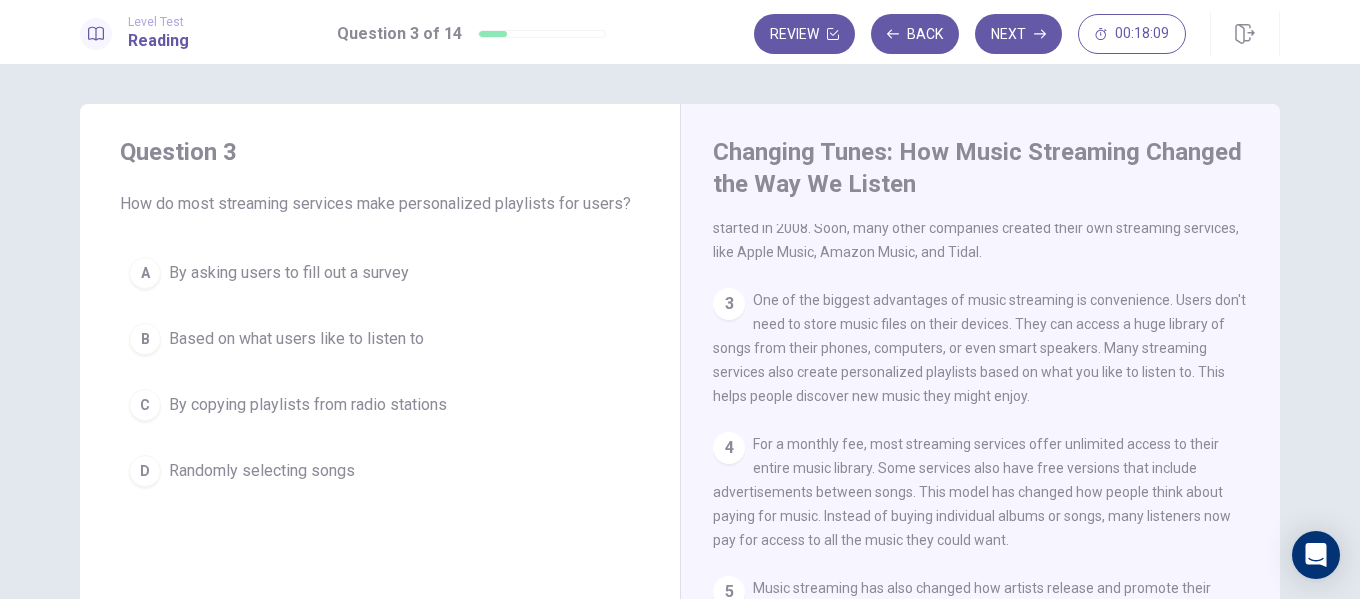 scroll, scrollTop: 100, scrollLeft: 0, axis: vertical 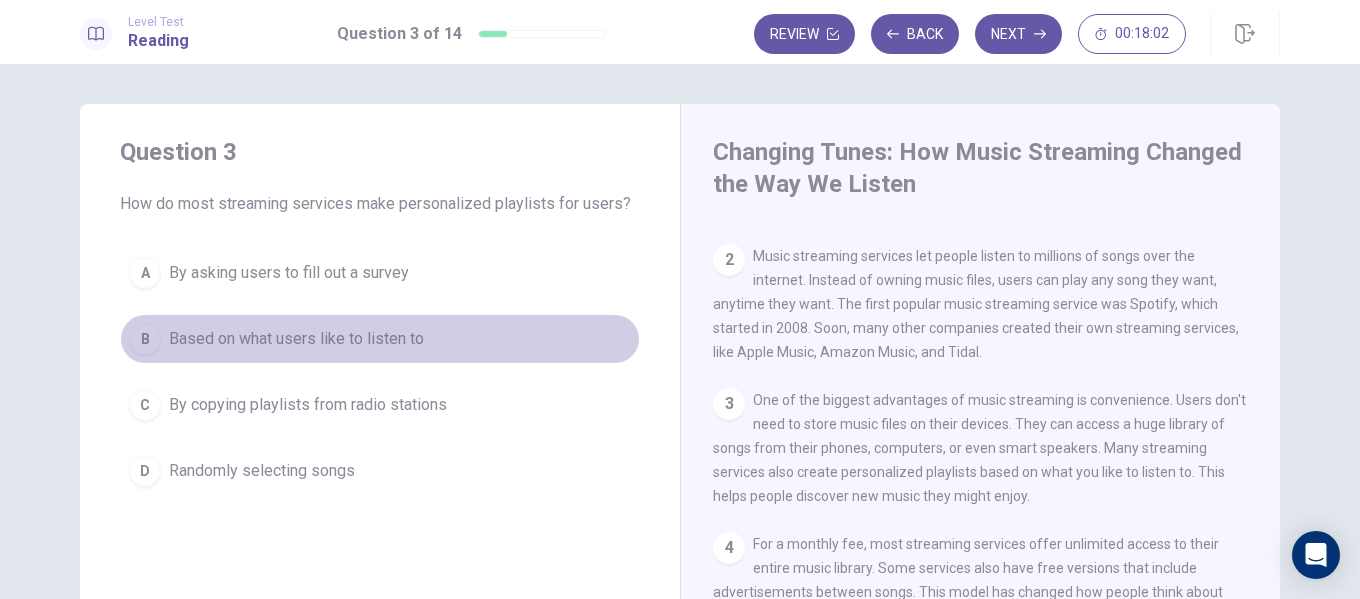 click on "Based on what users like to listen to" at bounding box center (296, 339) 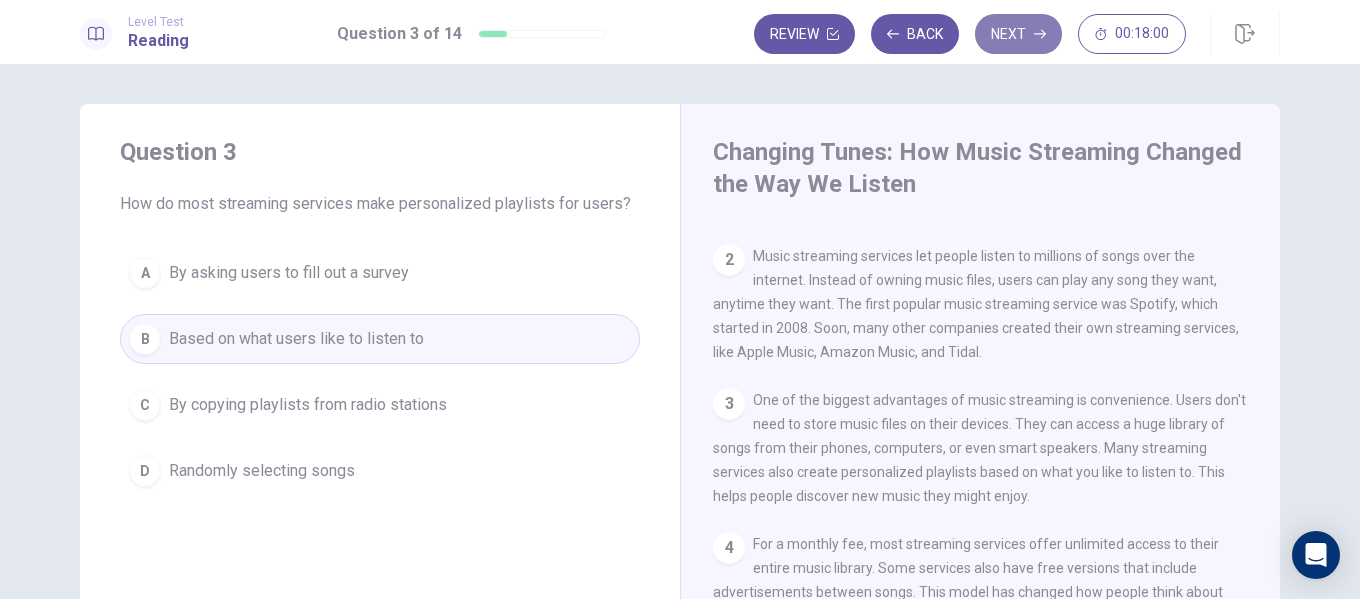 click on "Next" at bounding box center [1018, 34] 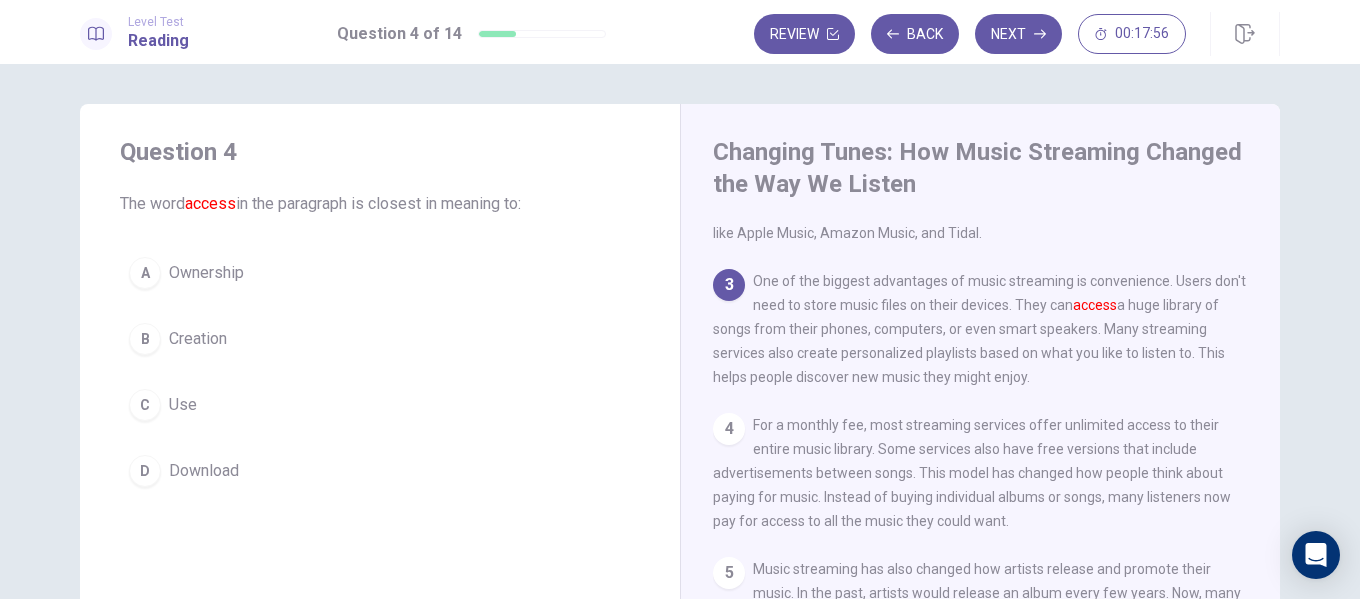 scroll, scrollTop: 173, scrollLeft: 0, axis: vertical 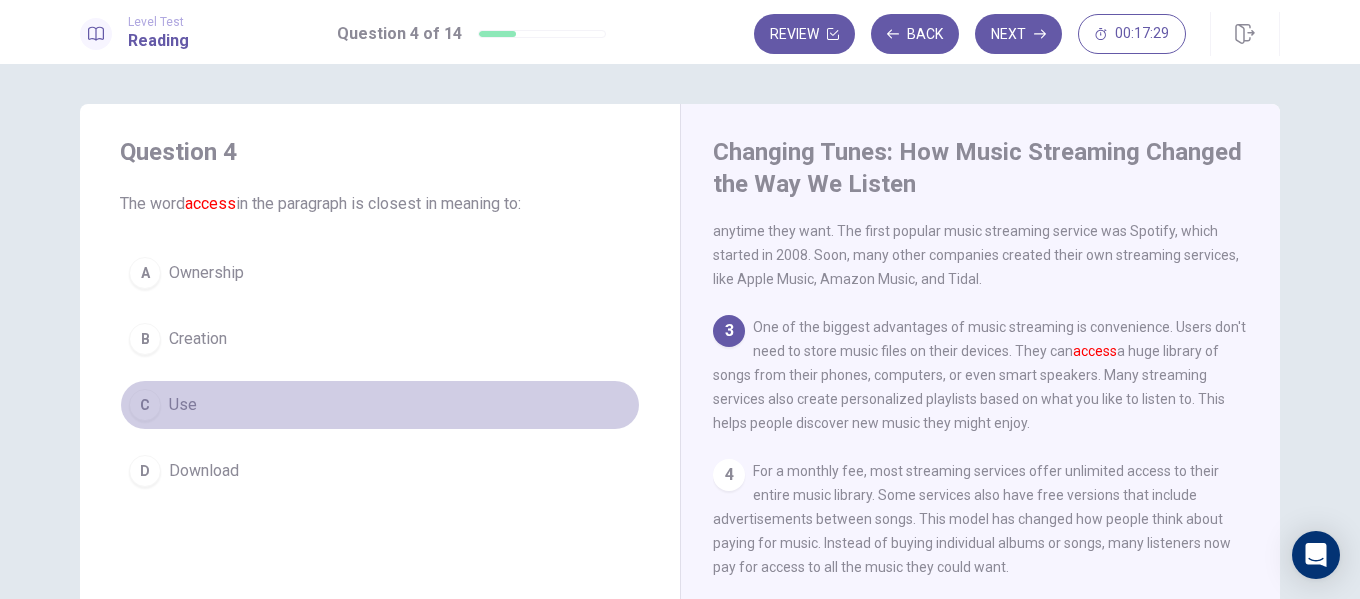 click on "C" at bounding box center (145, 405) 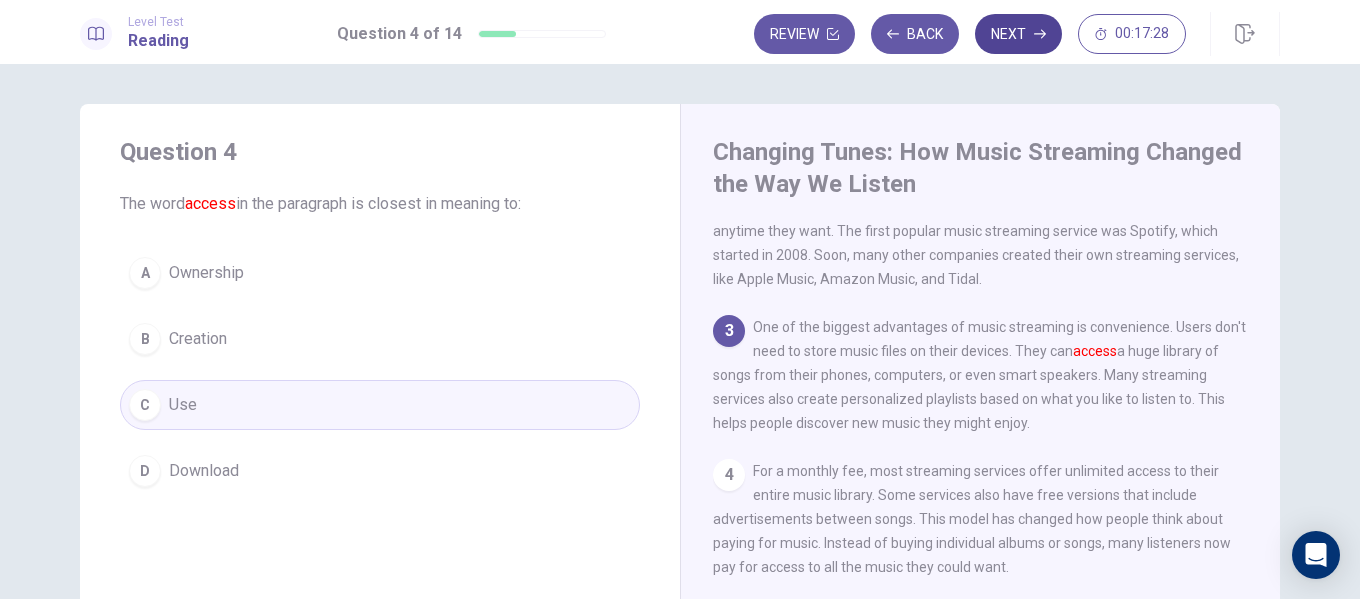 click on "Next" at bounding box center [1018, 34] 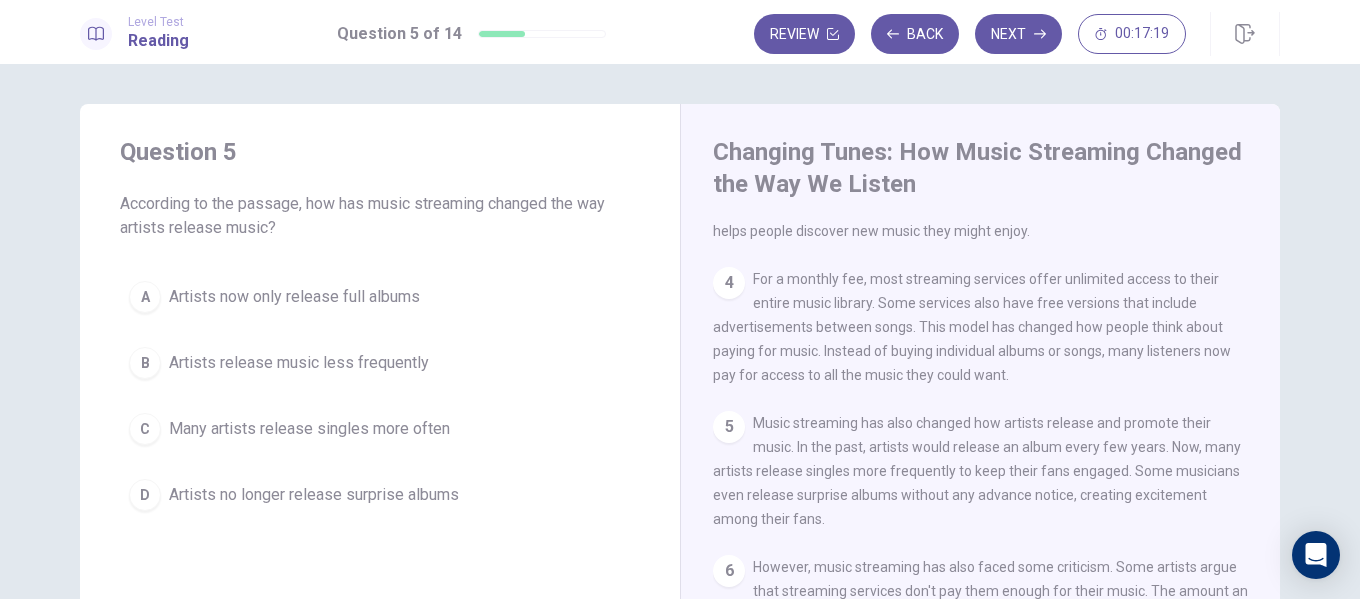scroll, scrollTop: 373, scrollLeft: 0, axis: vertical 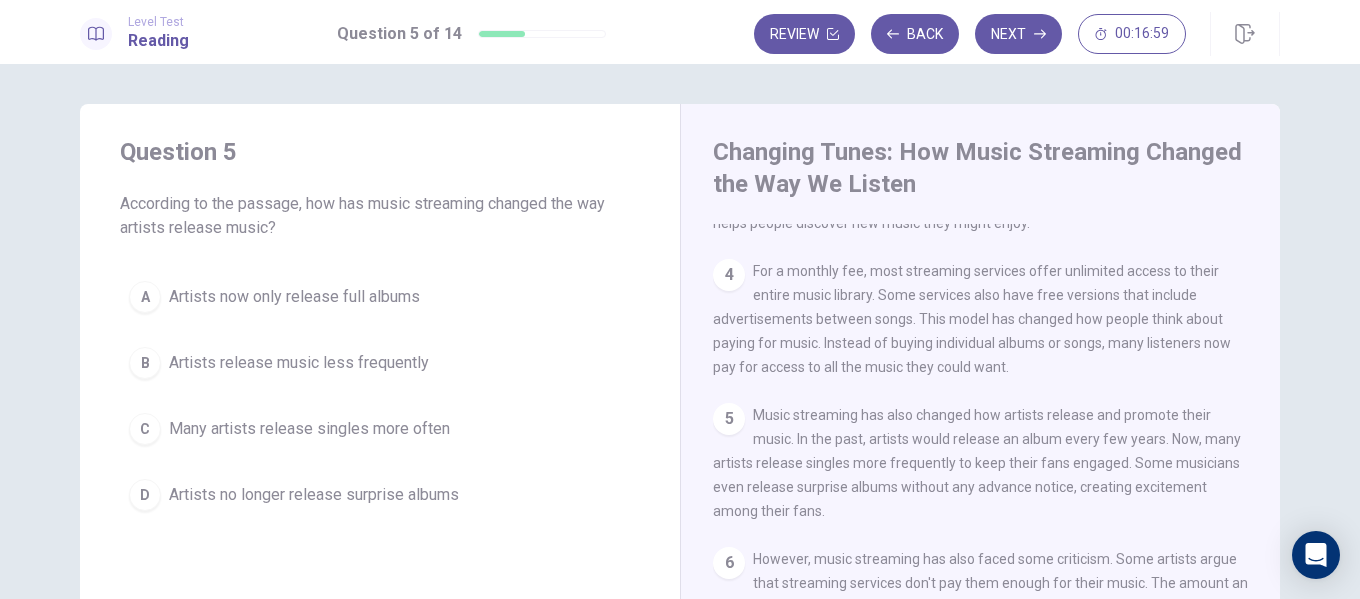click on "Artists release music less frequently" at bounding box center [299, 363] 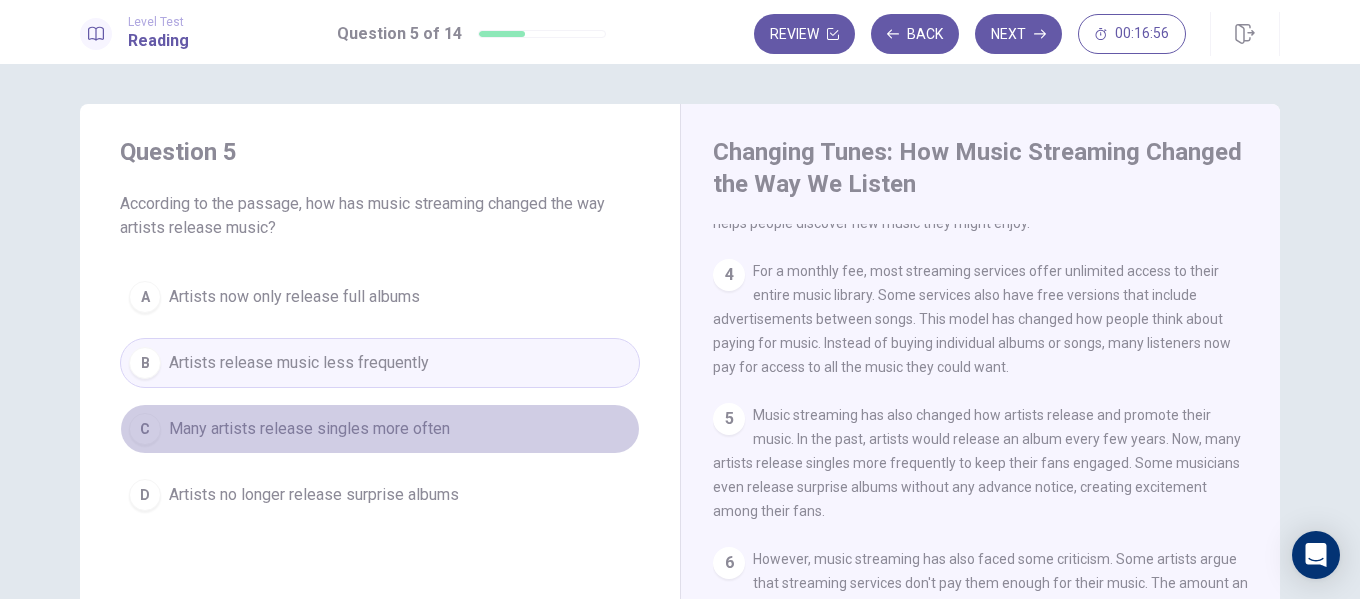 click on "C Many artists release singles more often" at bounding box center [380, 429] 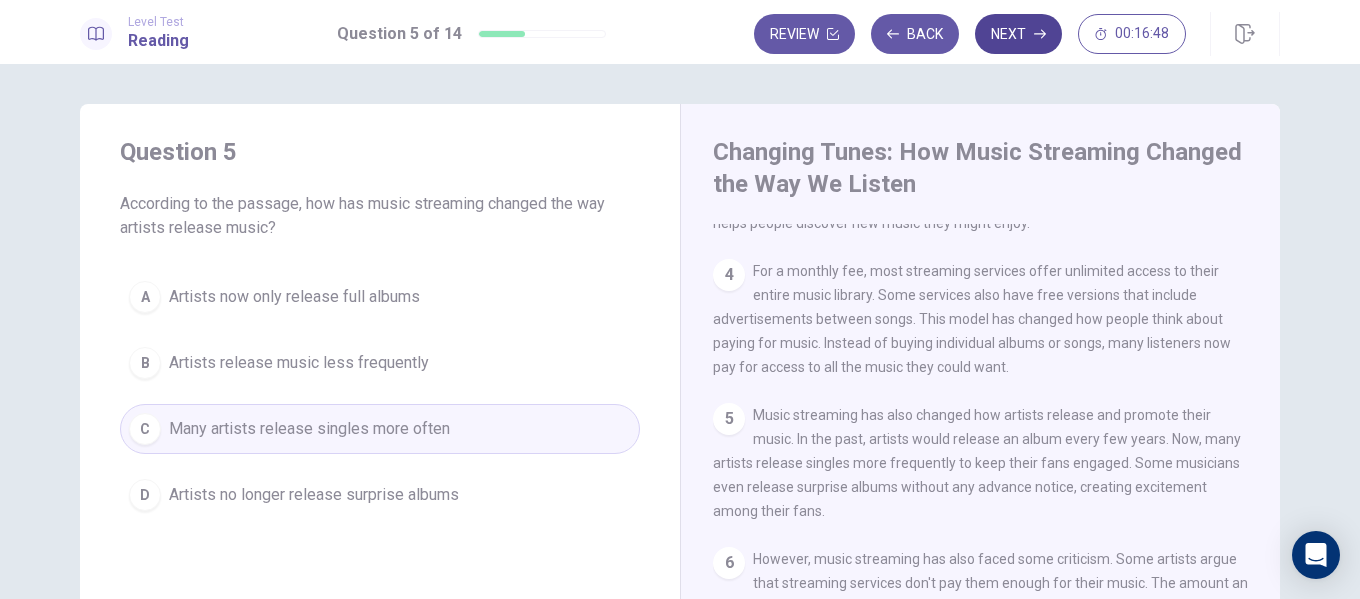 click on "Next" at bounding box center (1018, 34) 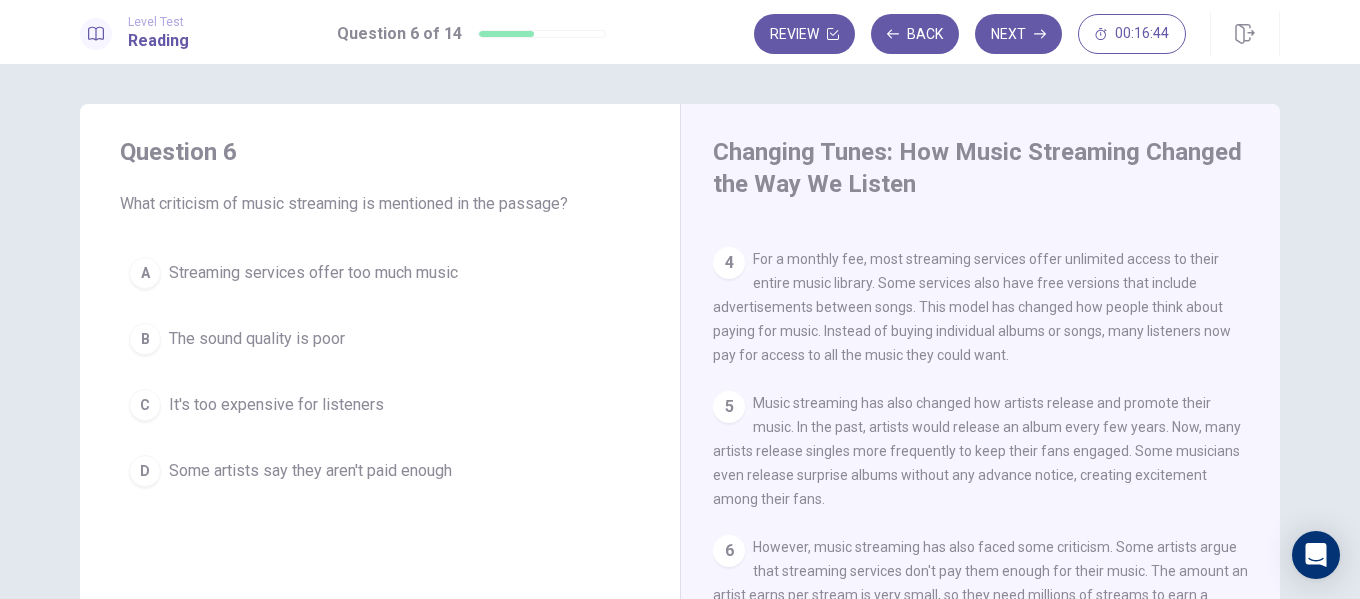 scroll, scrollTop: 418, scrollLeft: 0, axis: vertical 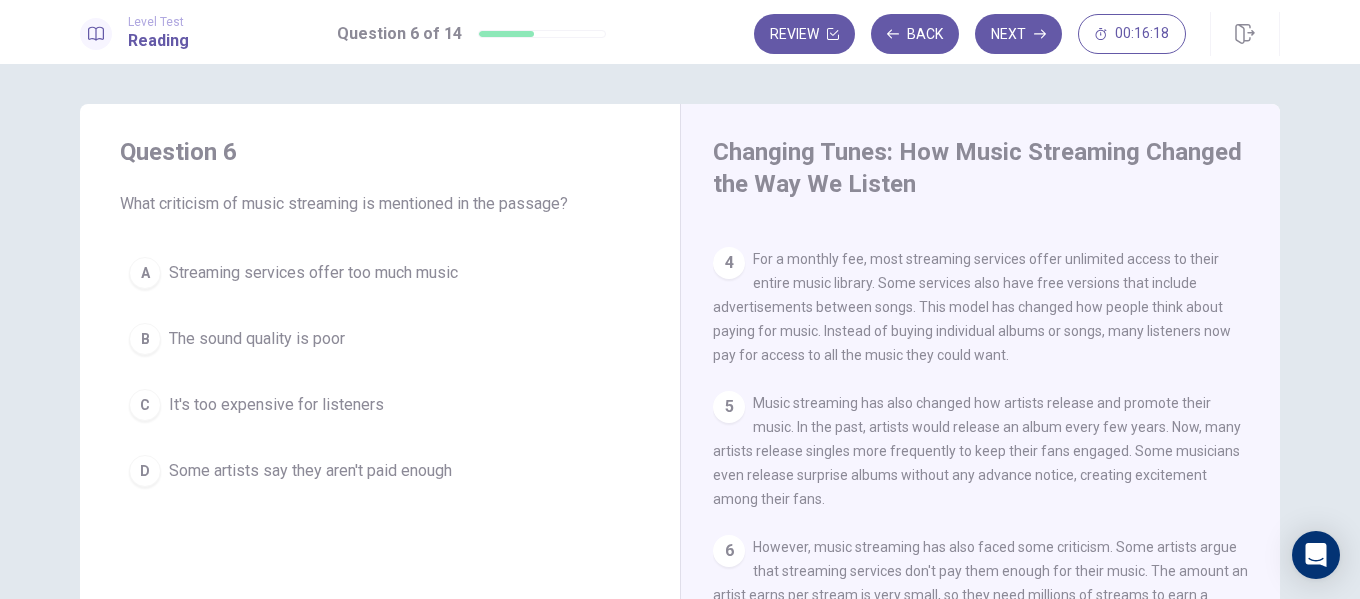click on "Some artists say they aren't paid enough" at bounding box center [310, 471] 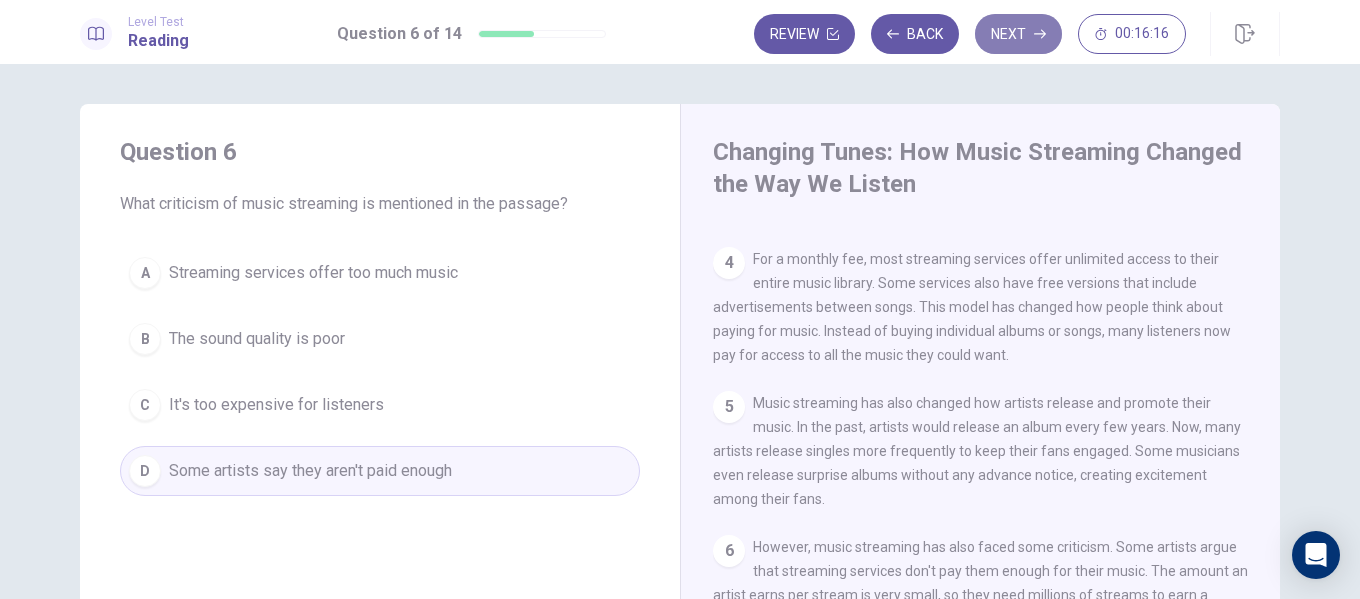 click on "Next" at bounding box center (1018, 34) 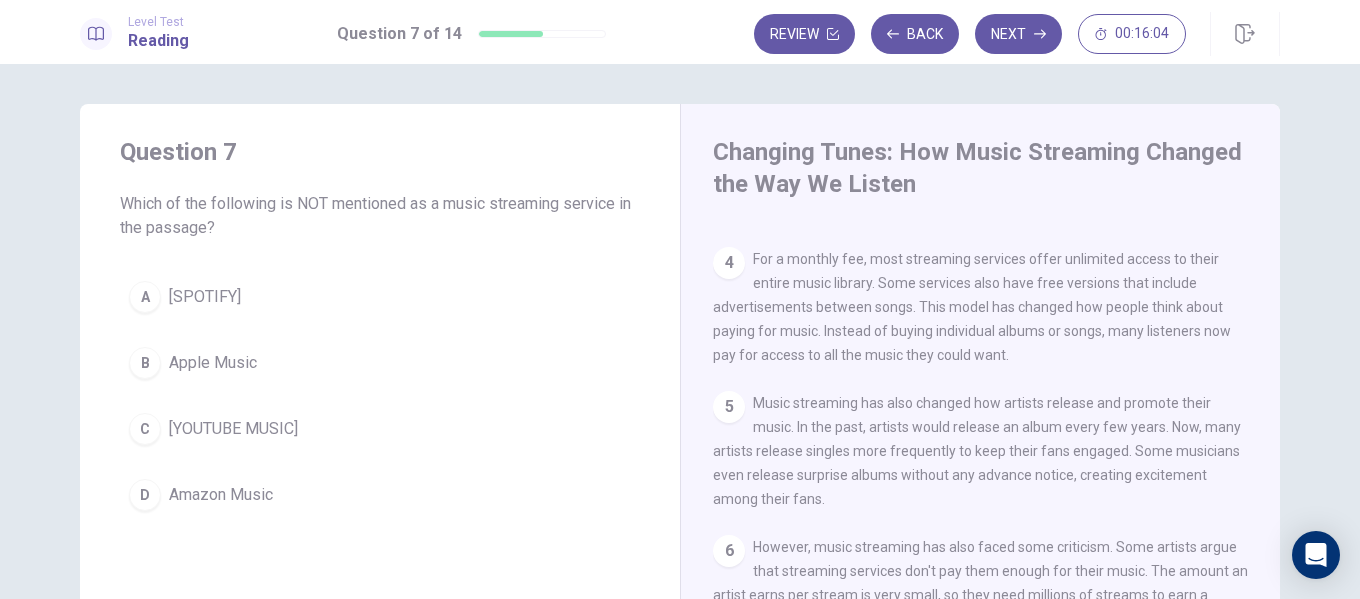 click on "D [AMAZON MUSIC]" at bounding box center (380, 495) 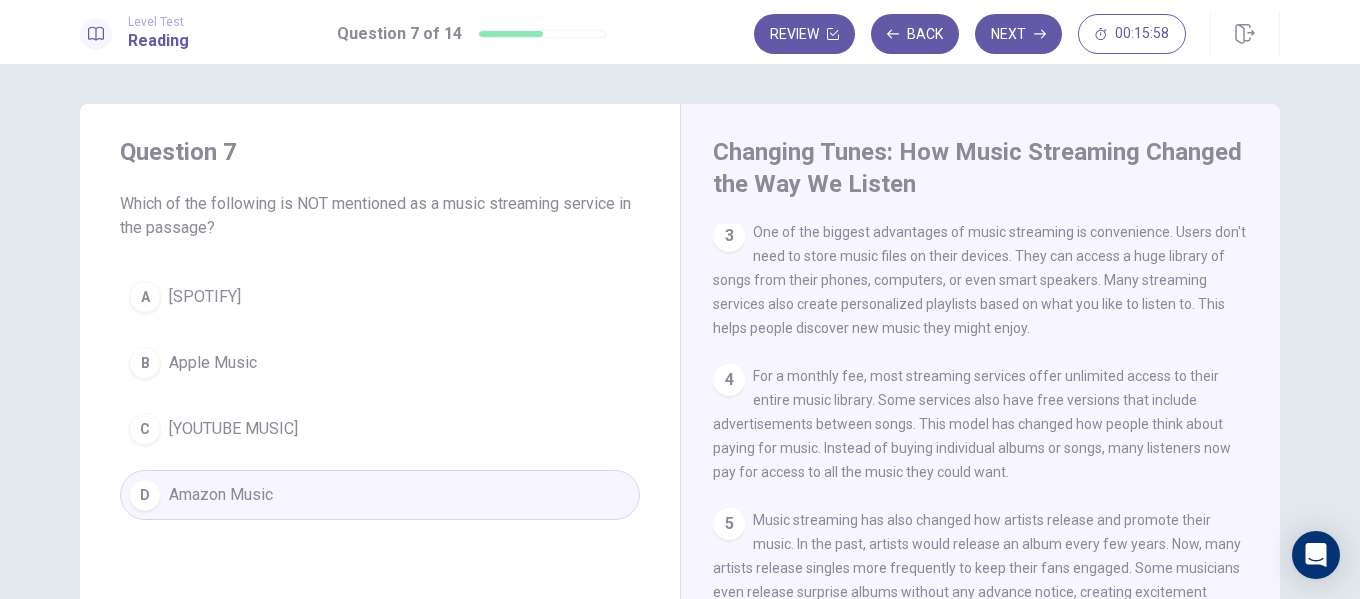 scroll, scrollTop: 118, scrollLeft: 0, axis: vertical 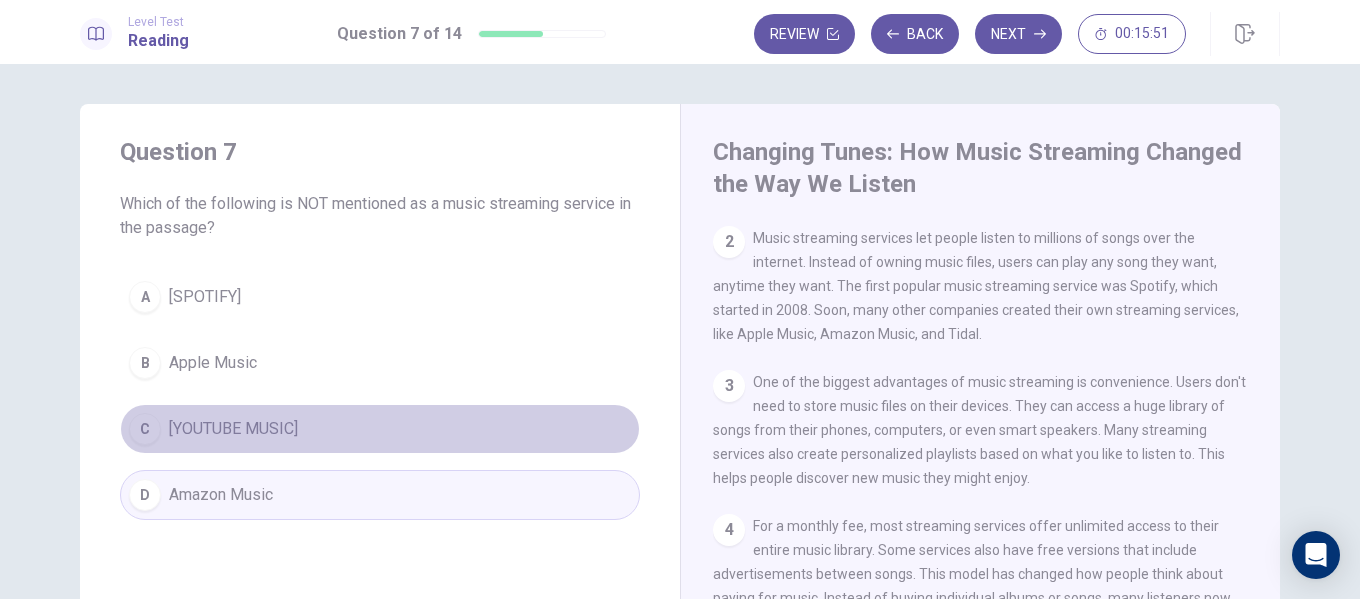 click on "[YOUTUBE MUSIC]" at bounding box center (233, 429) 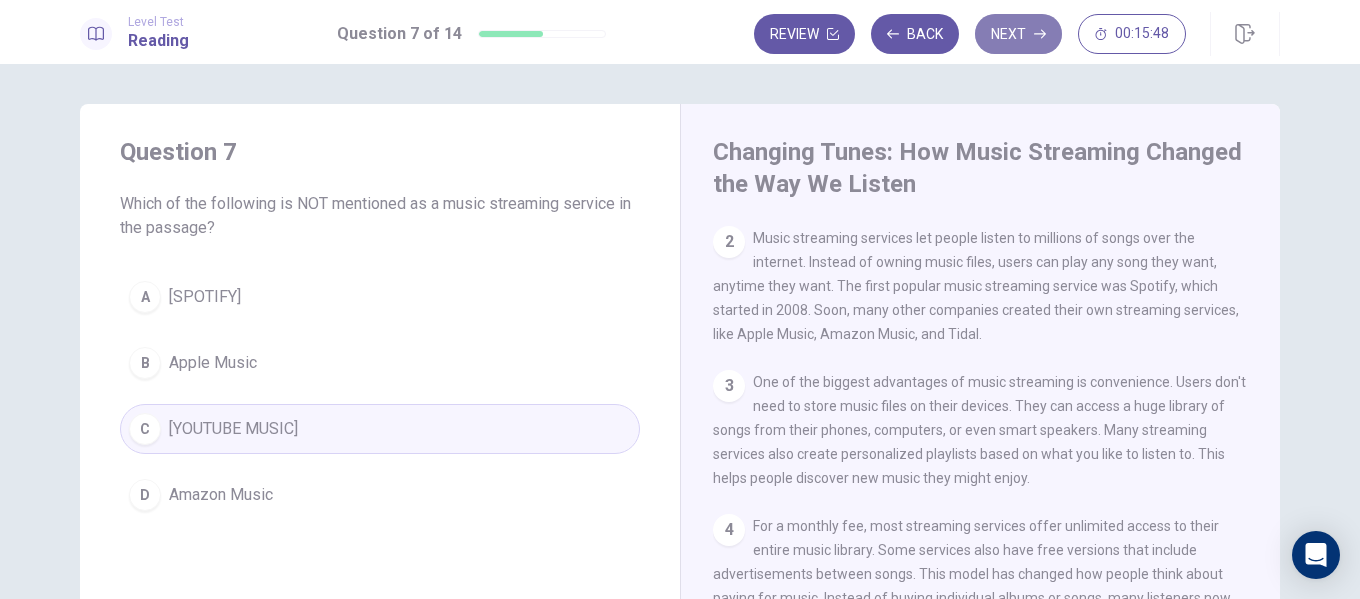 click on "Next" at bounding box center (1018, 34) 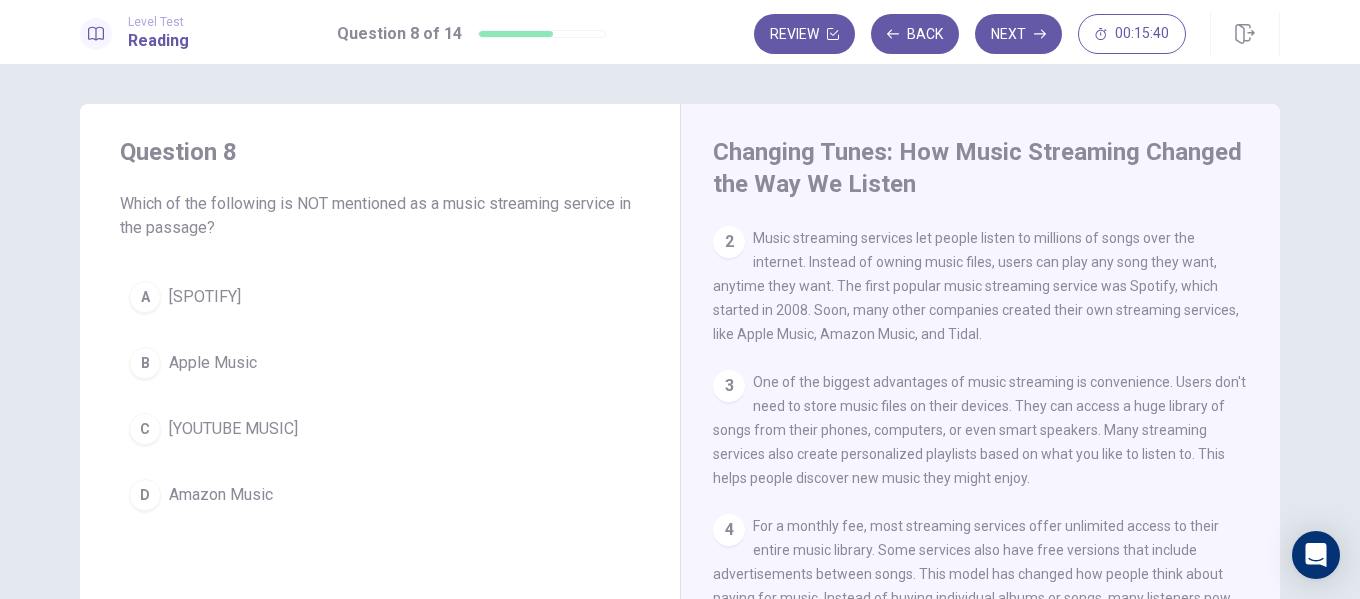 click on "C [YOUTUBE MUSIC]" at bounding box center (380, 429) 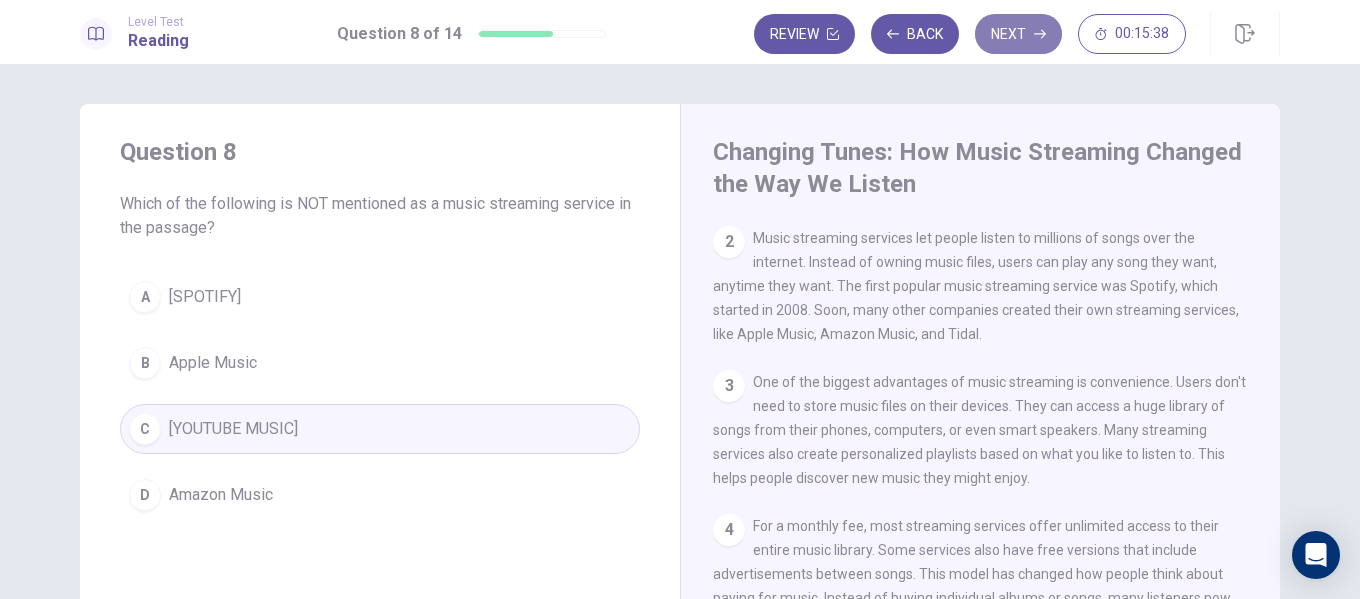 click on "Next" at bounding box center (1018, 34) 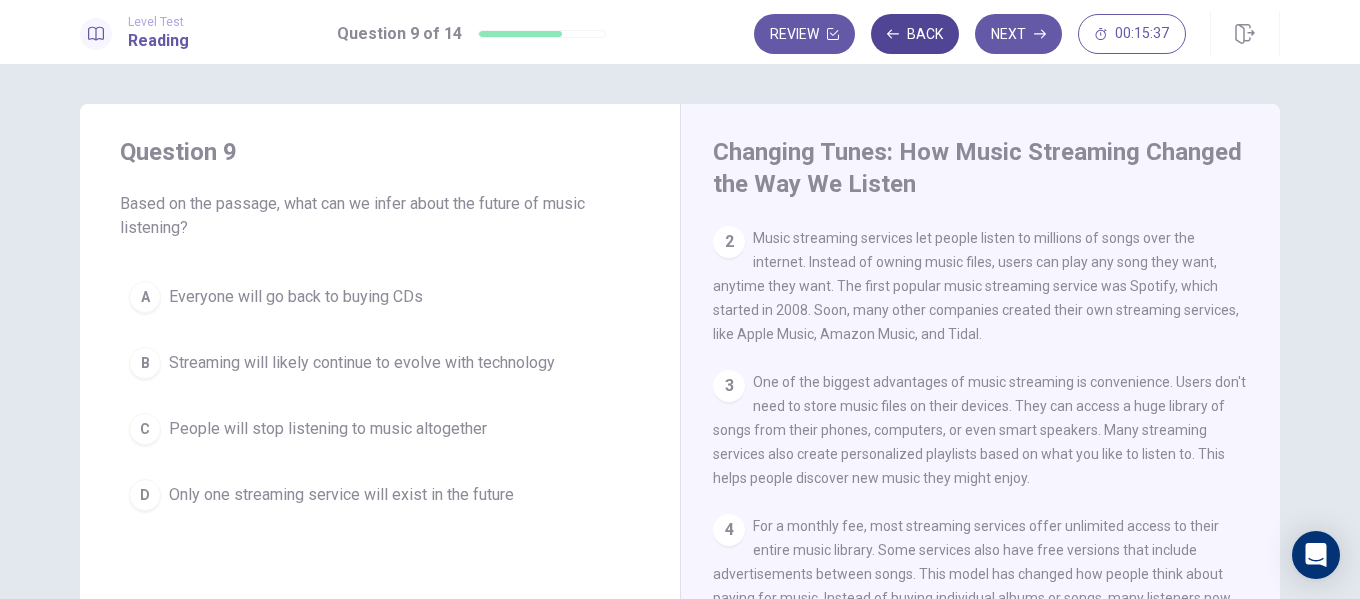 click on "Back" at bounding box center [915, 34] 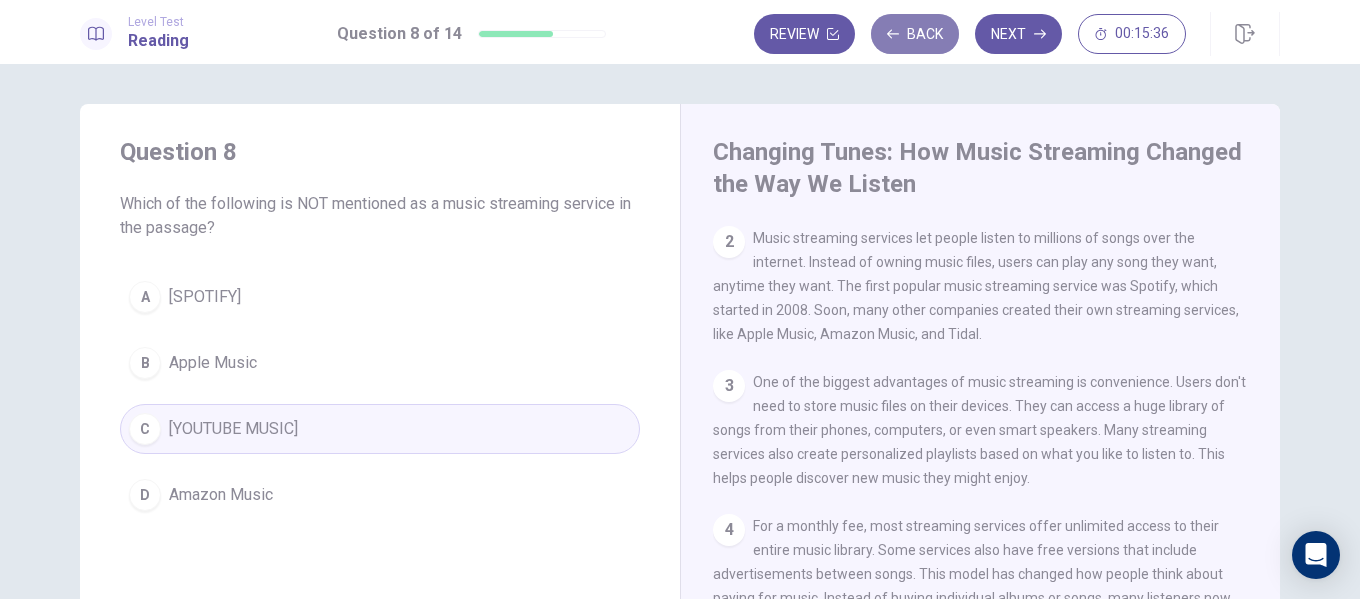 click on "Back" at bounding box center [915, 34] 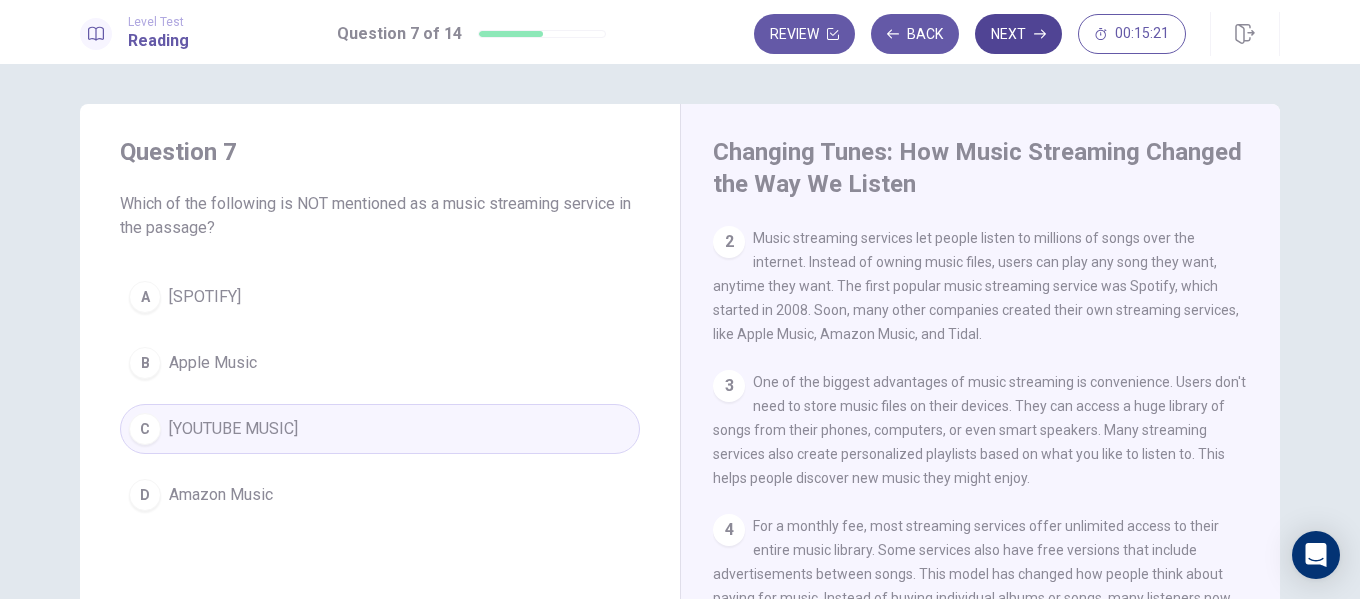 click on "Next" at bounding box center [1018, 34] 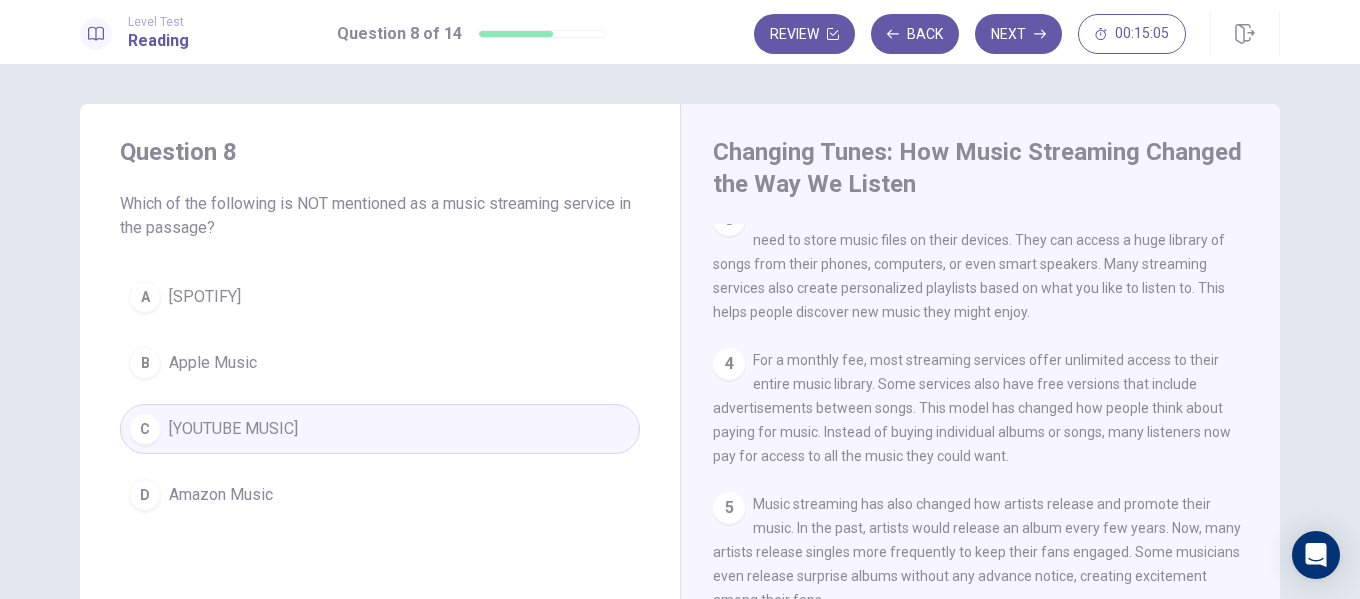 scroll, scrollTop: 418, scrollLeft: 0, axis: vertical 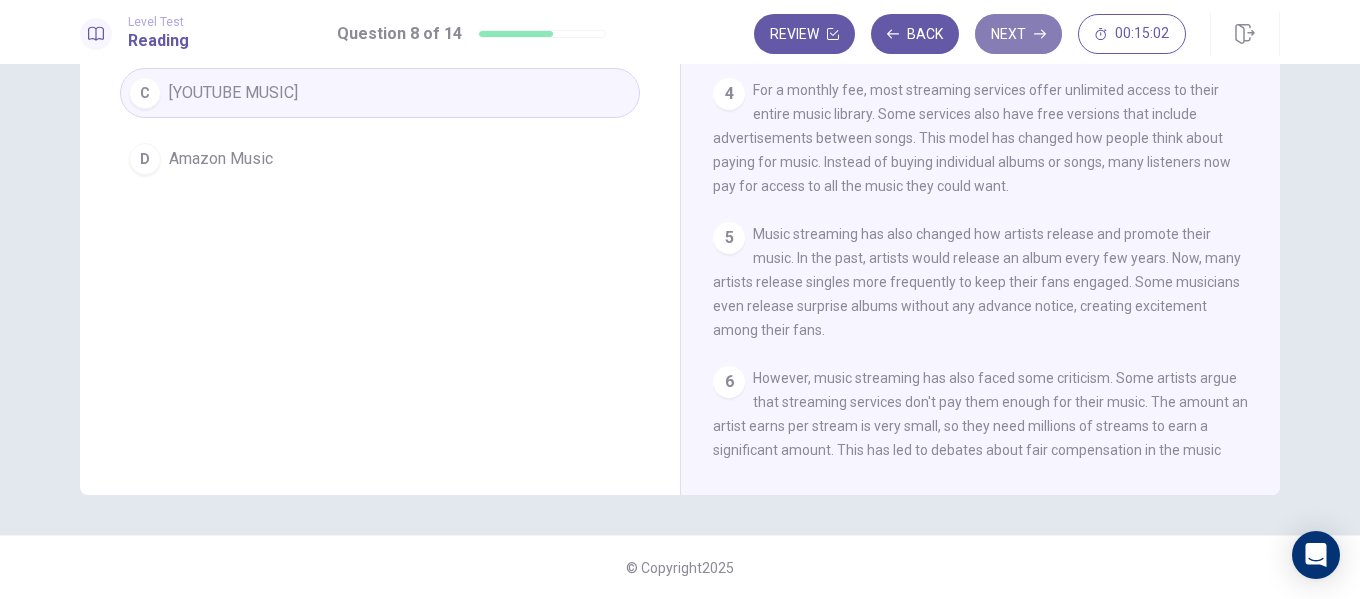 click on "Next" at bounding box center [1018, 34] 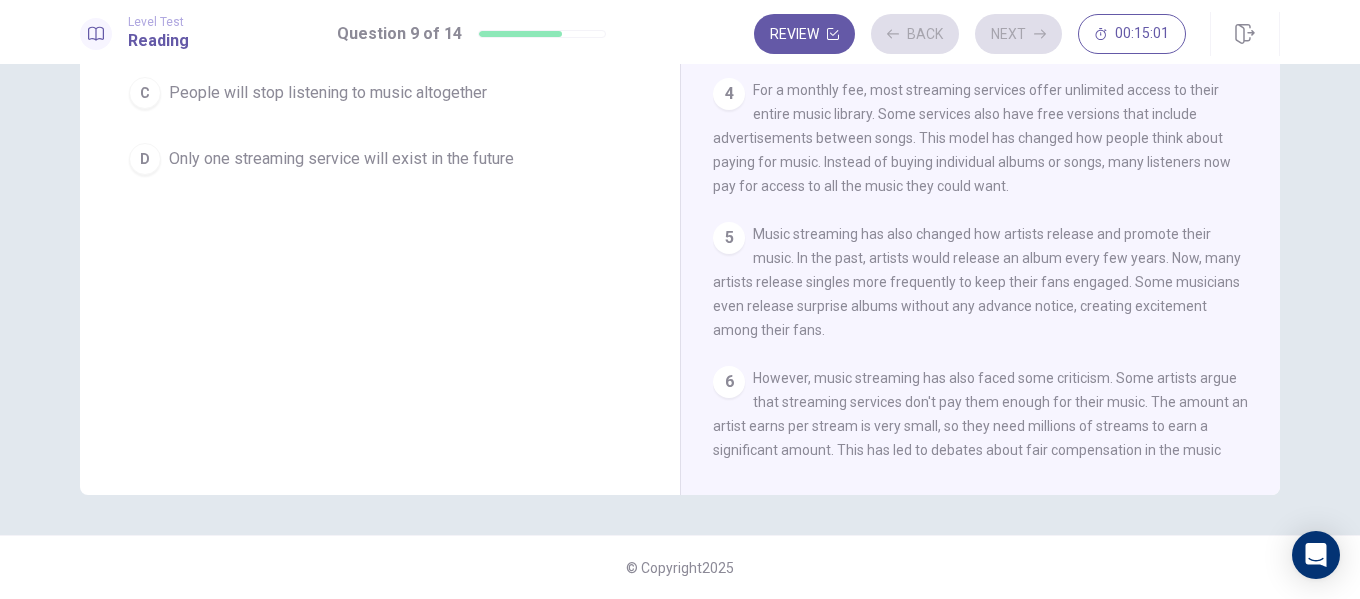 scroll, scrollTop: 0, scrollLeft: 0, axis: both 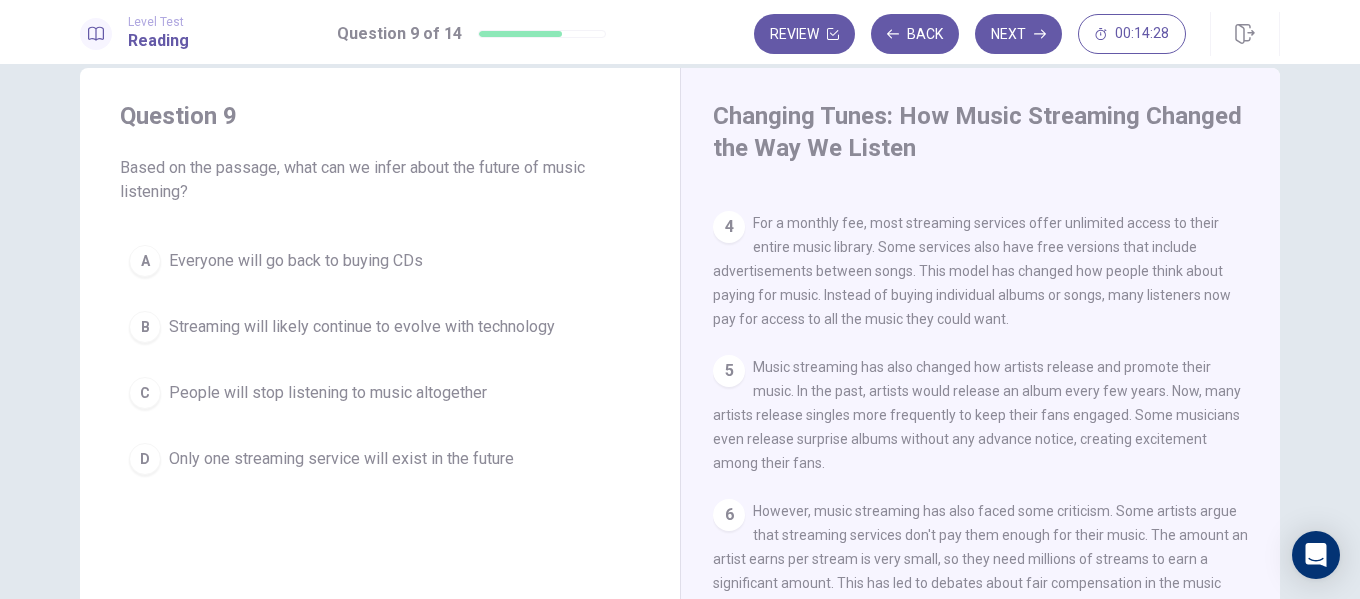 click on "Streaming will likely continue to evolve with technology" at bounding box center [362, 327] 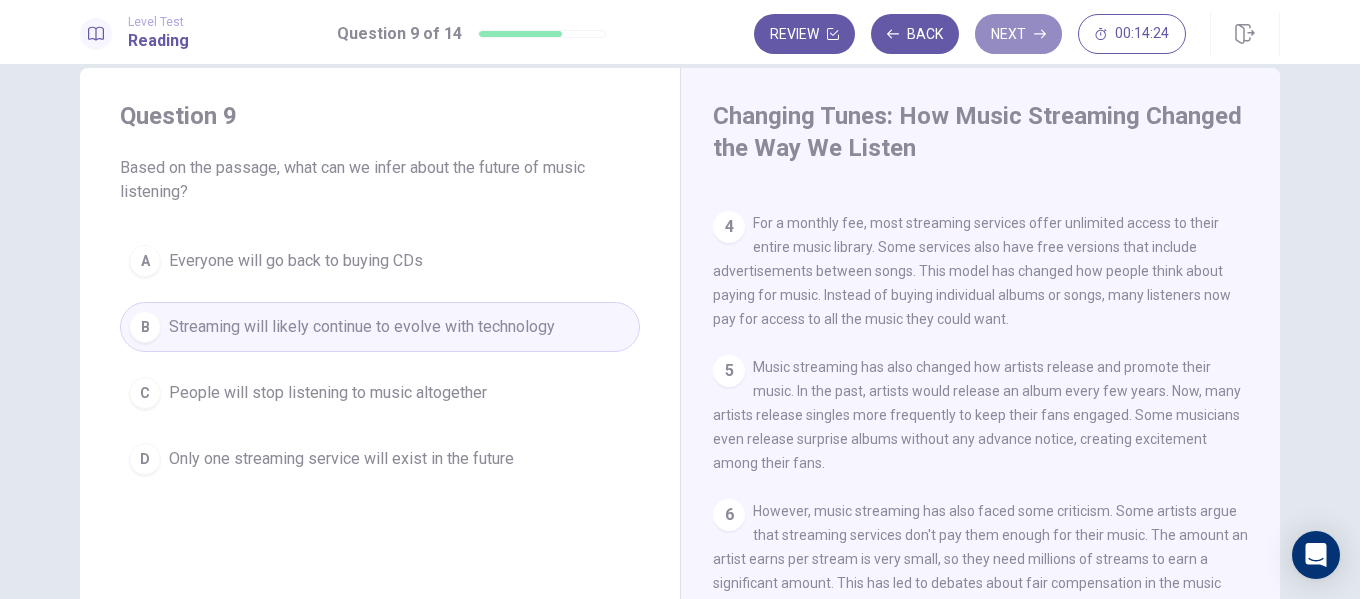 click on "Next" at bounding box center [1018, 34] 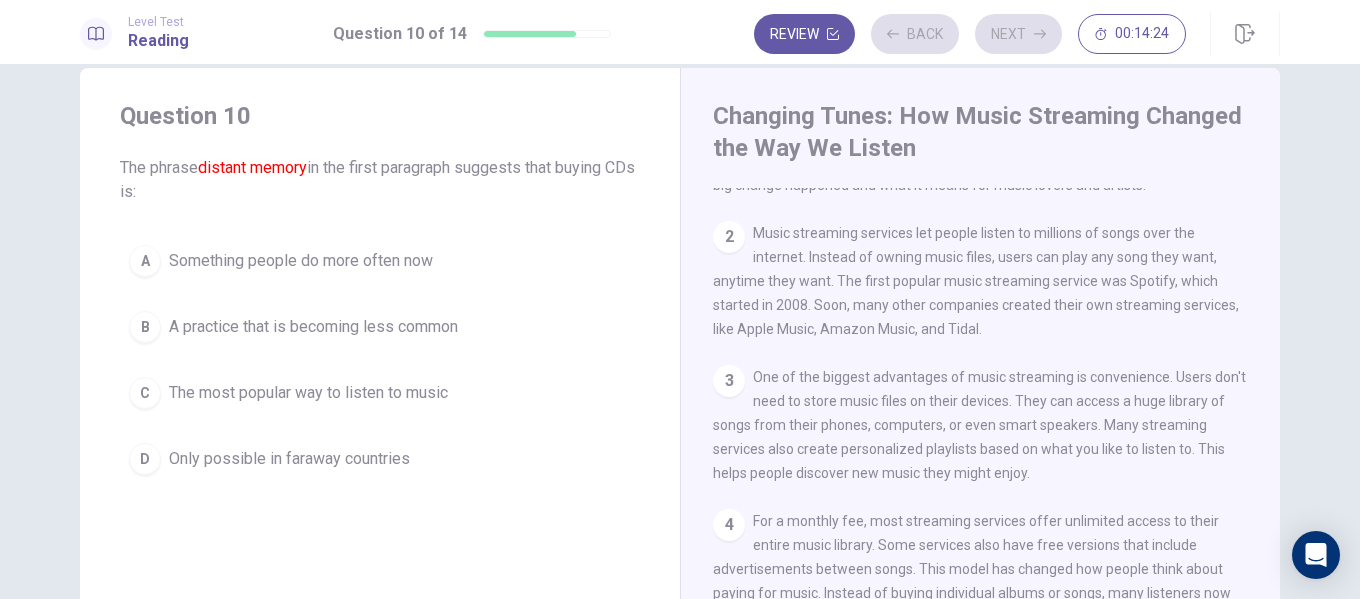 scroll, scrollTop: 0, scrollLeft: 0, axis: both 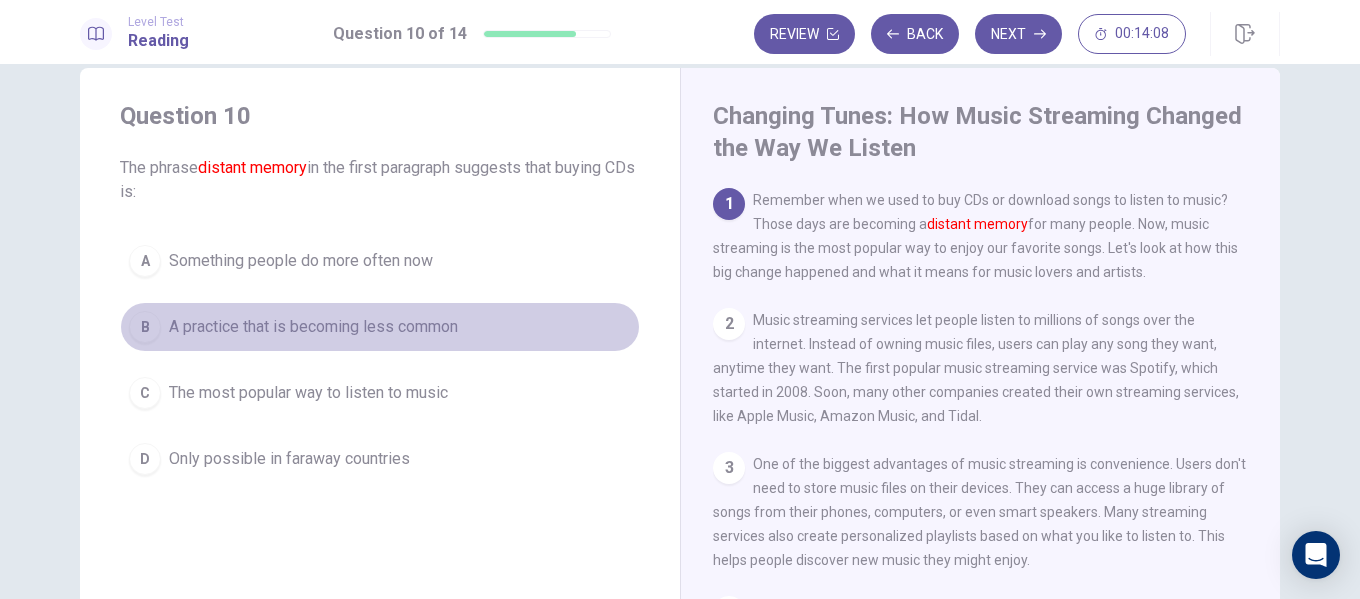 drag, startPoint x: 428, startPoint y: 332, endPoint x: 428, endPoint y: 318, distance: 14 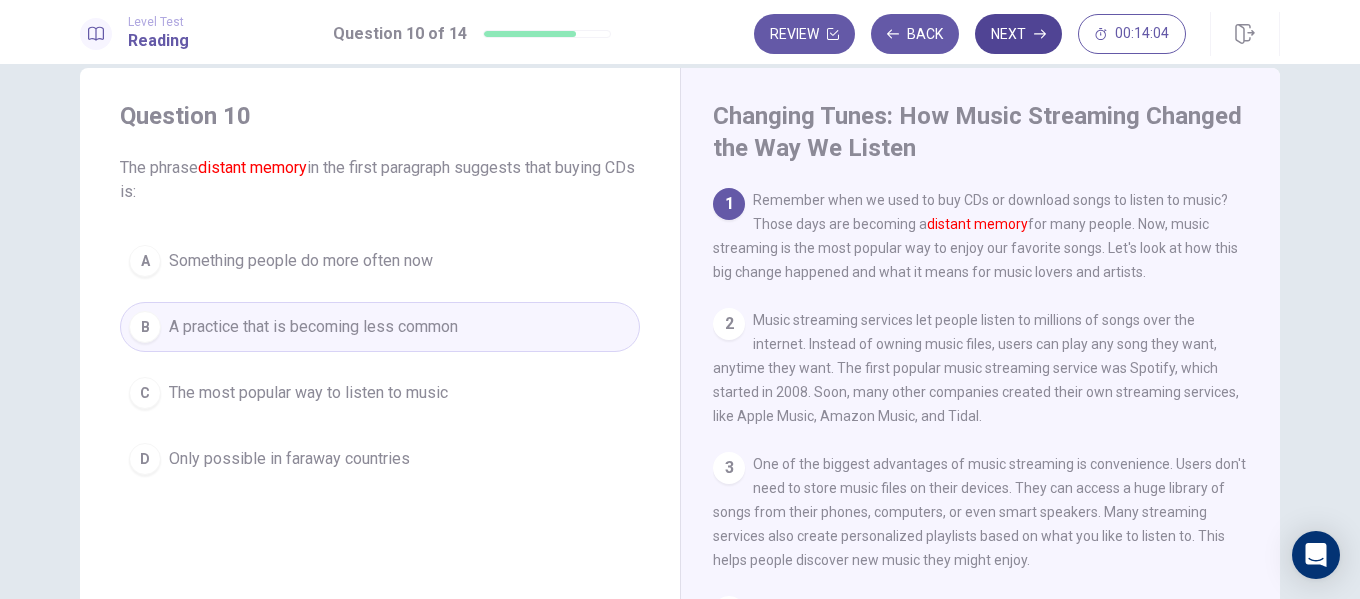 click on "Next" at bounding box center [1018, 34] 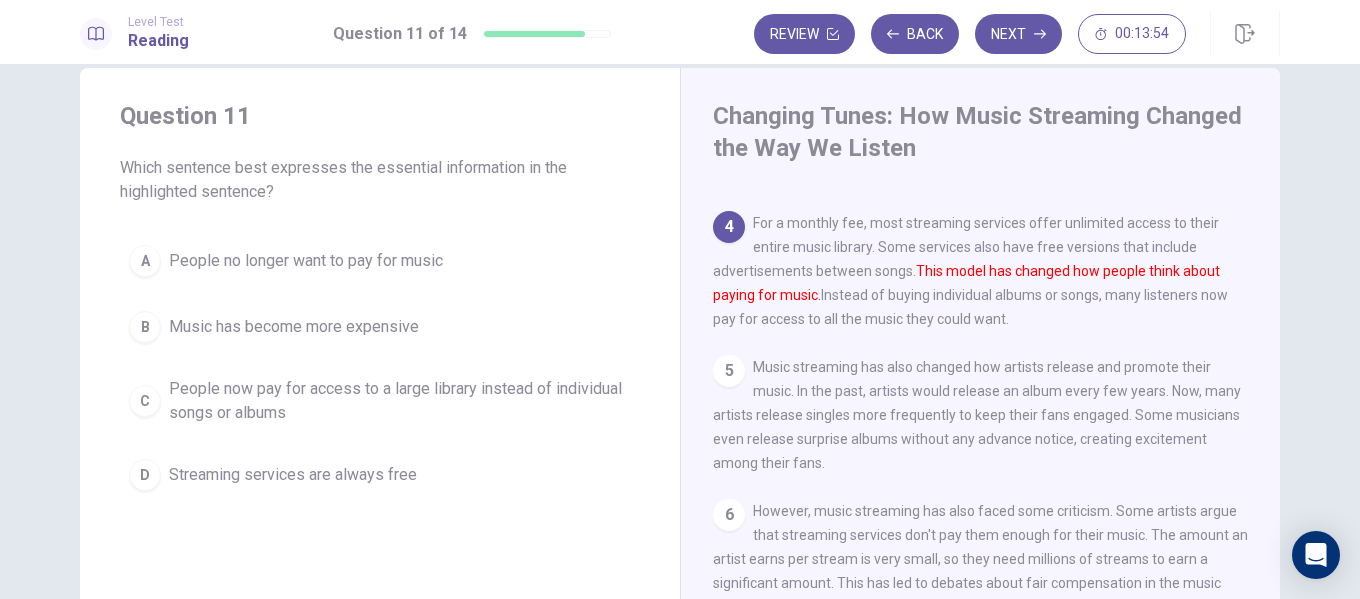 scroll, scrollTop: 418, scrollLeft: 0, axis: vertical 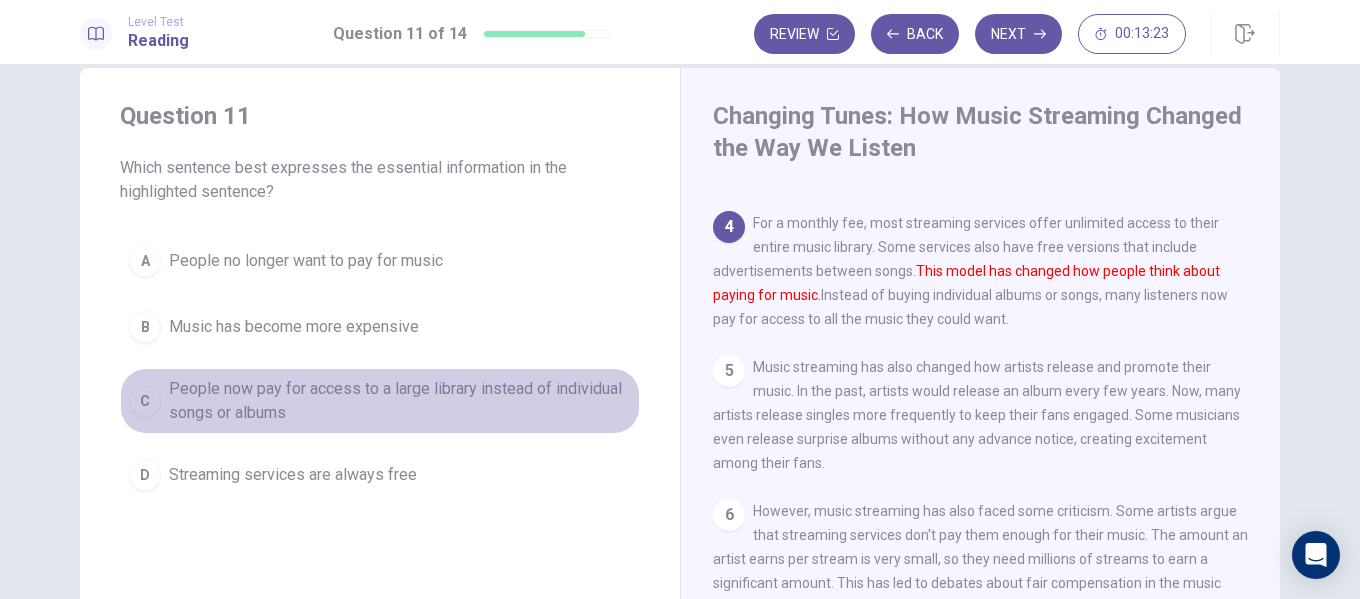 click on "People now pay for access to a large library instead of individual songs or albums" at bounding box center (400, 401) 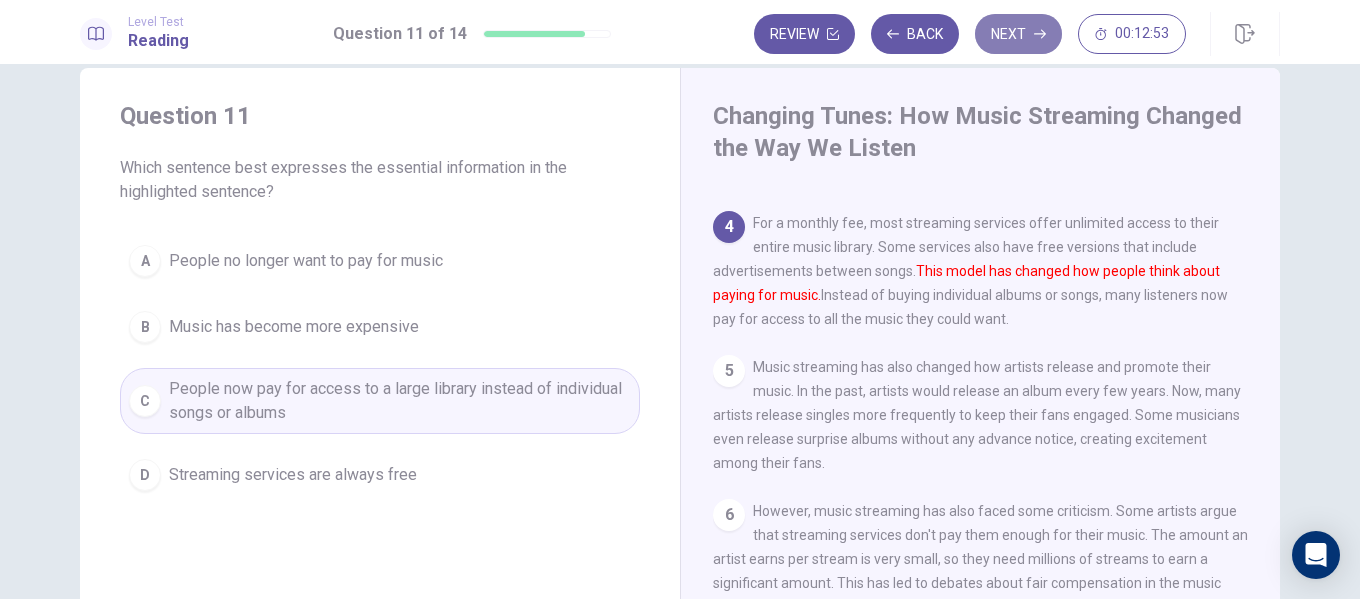 click on "Next" at bounding box center [1018, 34] 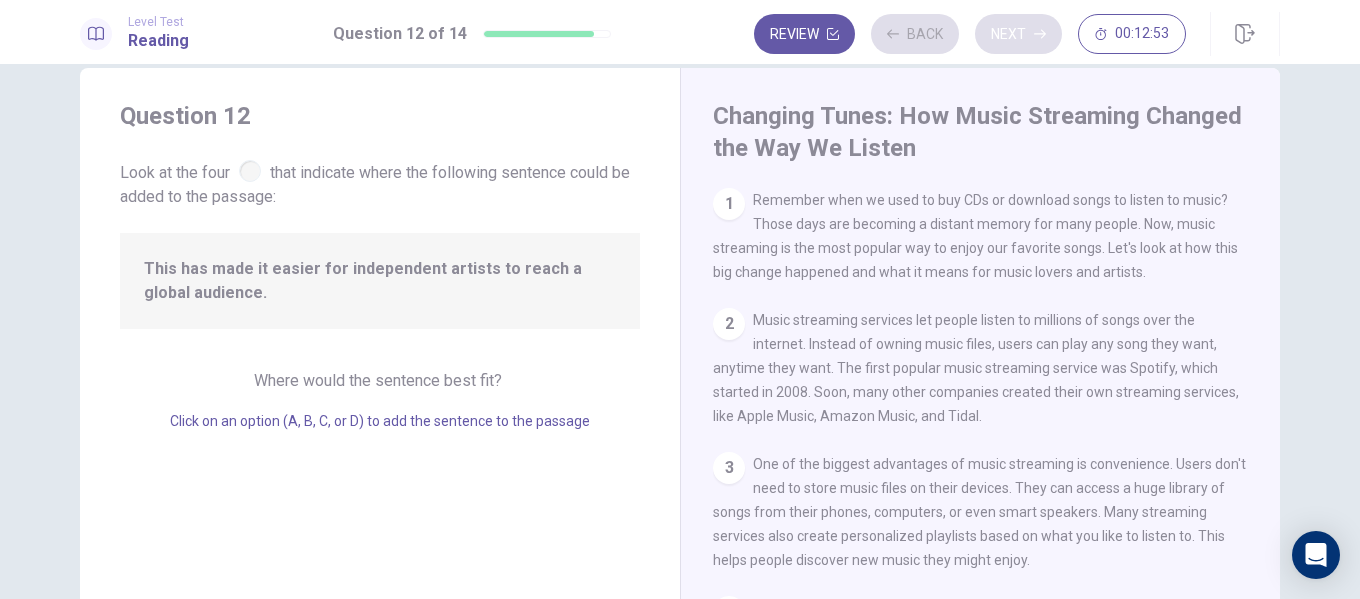 scroll, scrollTop: 348, scrollLeft: 0, axis: vertical 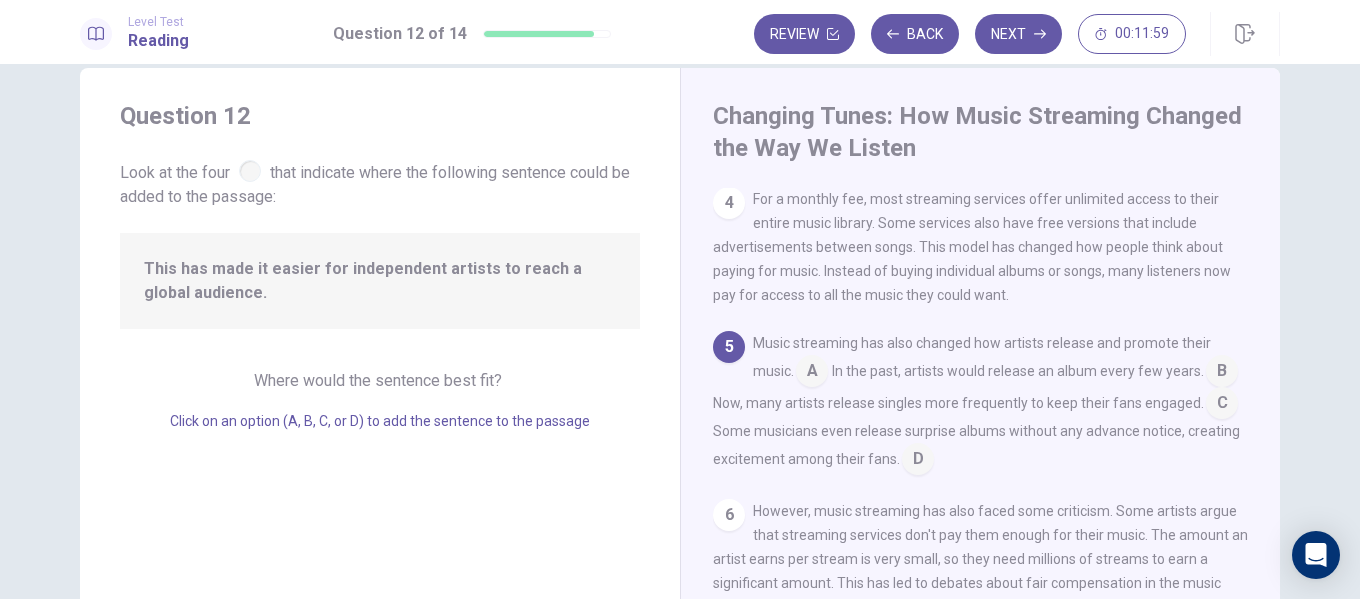 click at bounding box center [1222, 373] 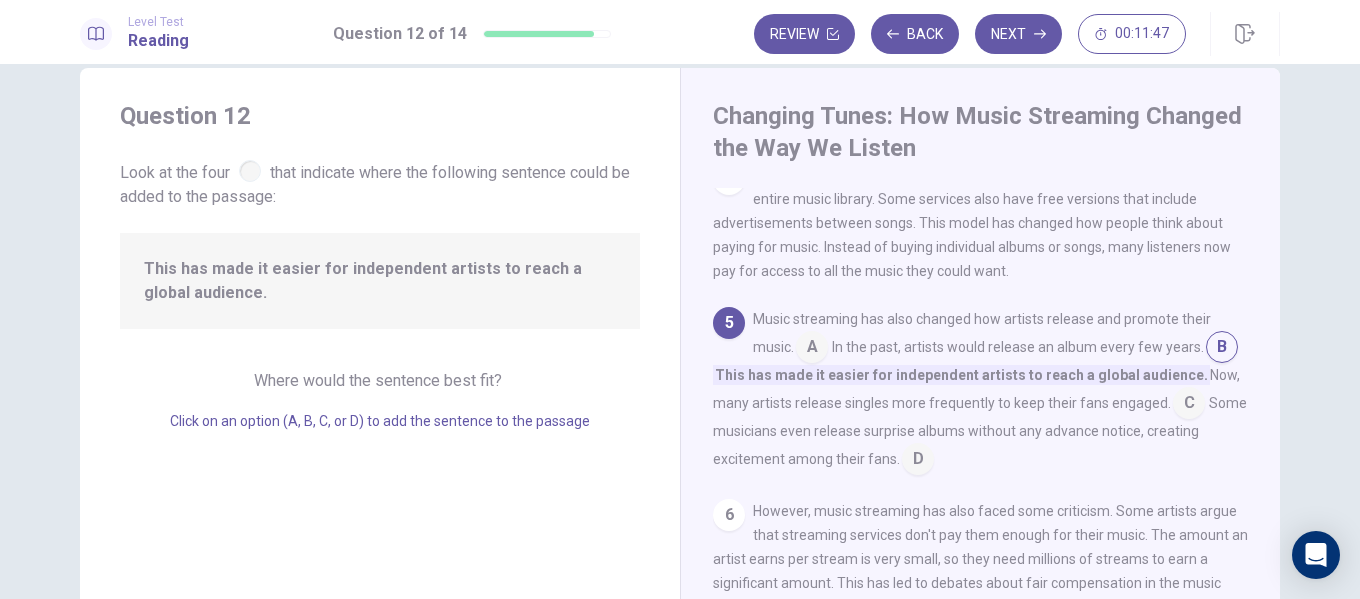 scroll, scrollTop: 469, scrollLeft: 0, axis: vertical 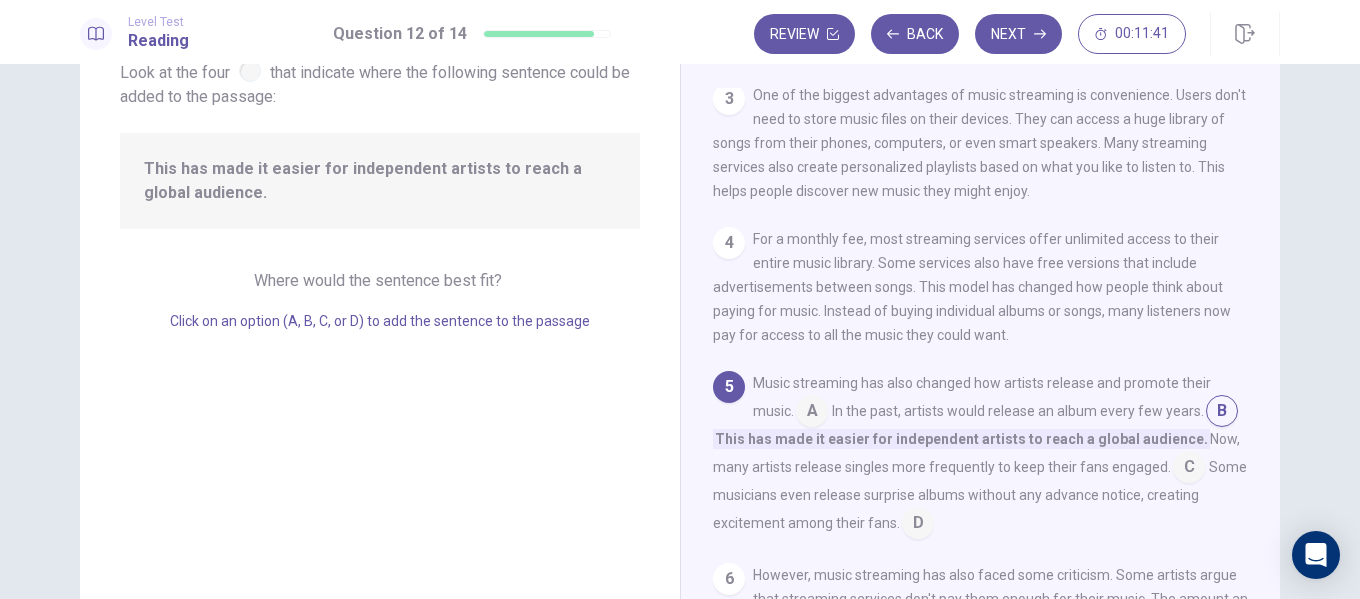 click at bounding box center [1222, 413] 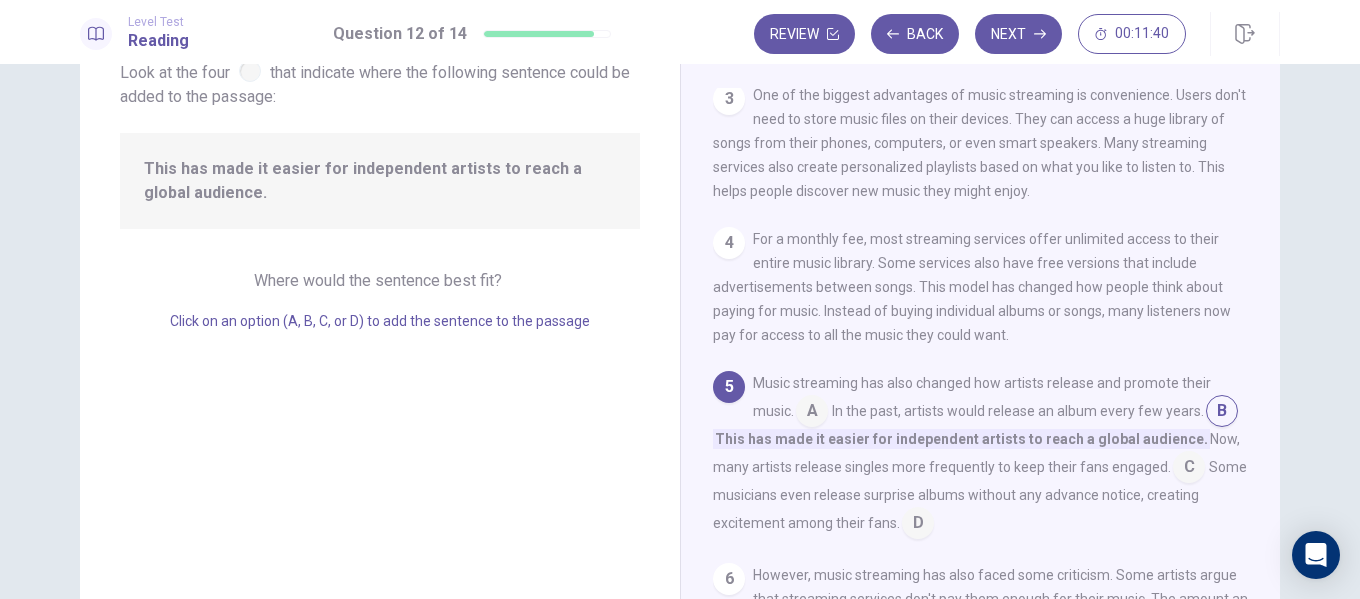click at bounding box center (1222, 413) 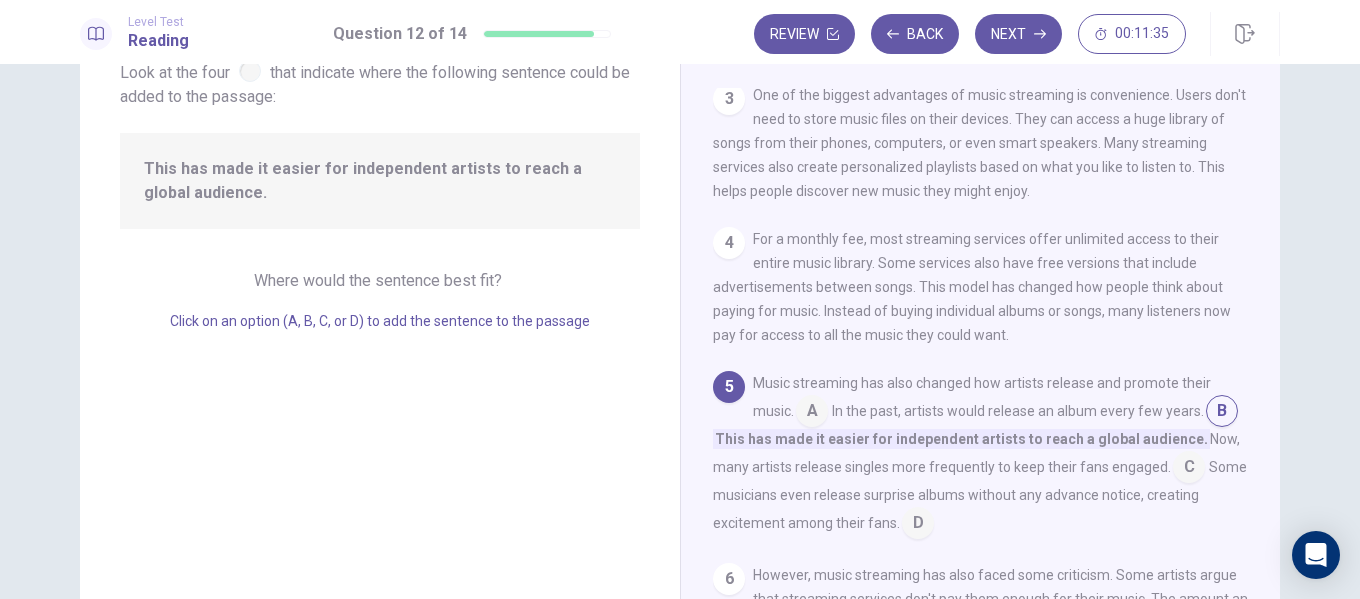 click at bounding box center [918, 525] 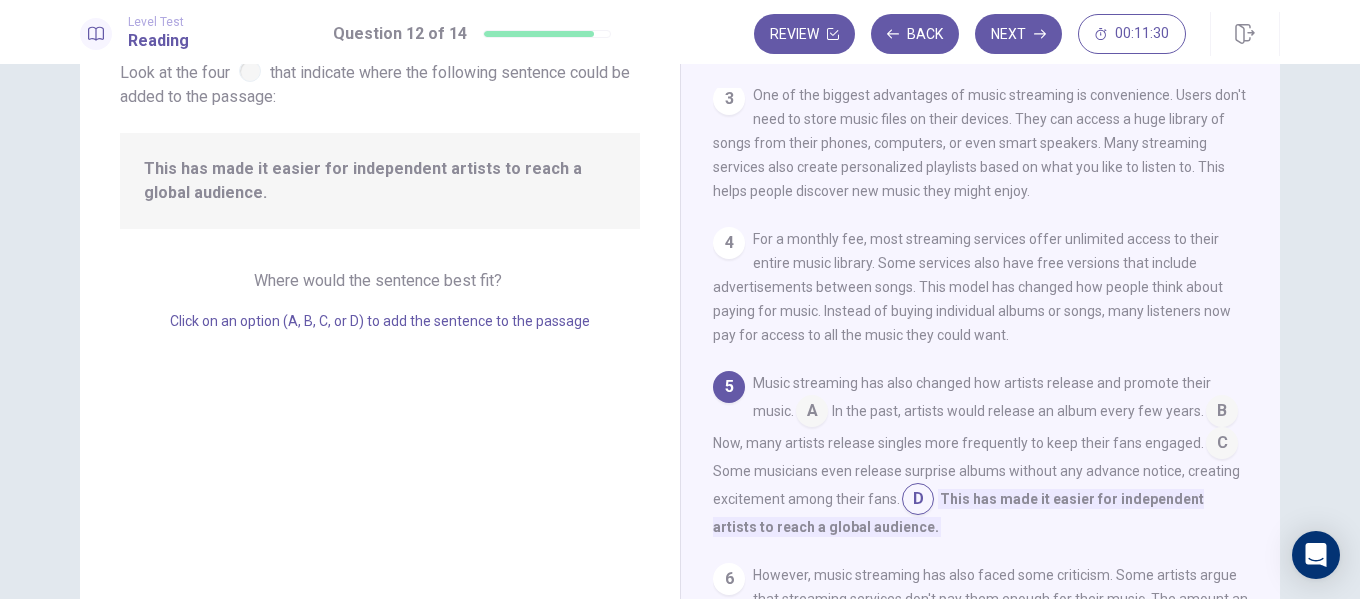click at bounding box center [1222, 413] 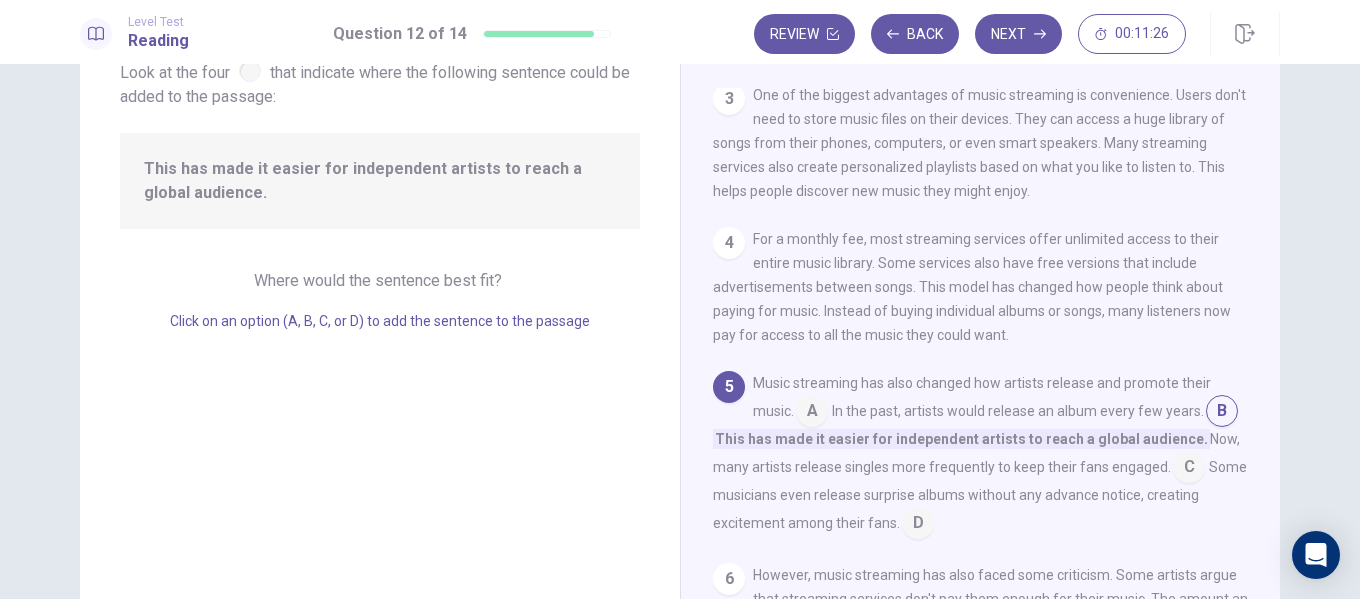 click at bounding box center (1189, 469) 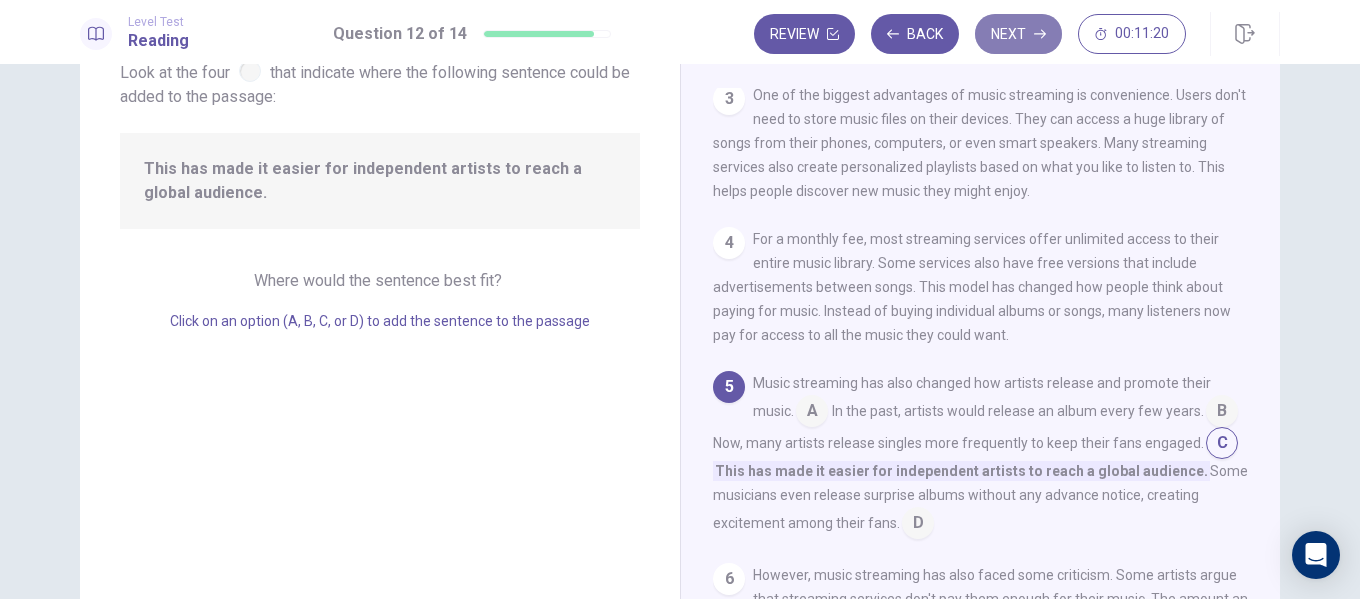 click on "Next" at bounding box center (1018, 34) 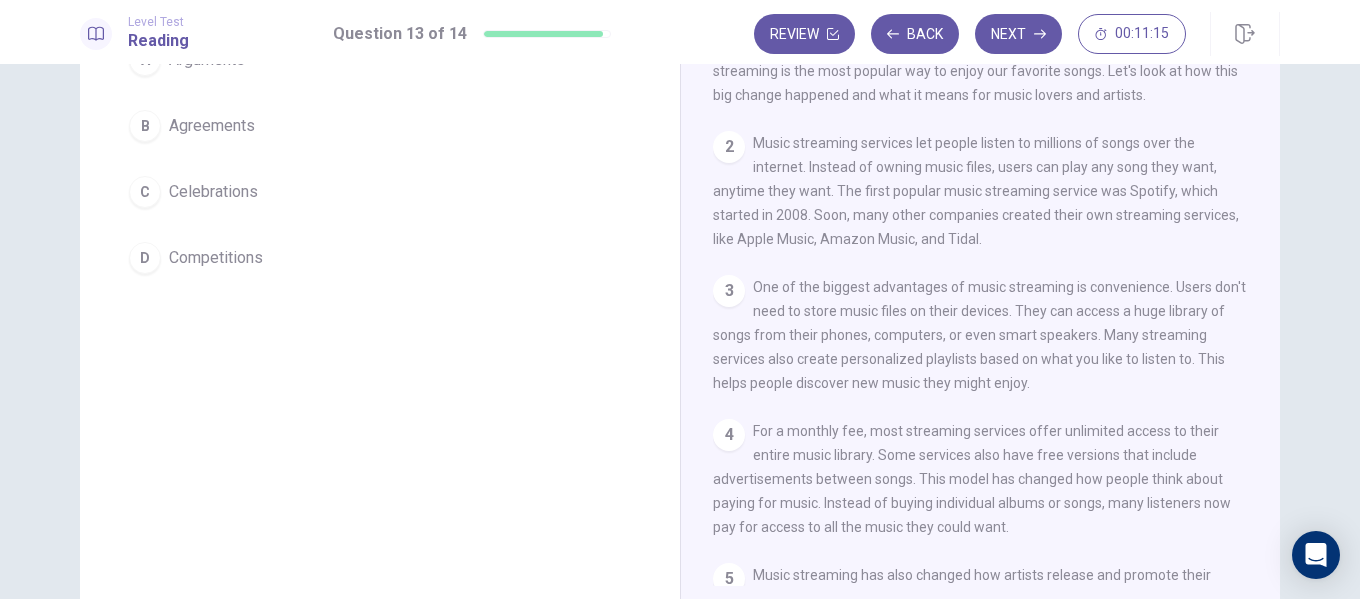 scroll, scrollTop: 300, scrollLeft: 0, axis: vertical 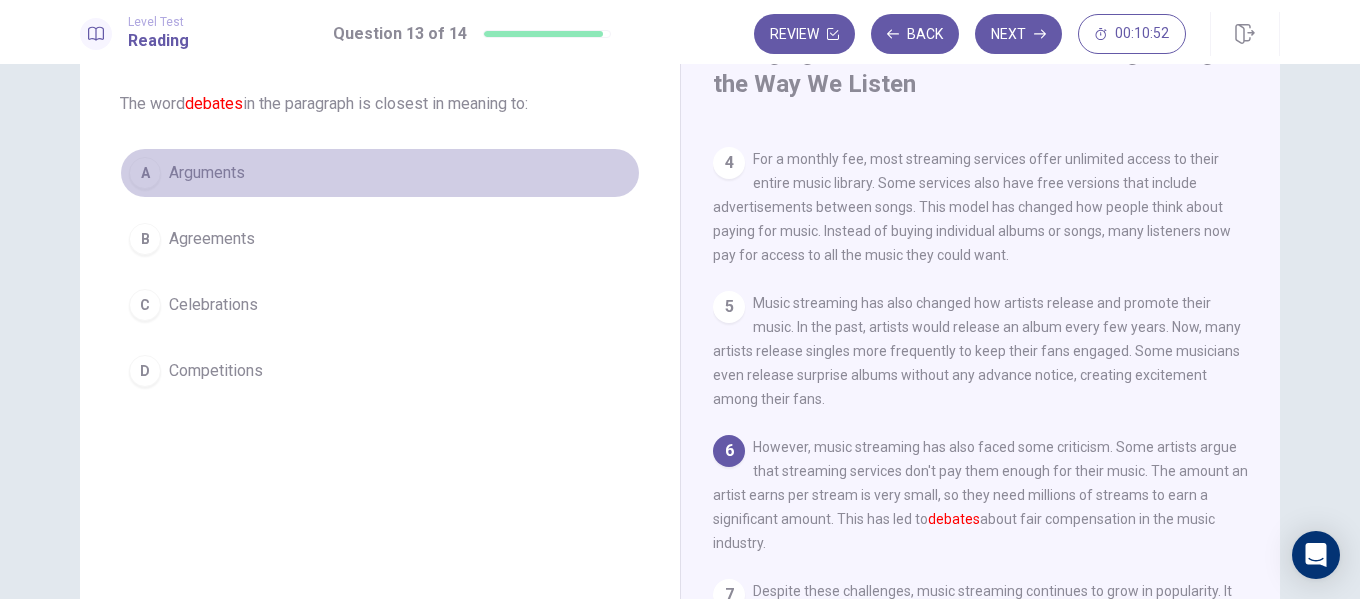click on "Arguments" at bounding box center [207, 173] 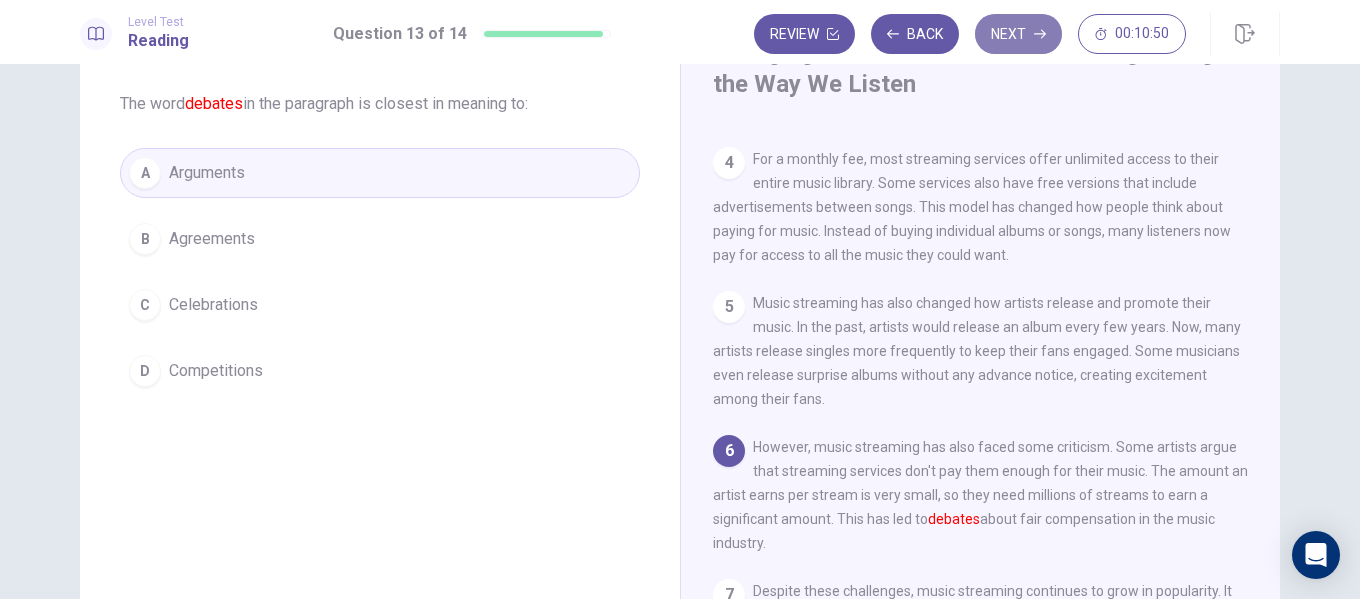 click on "Next" at bounding box center [1018, 34] 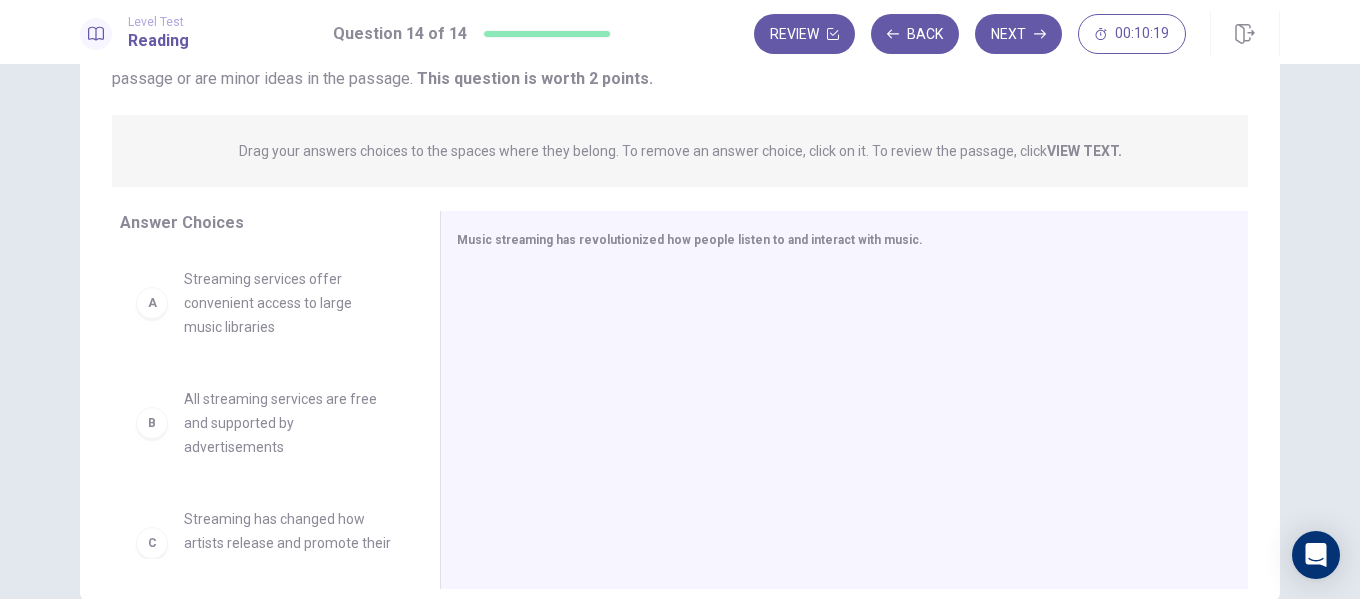 scroll, scrollTop: 200, scrollLeft: 0, axis: vertical 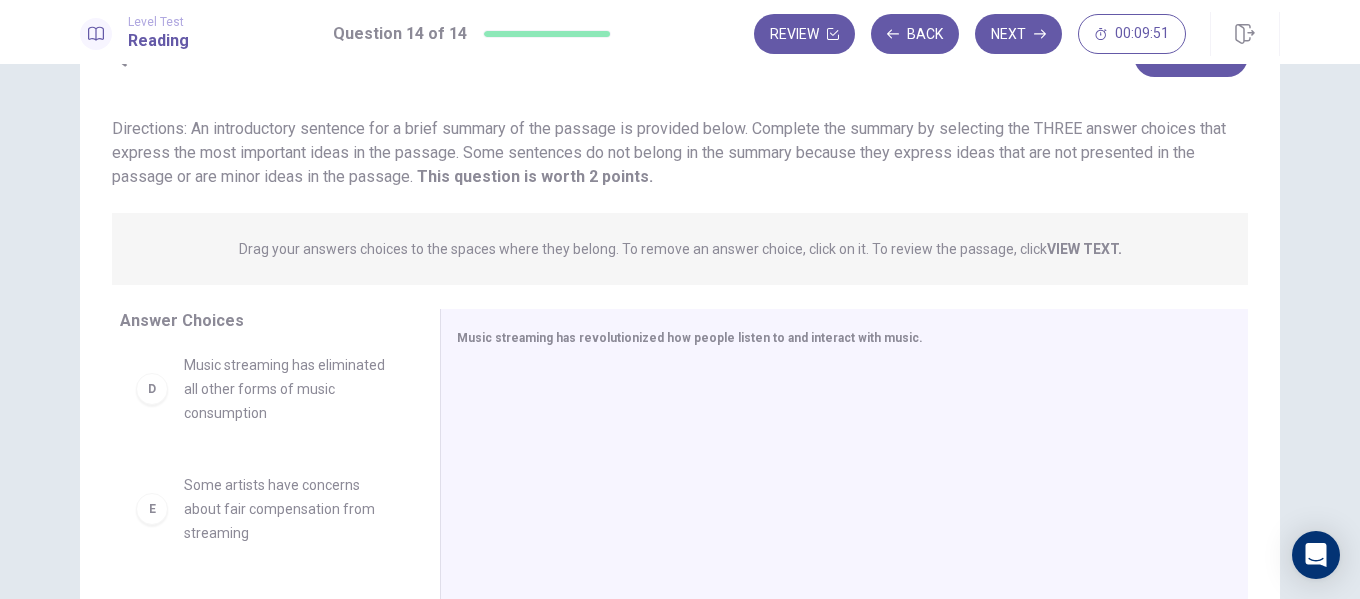 click on "Some artists have concerns about fair compensation from streaming" at bounding box center (288, 509) 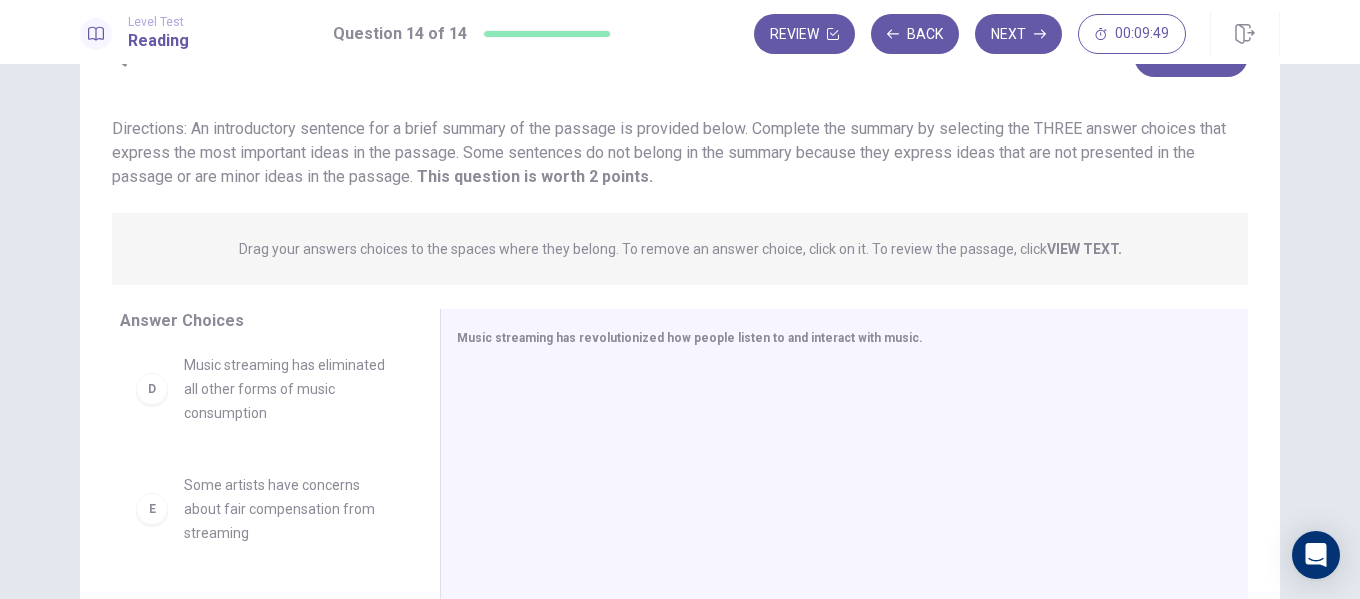 click on "E" at bounding box center (152, 509) 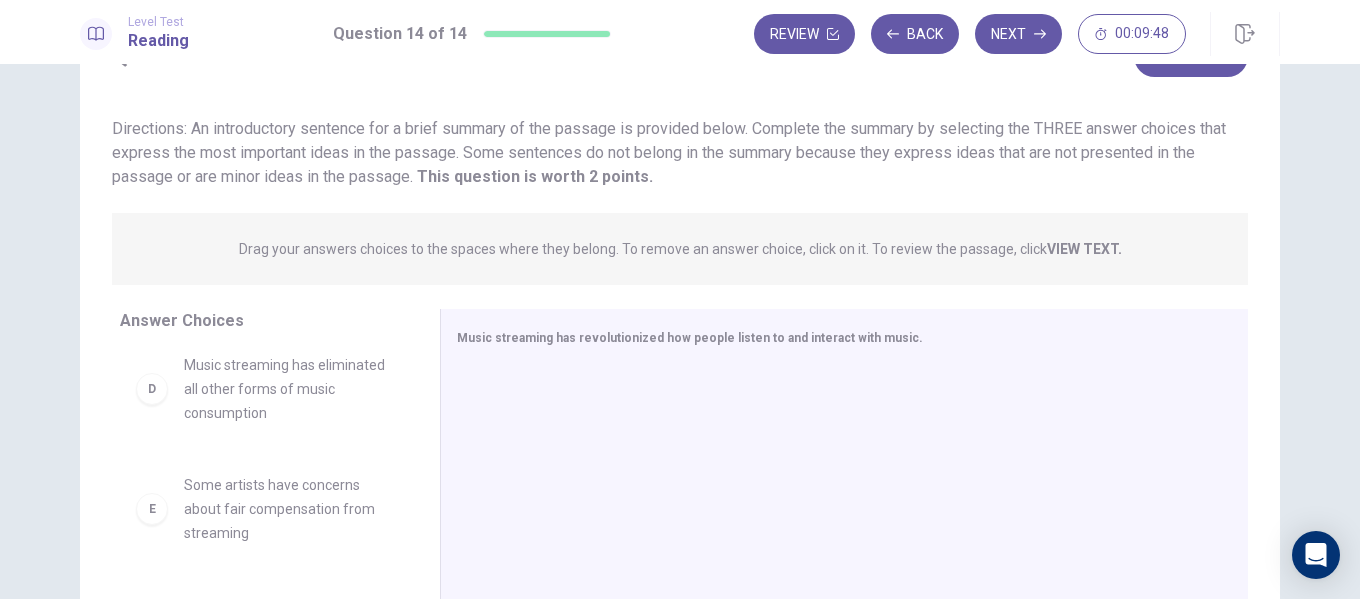 drag, startPoint x: 142, startPoint y: 514, endPoint x: 175, endPoint y: 514, distance: 33 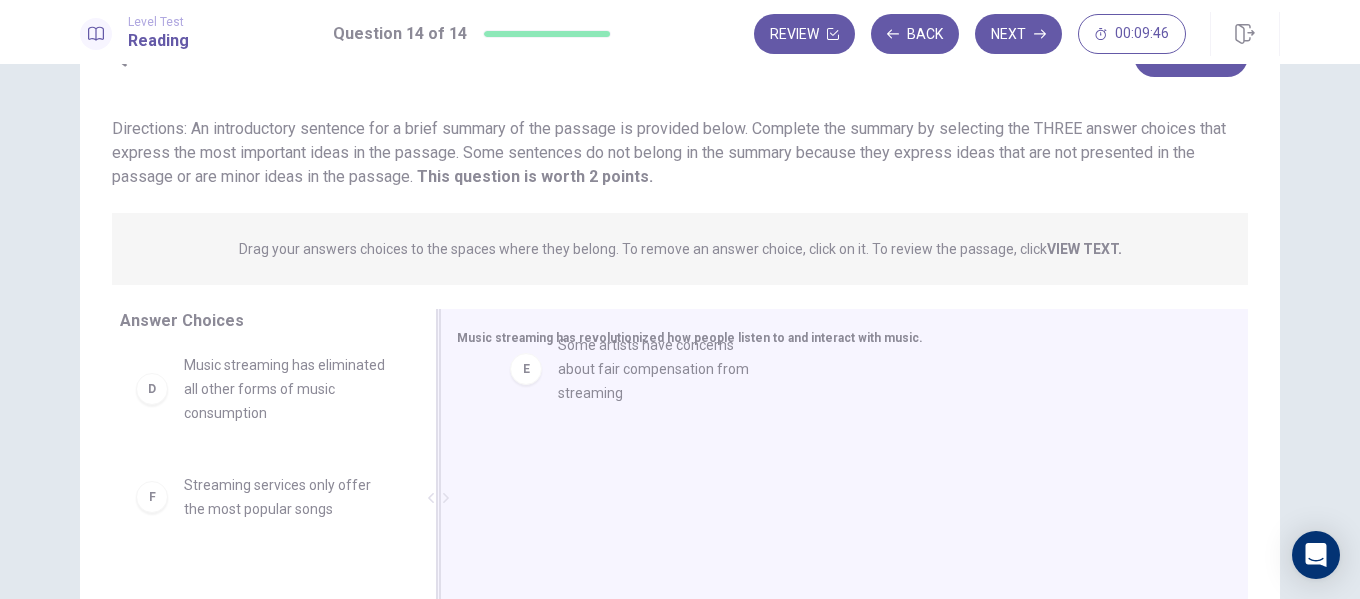 drag, startPoint x: 276, startPoint y: 454, endPoint x: 611, endPoint y: 376, distance: 343.96075 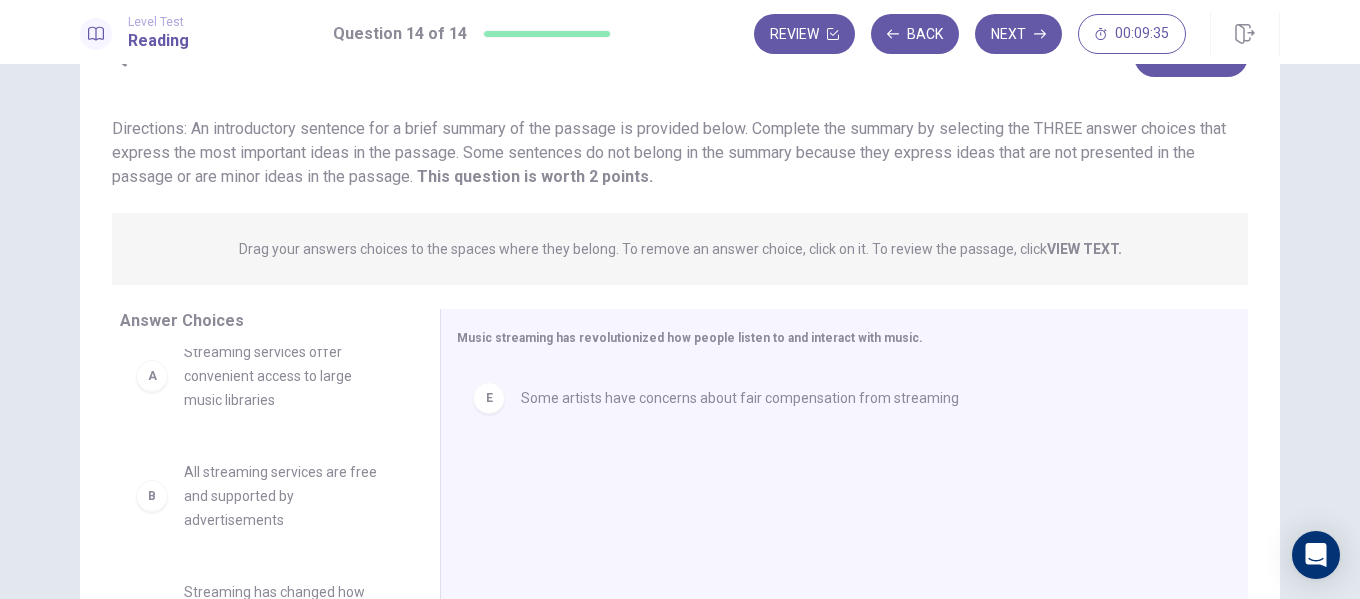 scroll, scrollTop: 0, scrollLeft: 0, axis: both 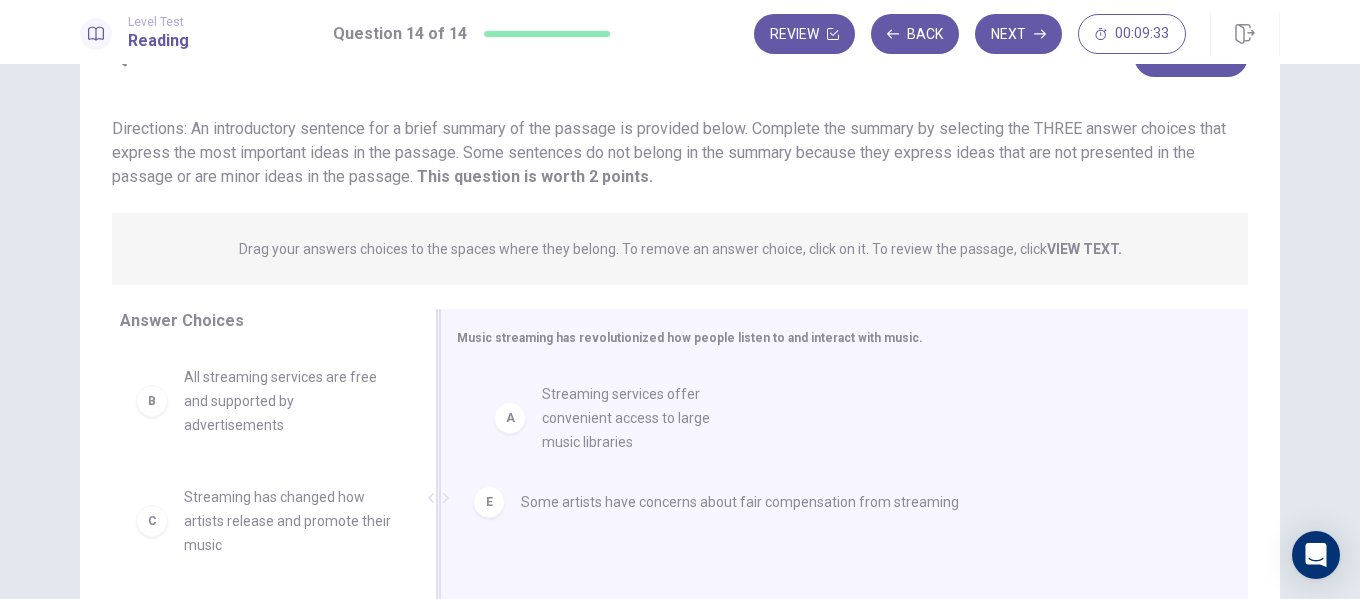 drag, startPoint x: 244, startPoint y: 408, endPoint x: 607, endPoint y: 425, distance: 363.39786 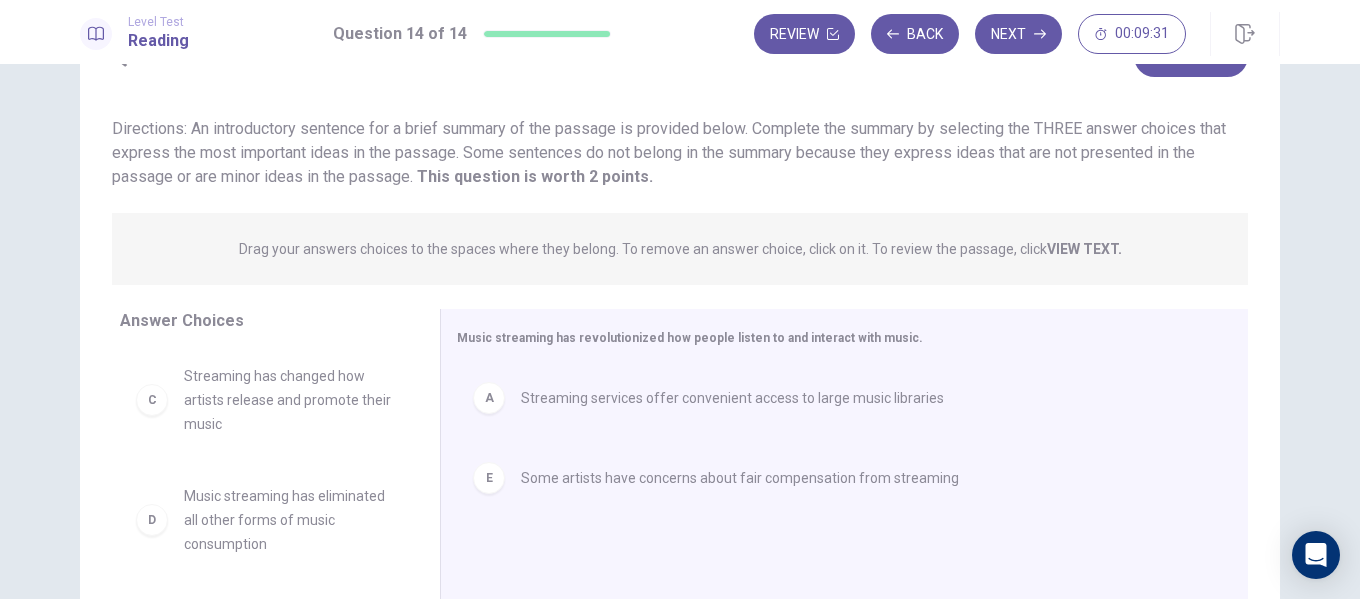 scroll, scrollTop: 132, scrollLeft: 0, axis: vertical 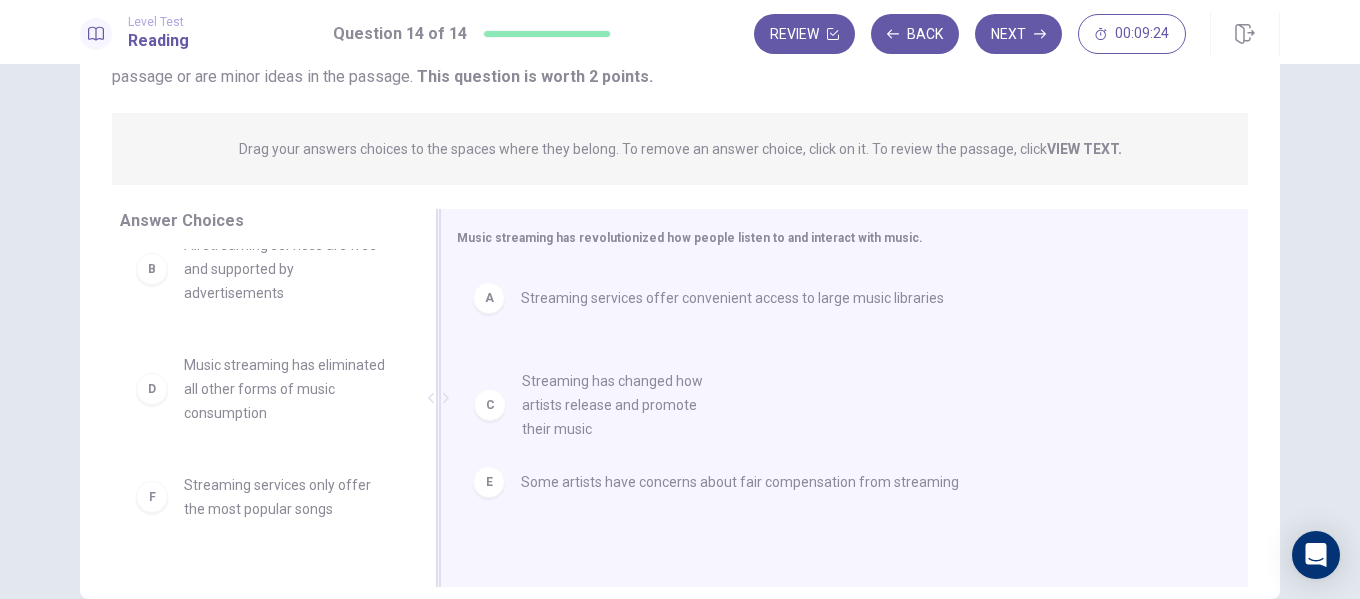 drag, startPoint x: 275, startPoint y: 409, endPoint x: 644, endPoint y: 428, distance: 369.48883 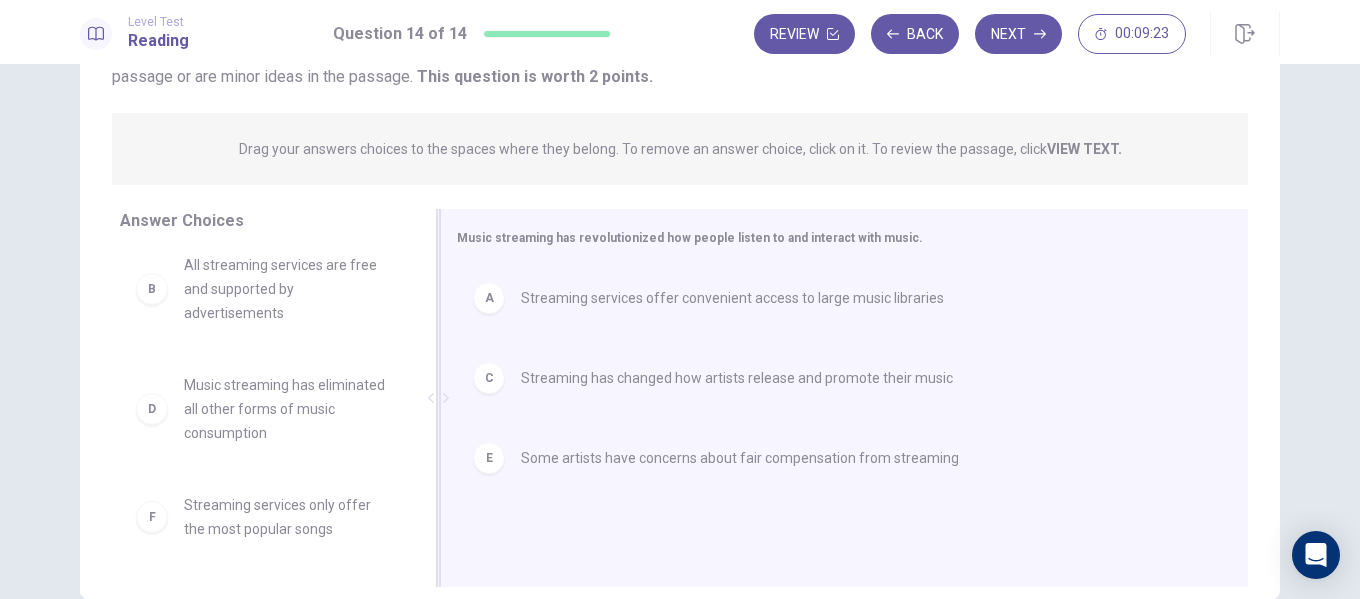 scroll, scrollTop: 12, scrollLeft: 0, axis: vertical 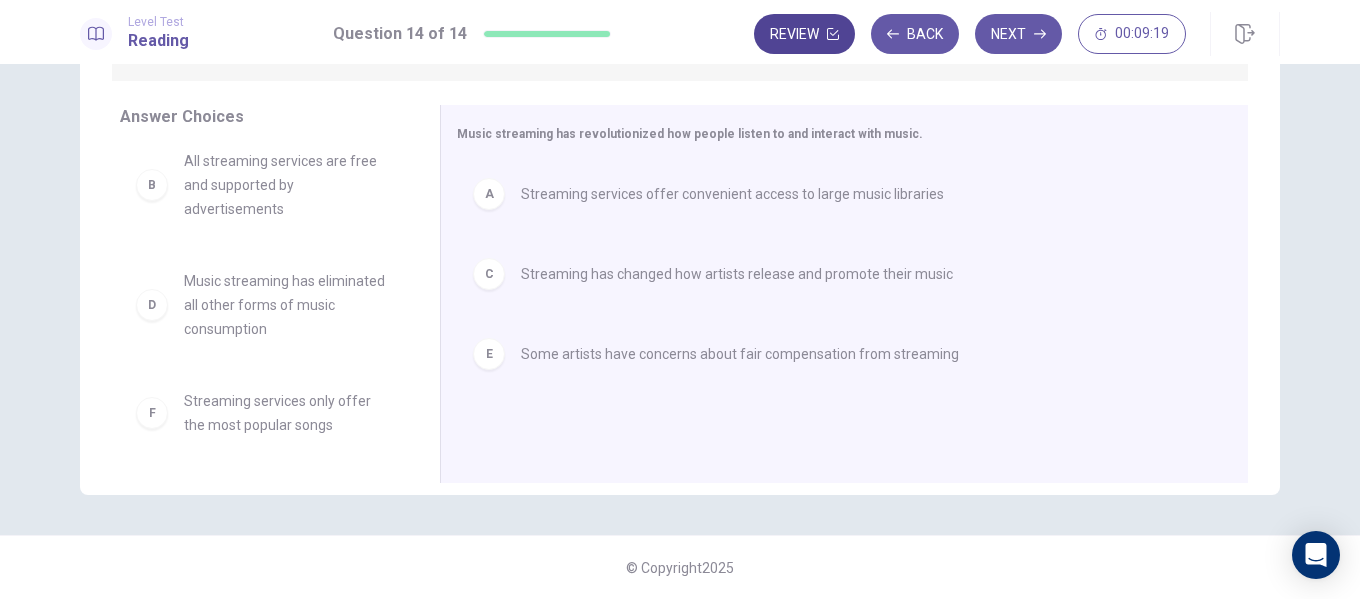 click on "Review" at bounding box center (804, 34) 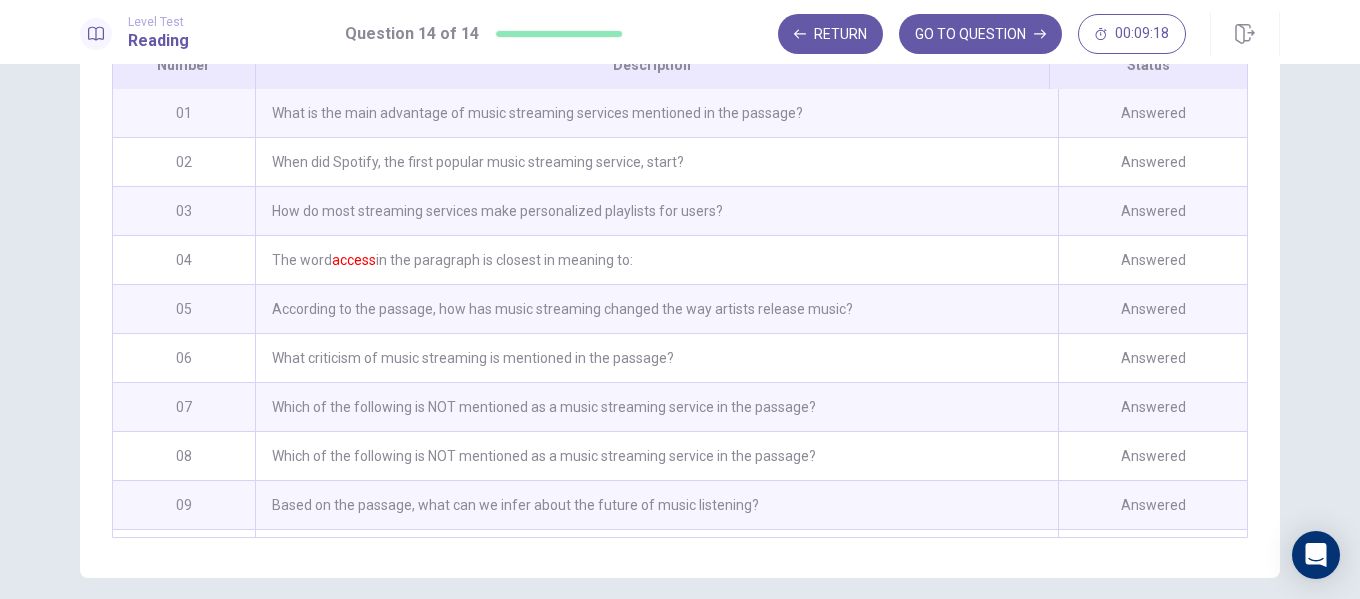 scroll, scrollTop: 411, scrollLeft: 0, axis: vertical 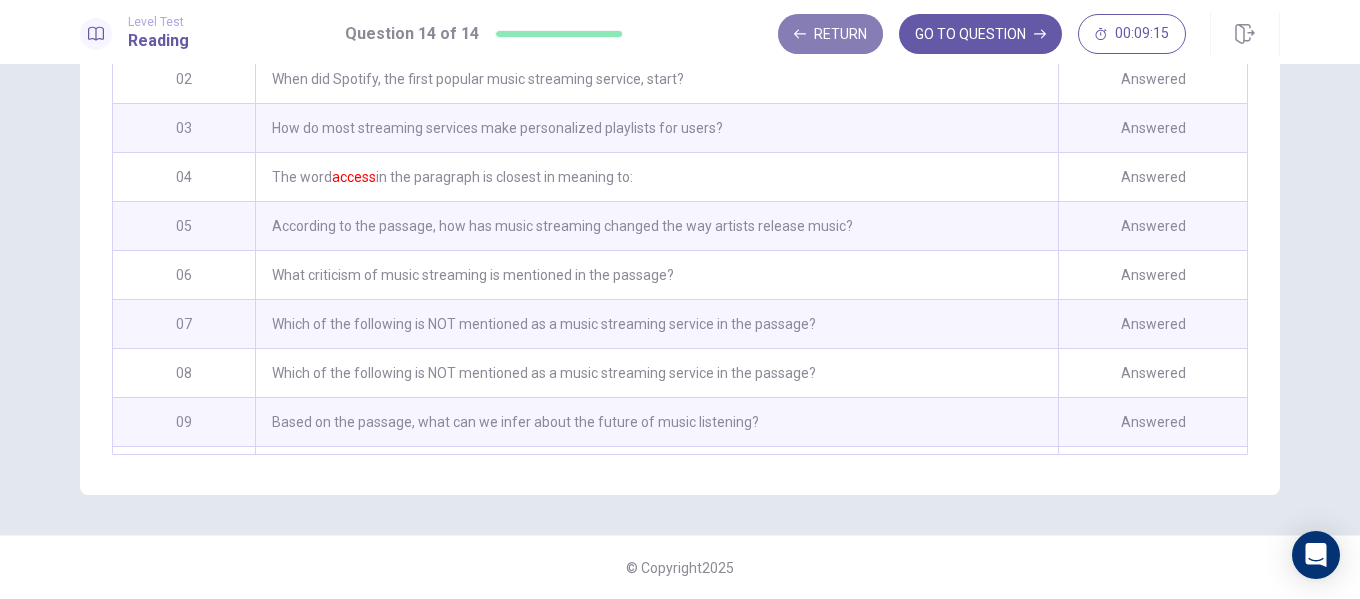 click on "Return" at bounding box center [830, 34] 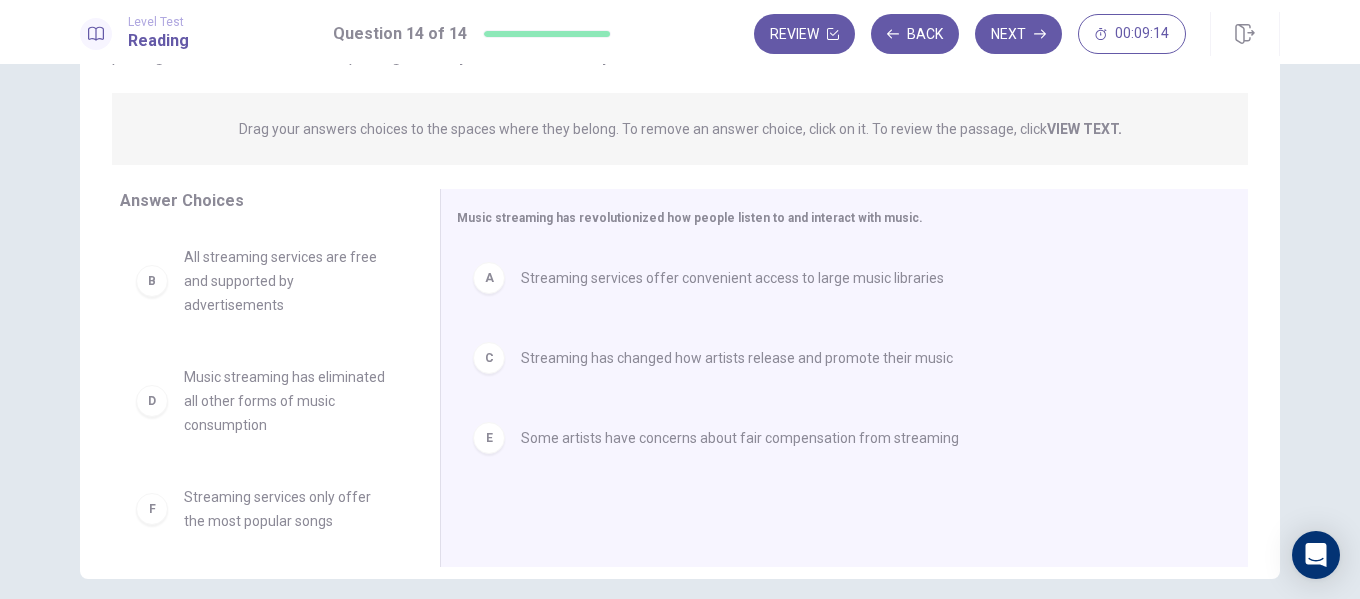 scroll, scrollTop: 104, scrollLeft: 0, axis: vertical 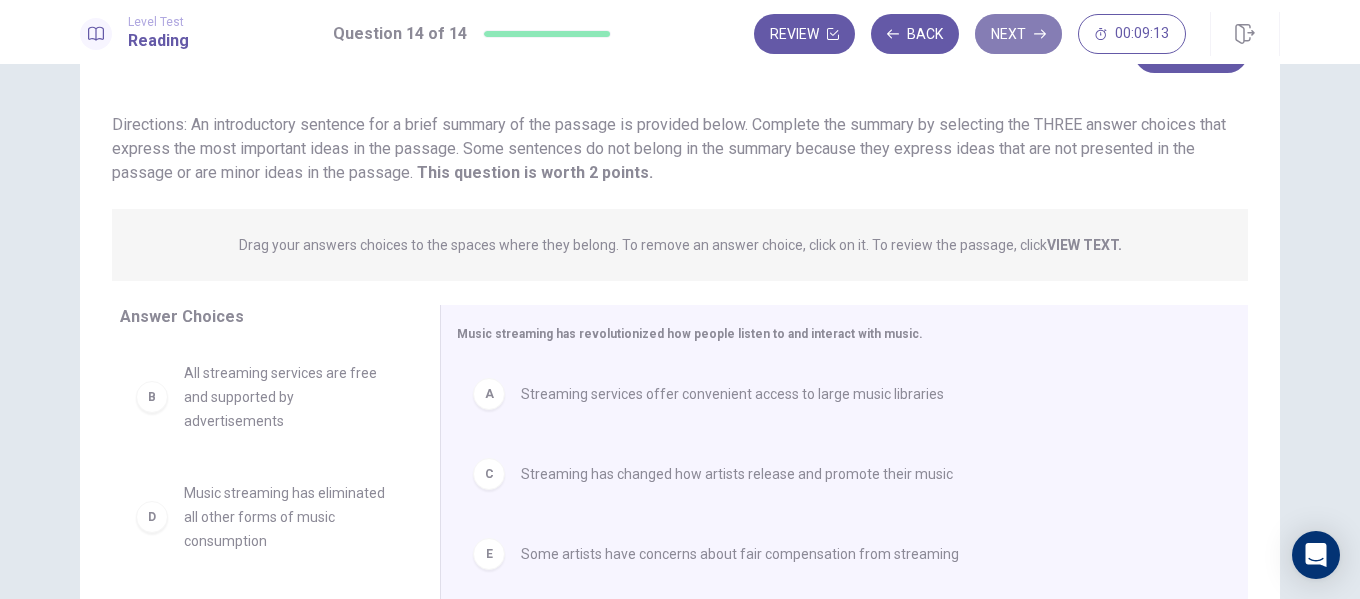 click on "Next" at bounding box center [1018, 34] 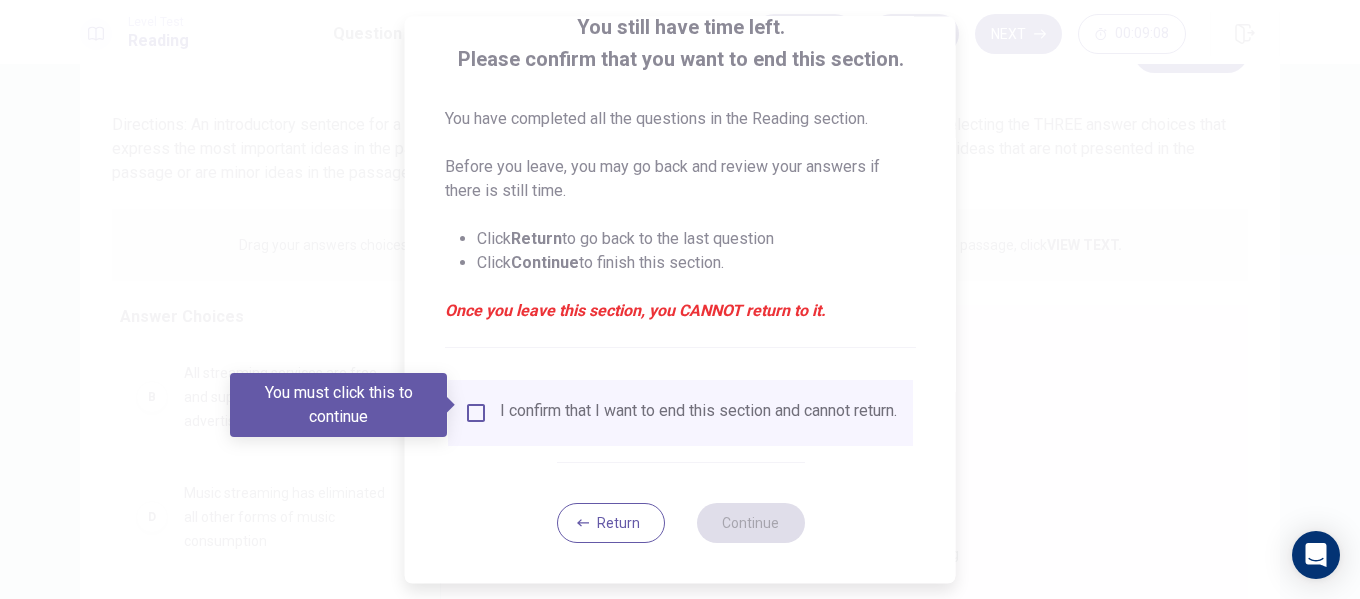 scroll, scrollTop: 147, scrollLeft: 0, axis: vertical 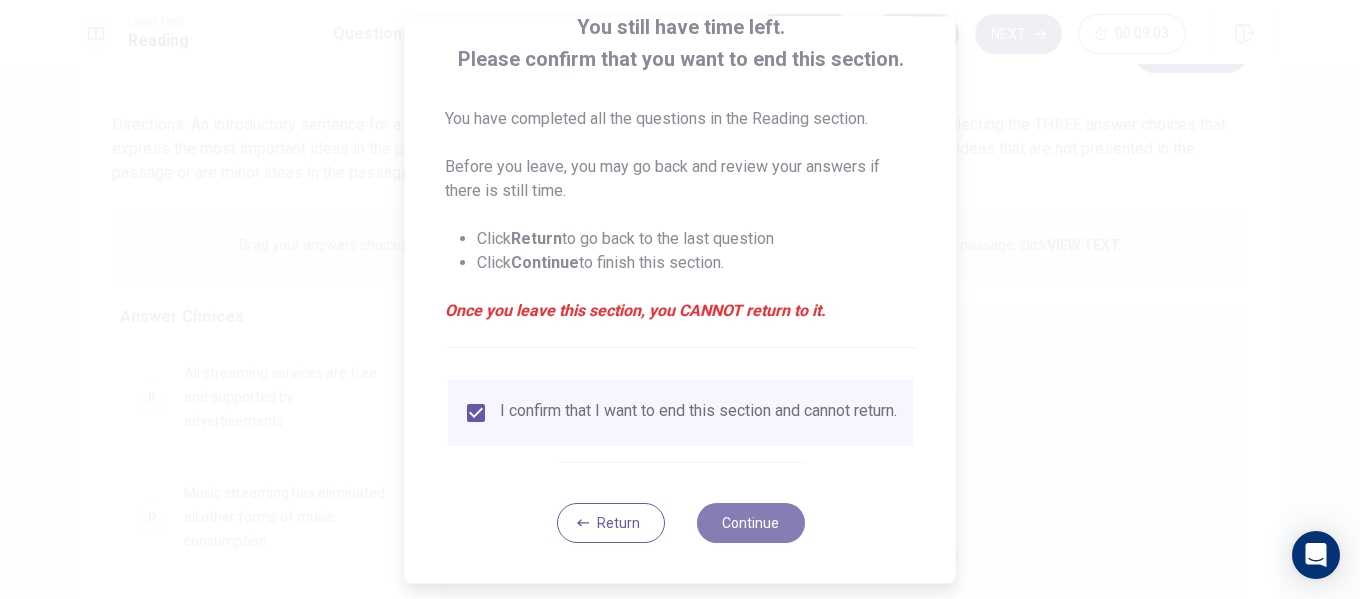 click on "Continue" at bounding box center [750, 523] 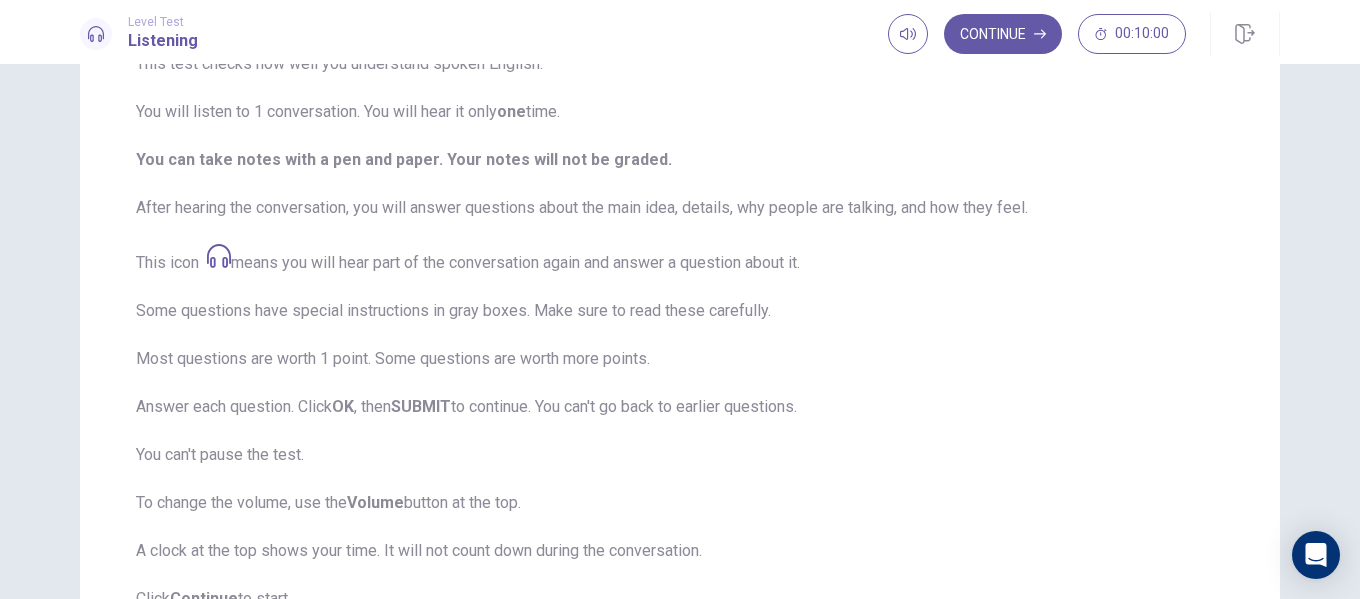 scroll, scrollTop: 204, scrollLeft: 0, axis: vertical 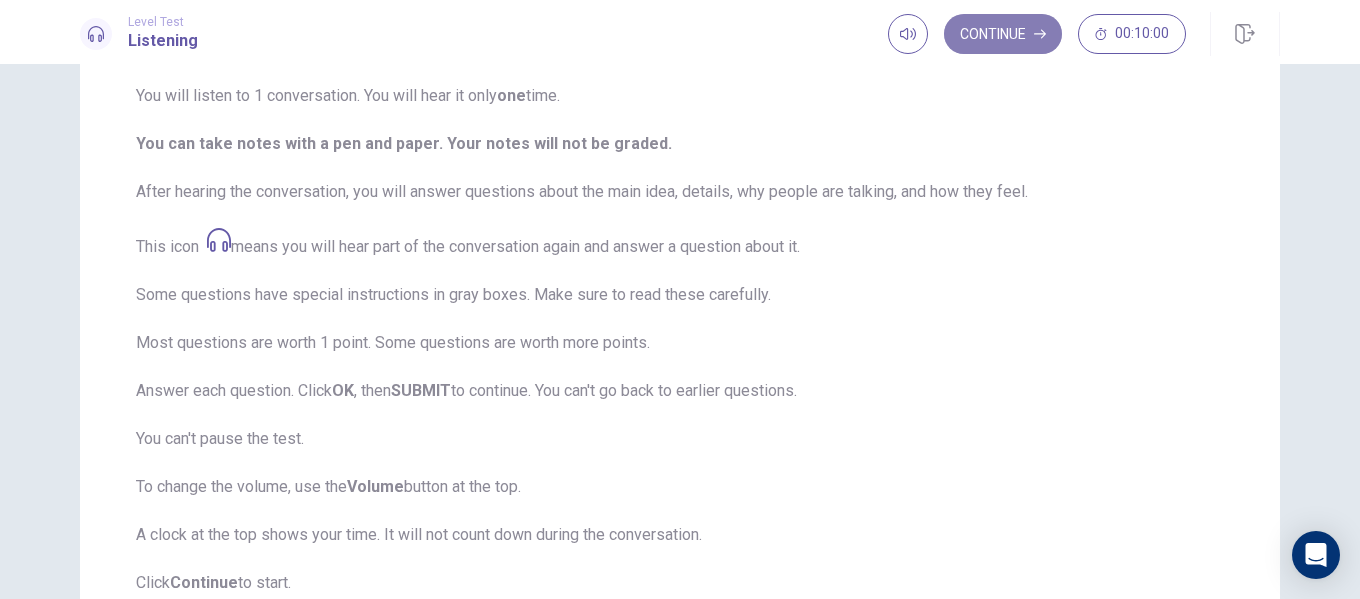 click on "Continue" at bounding box center (1003, 34) 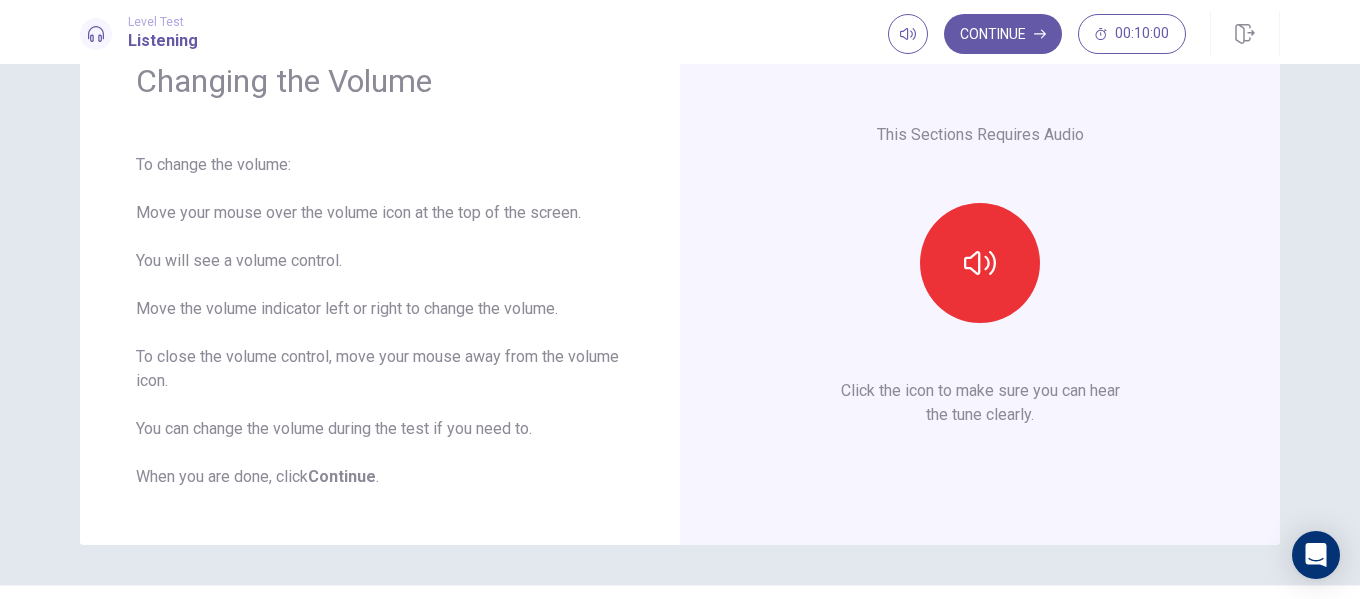scroll, scrollTop: 100, scrollLeft: 0, axis: vertical 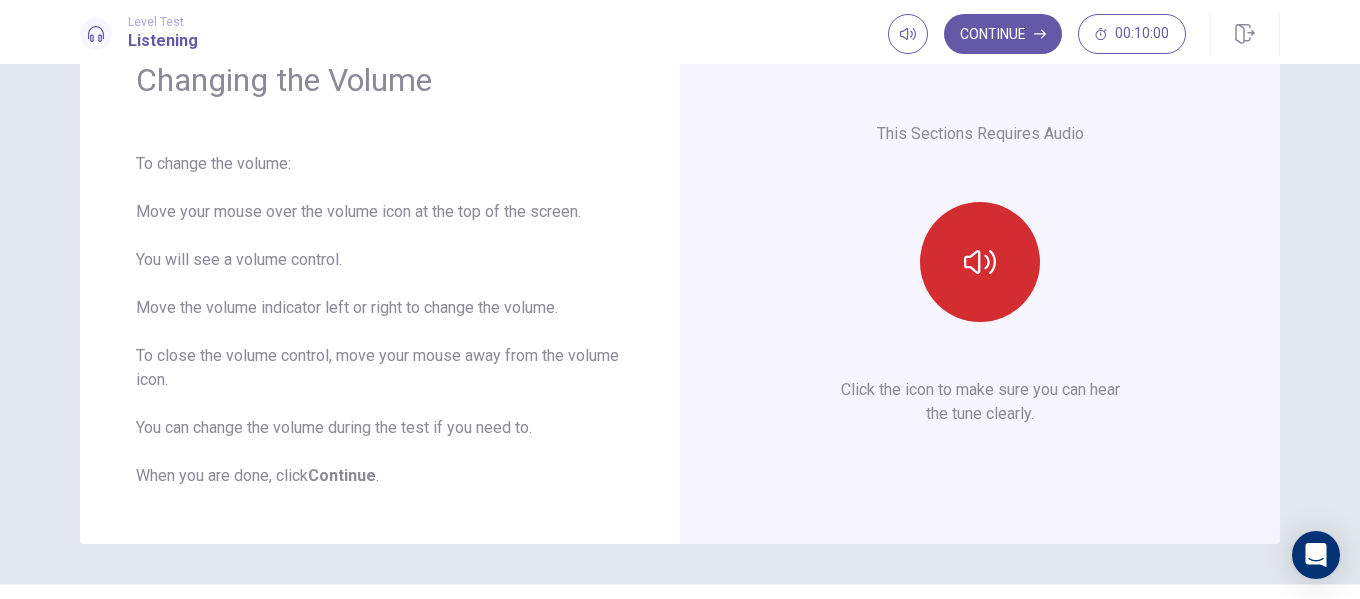 click at bounding box center [980, 262] 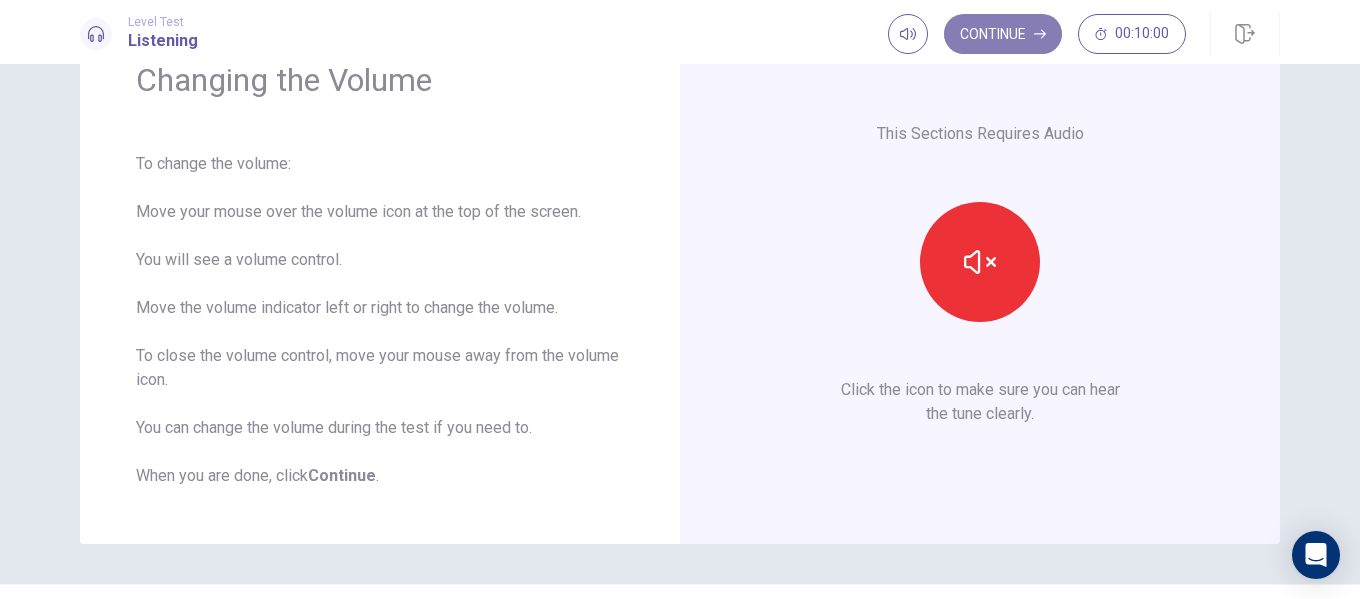 click on "Continue" at bounding box center [1003, 34] 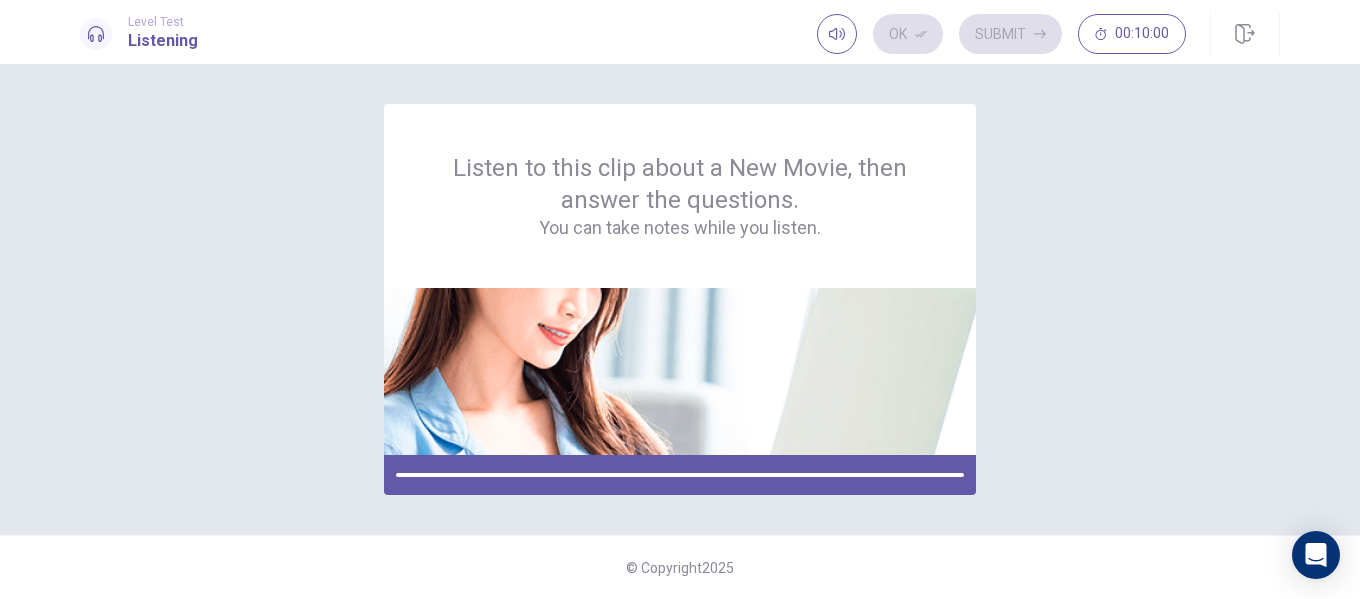 scroll, scrollTop: 0, scrollLeft: 0, axis: both 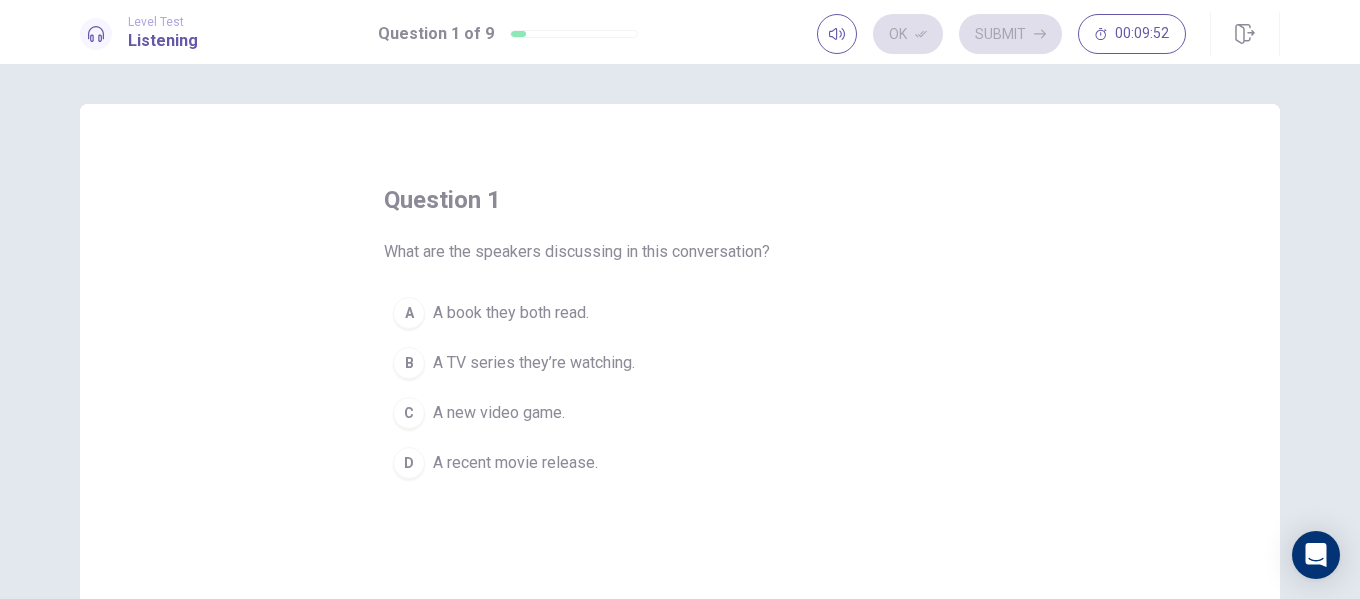 click on "D" at bounding box center [409, 463] 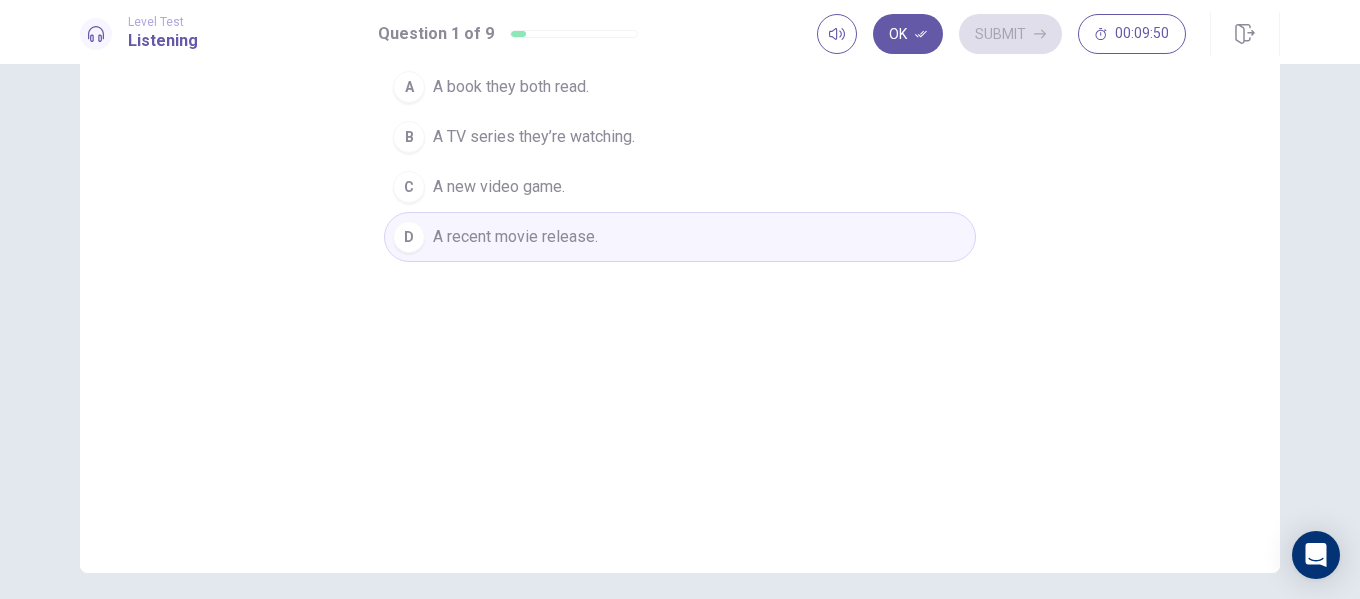 scroll, scrollTop: 100, scrollLeft: 0, axis: vertical 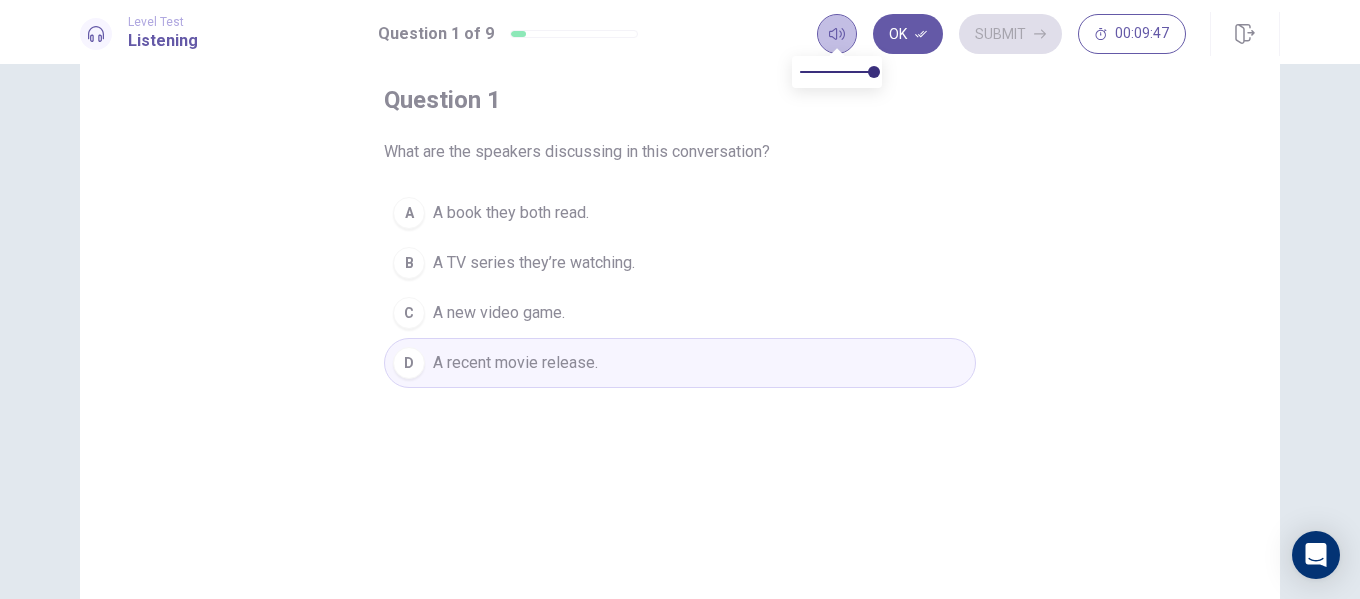 click at bounding box center [837, 34] 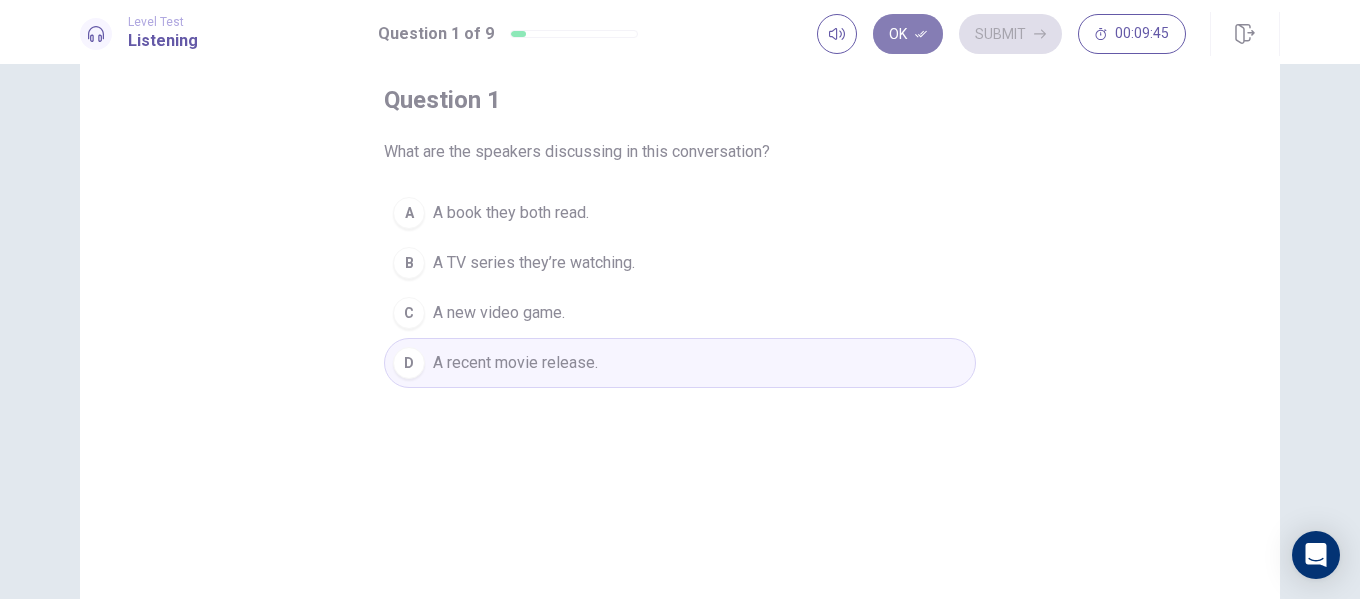 click on "Ok" at bounding box center [908, 34] 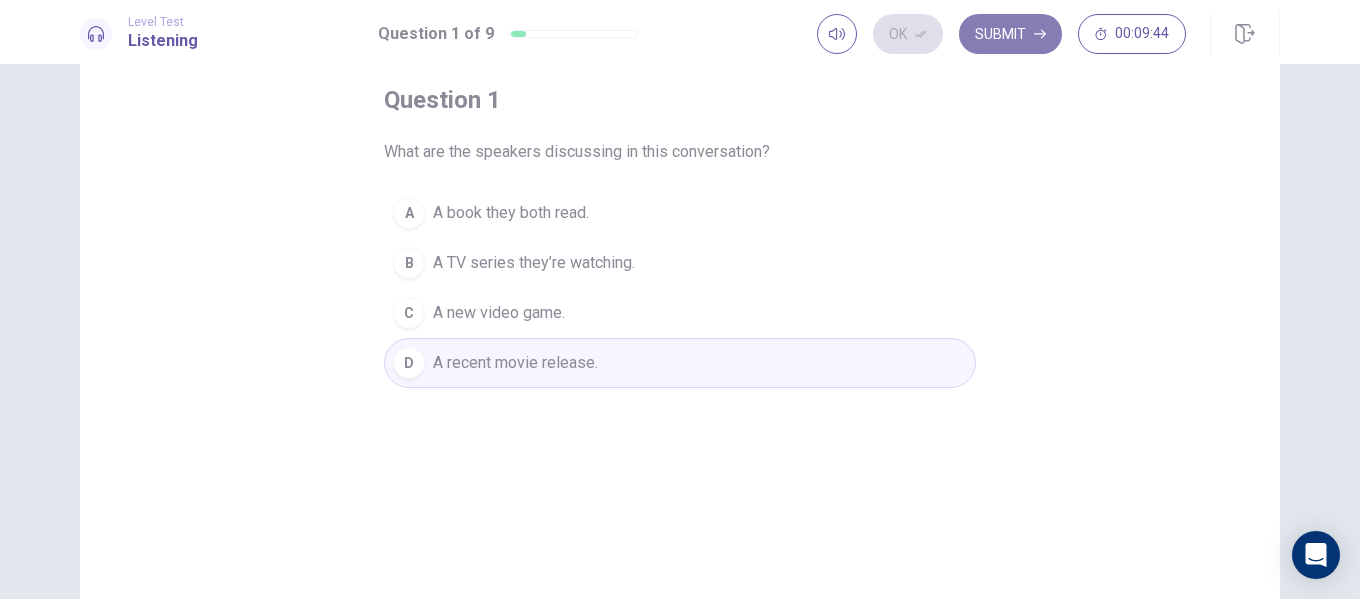 click 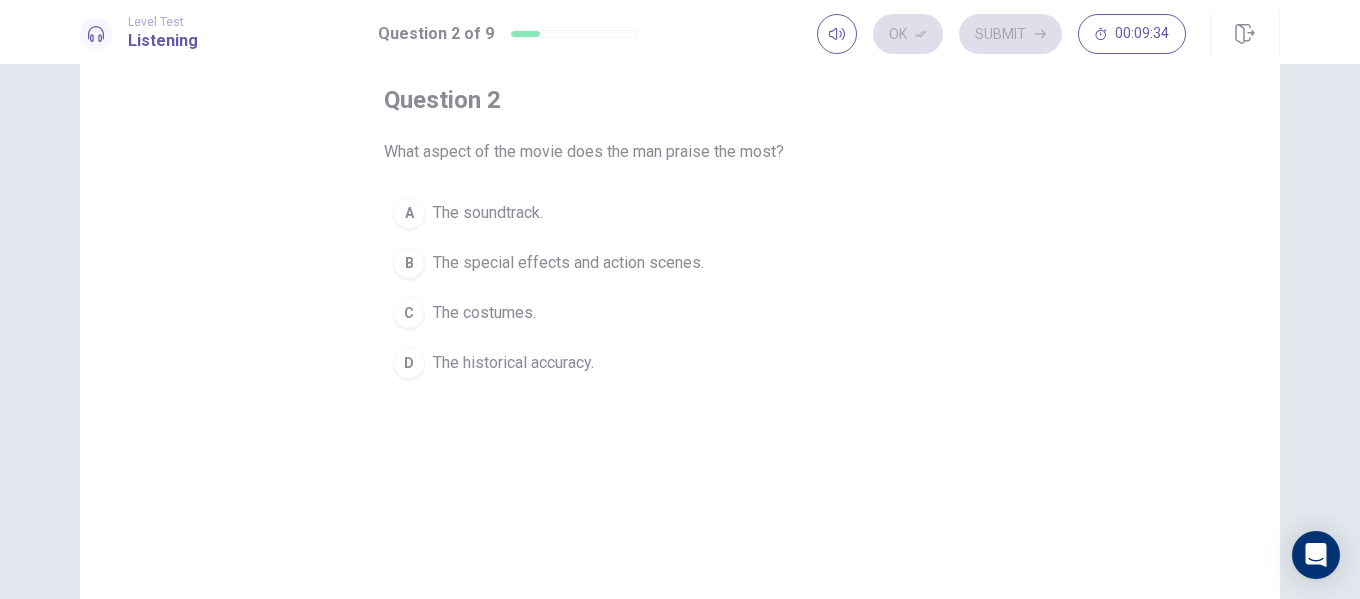 click on "The historical accuracy." at bounding box center [513, 363] 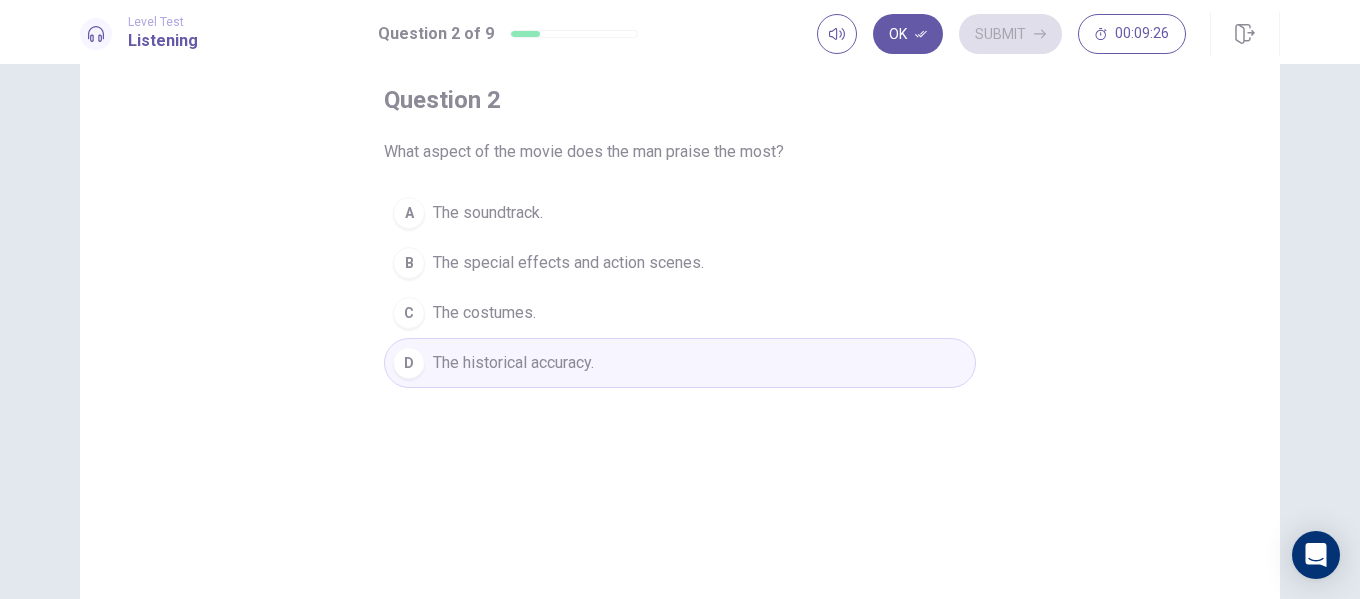 click on "The special effects and action scenes." at bounding box center (568, 263) 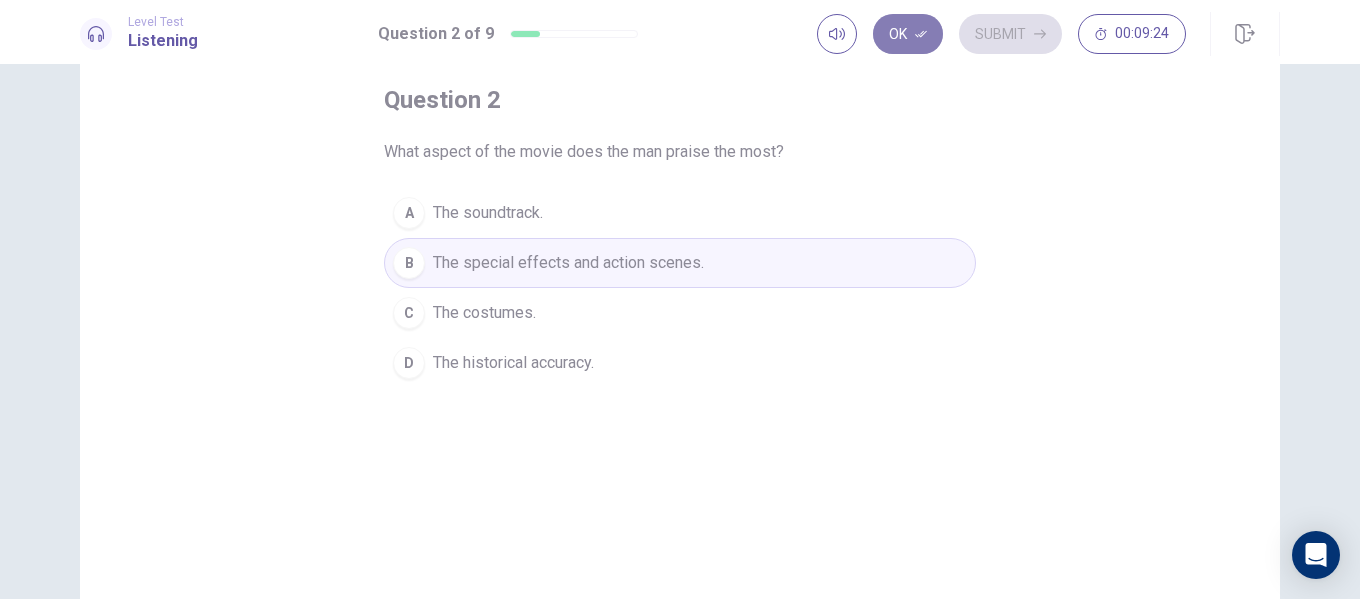 click 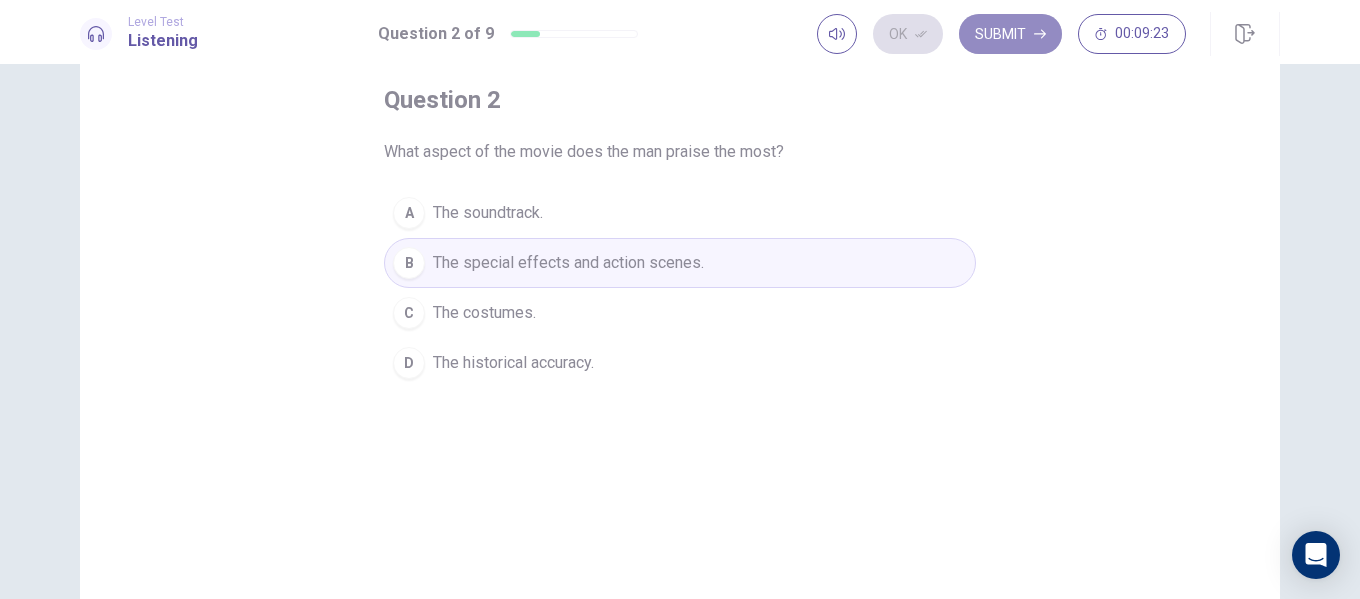 drag, startPoint x: 964, startPoint y: 35, endPoint x: 978, endPoint y: 47, distance: 18.439089 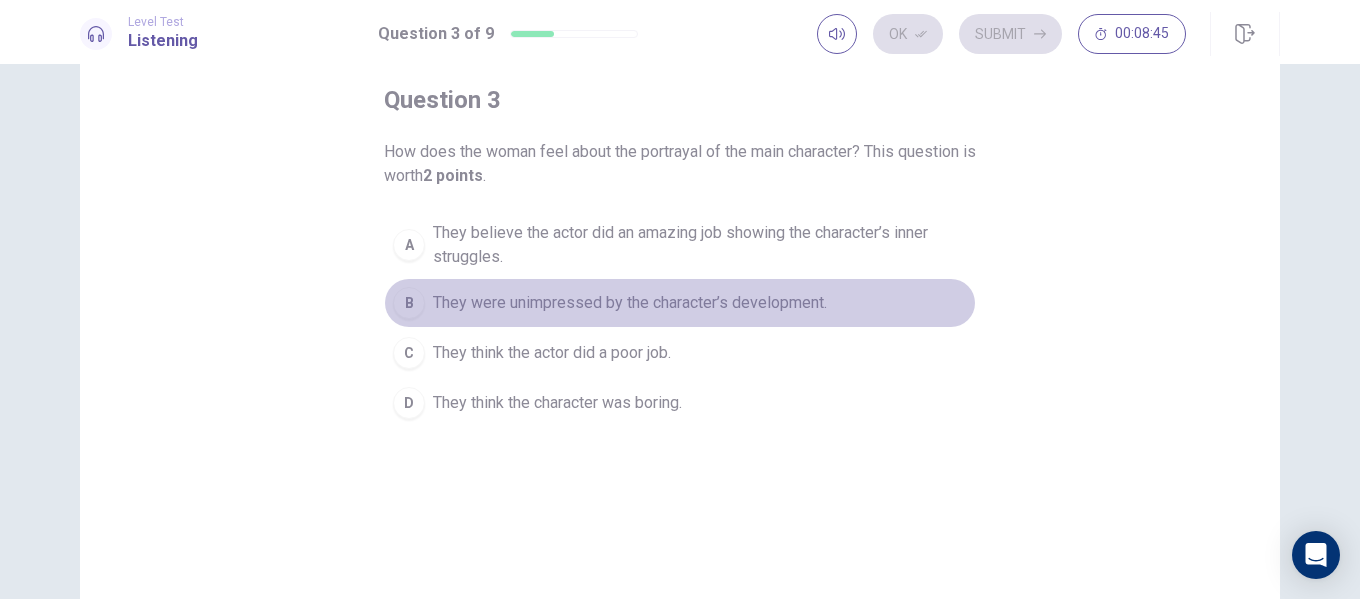 click on "They were unimpressed by the character’s development." at bounding box center [630, 303] 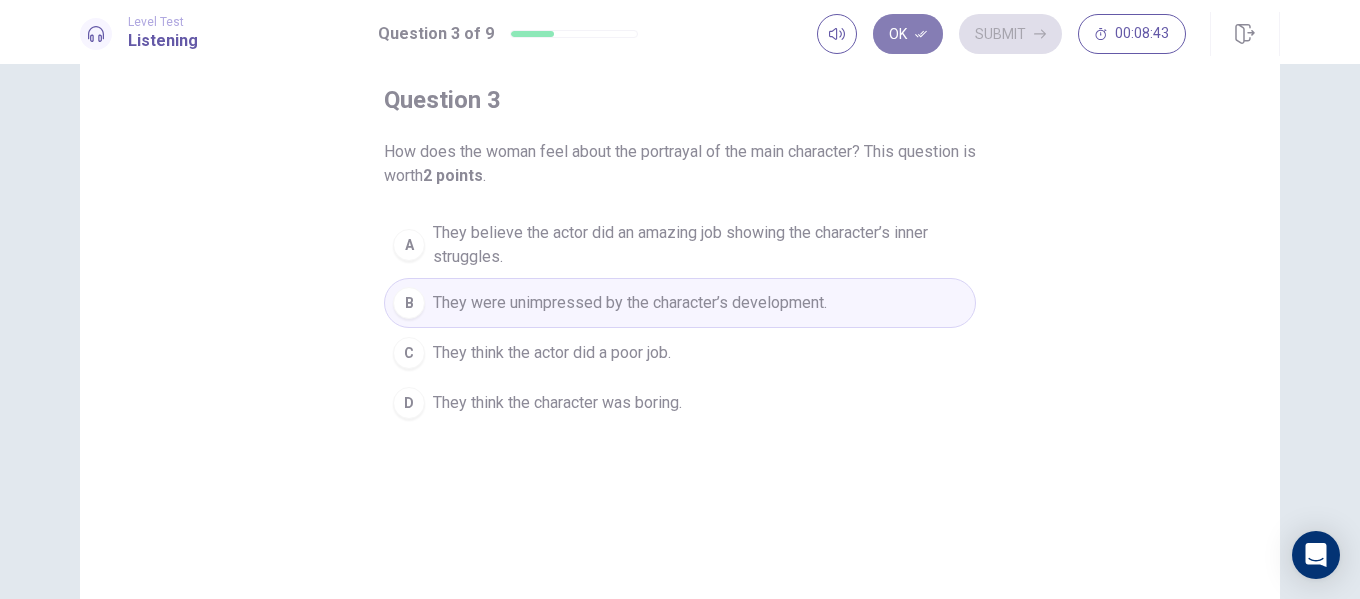 click on "Ok" at bounding box center (908, 34) 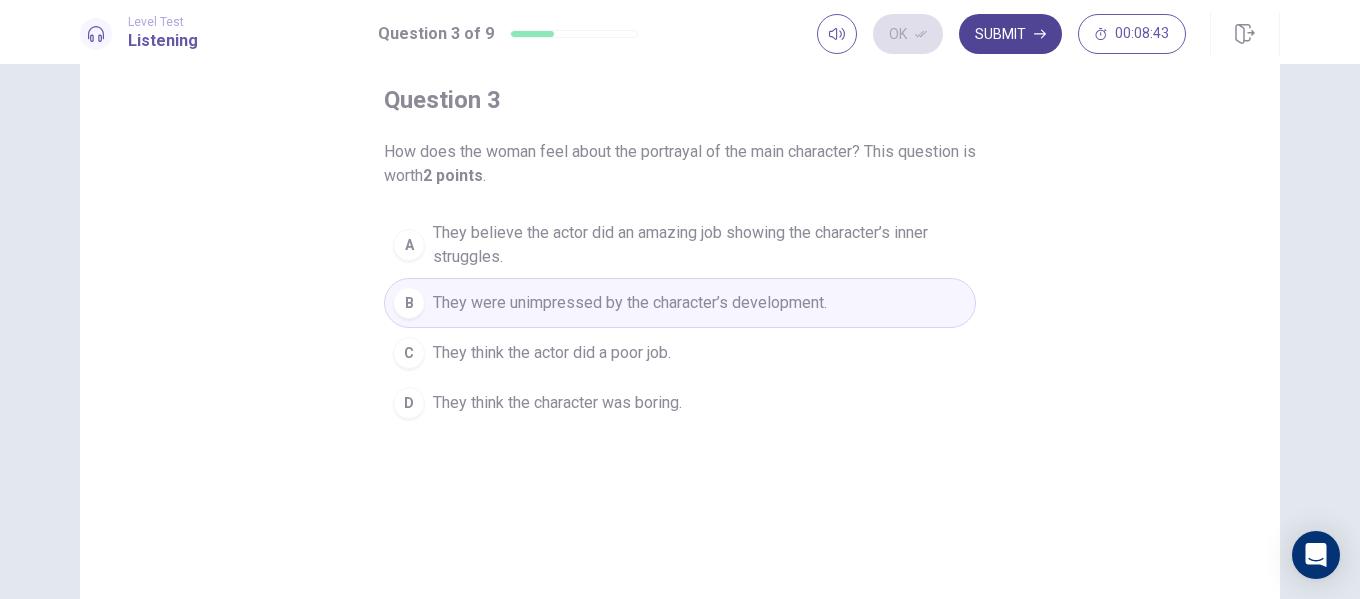 click on "Submit" at bounding box center [1010, 34] 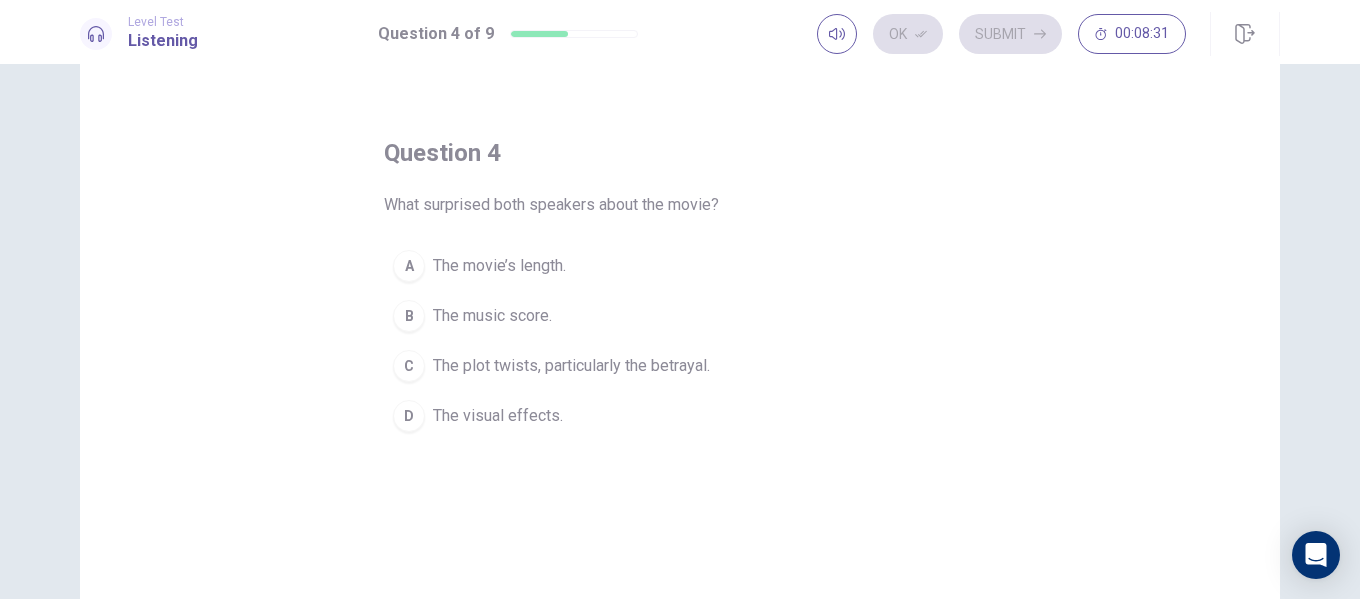 scroll, scrollTop: 0, scrollLeft: 0, axis: both 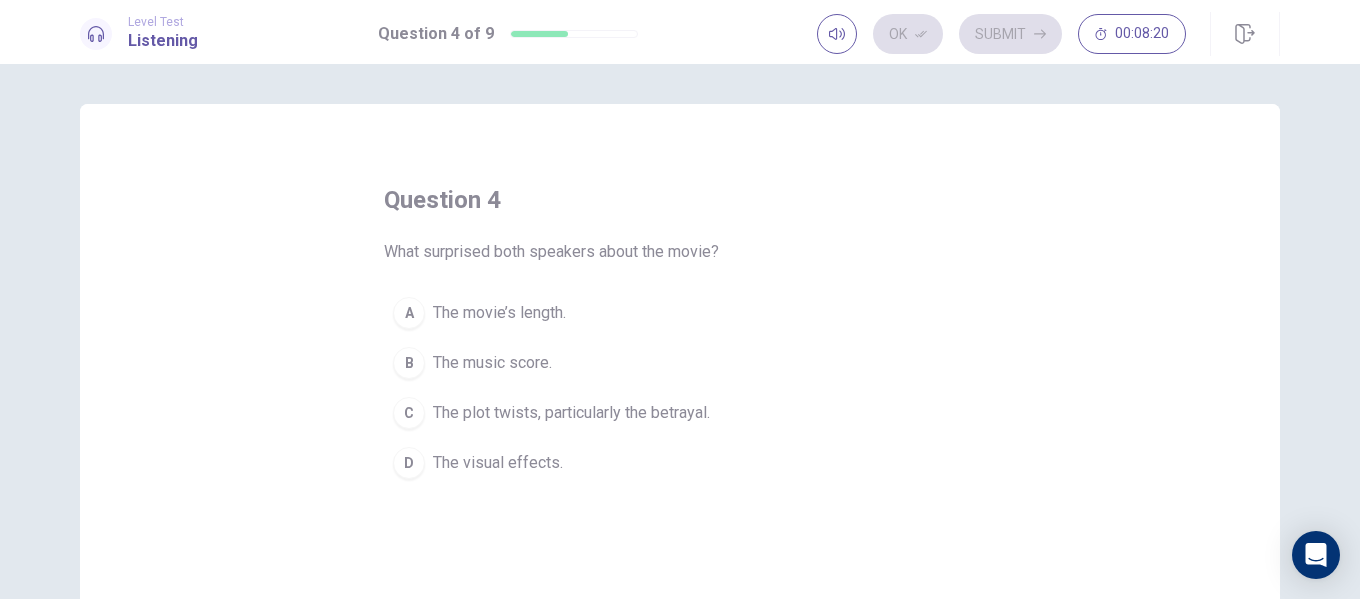 click on "The plot twists, particularly the betrayal." at bounding box center [571, 413] 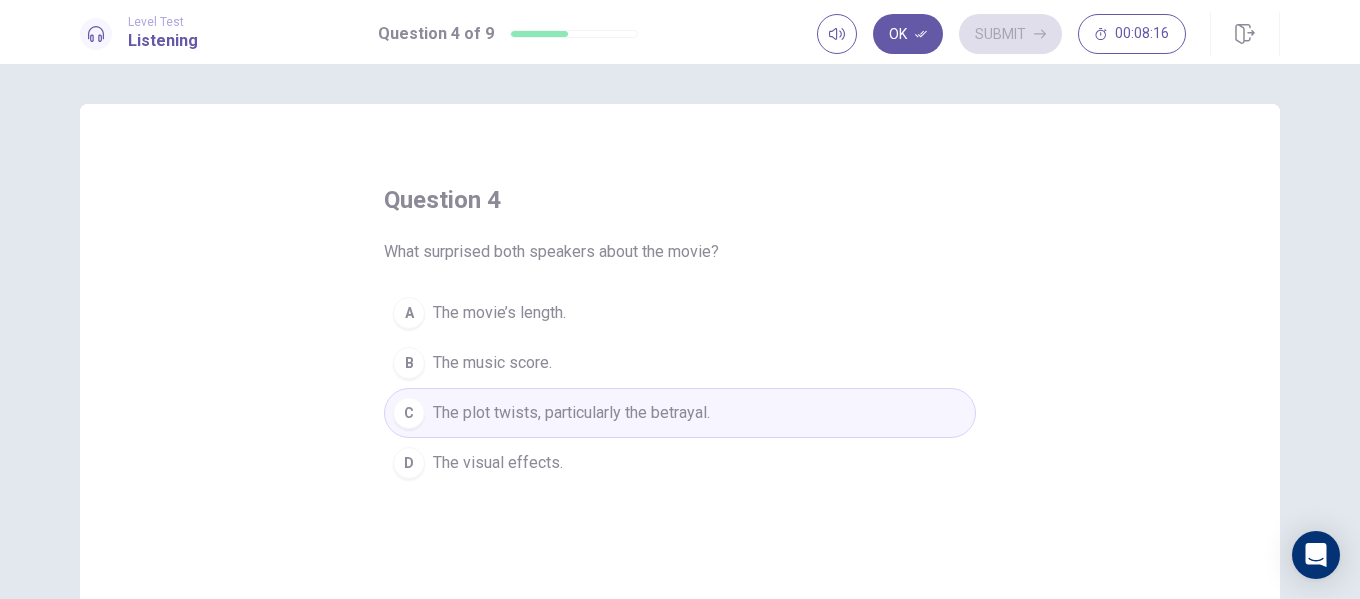 click on "Ok" at bounding box center (908, 34) 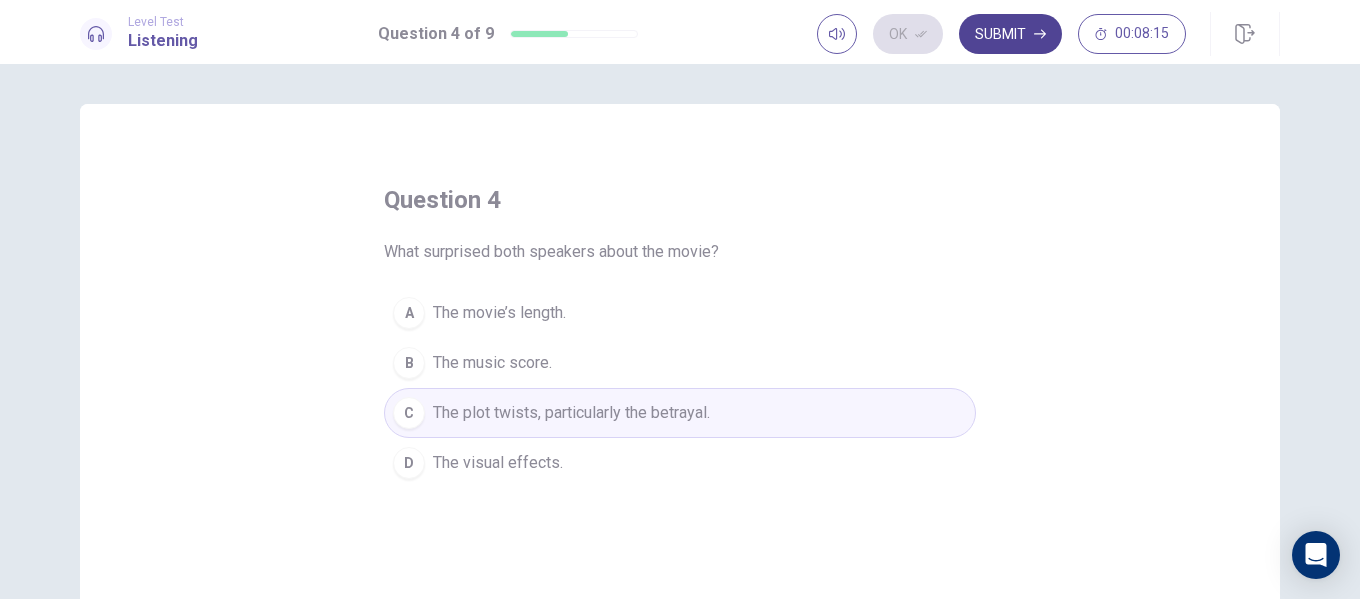 click on "Submit" at bounding box center [1010, 34] 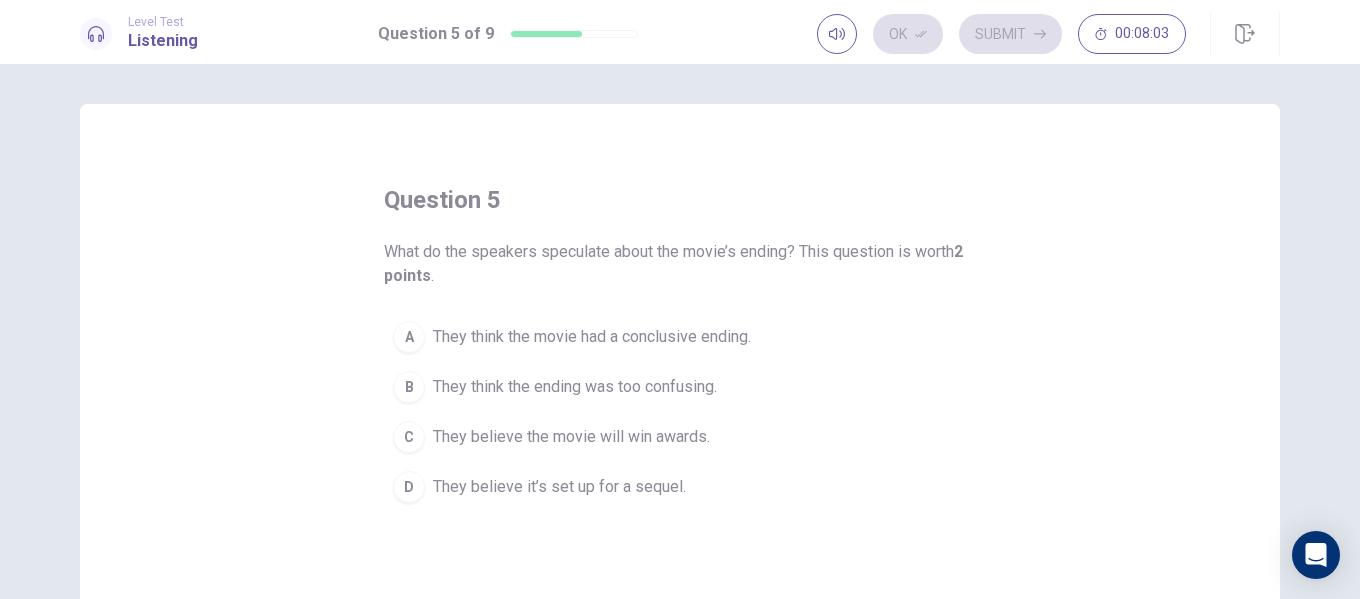click on "D They believe it’s set up for a sequel." at bounding box center [680, 487] 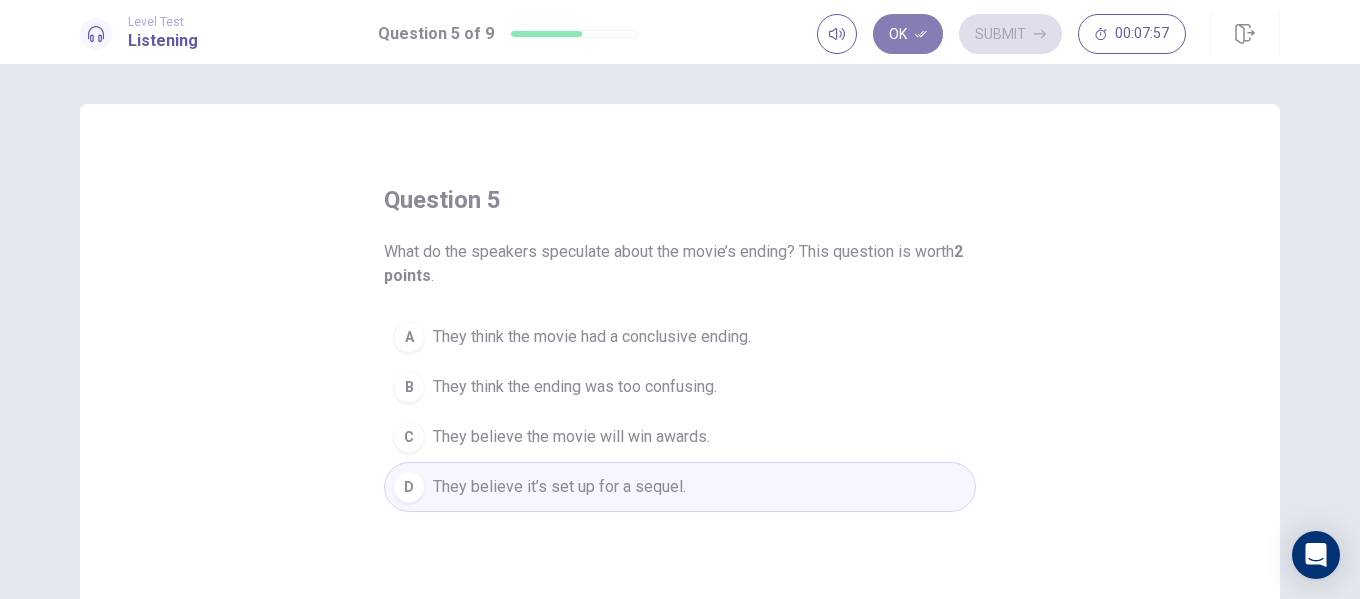 click 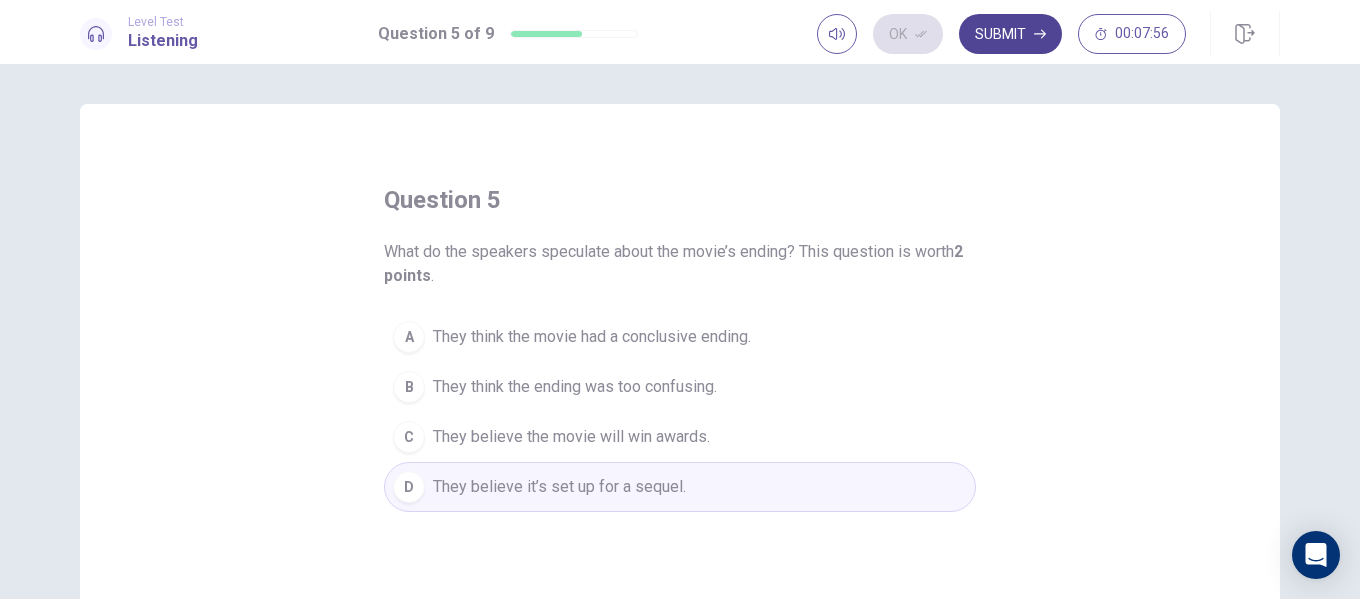 click on "Submit" at bounding box center [1010, 34] 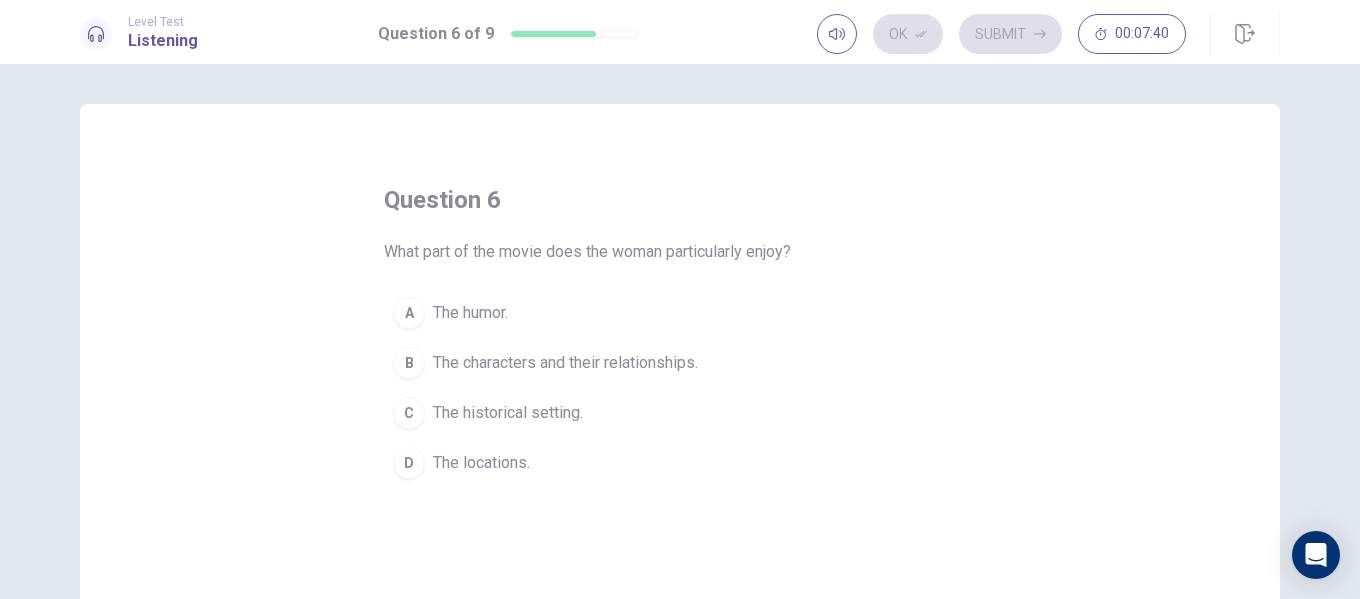 click on "The historical setting." at bounding box center [508, 413] 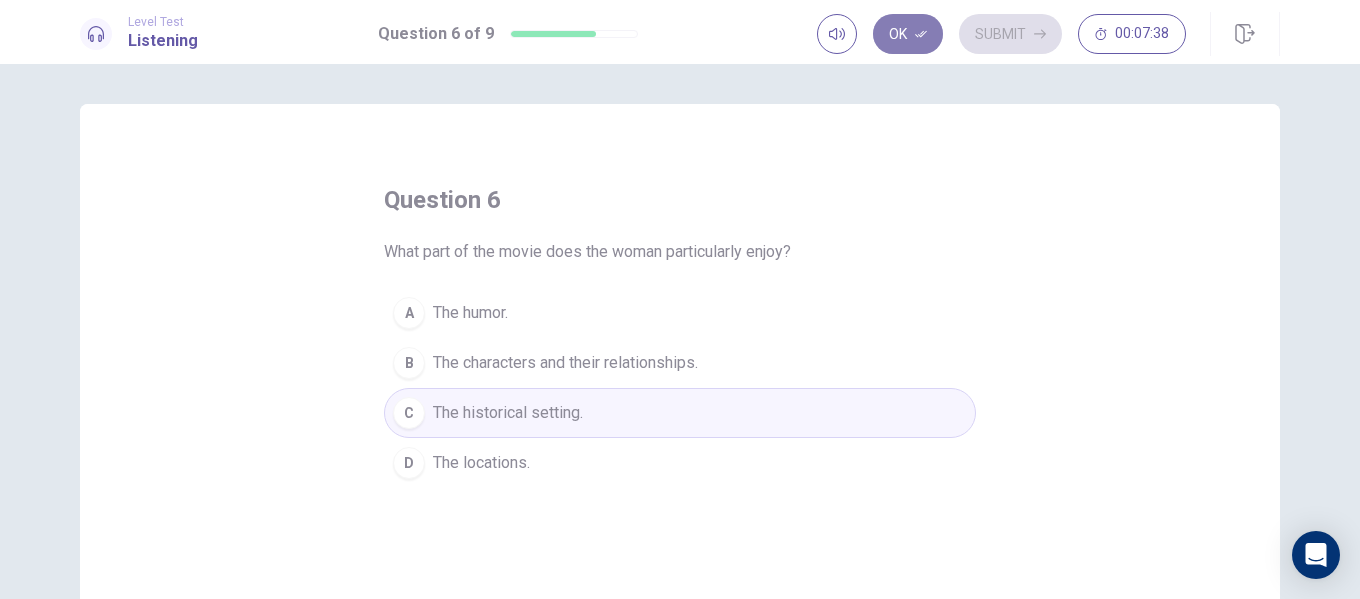 click on "Ok" at bounding box center (908, 34) 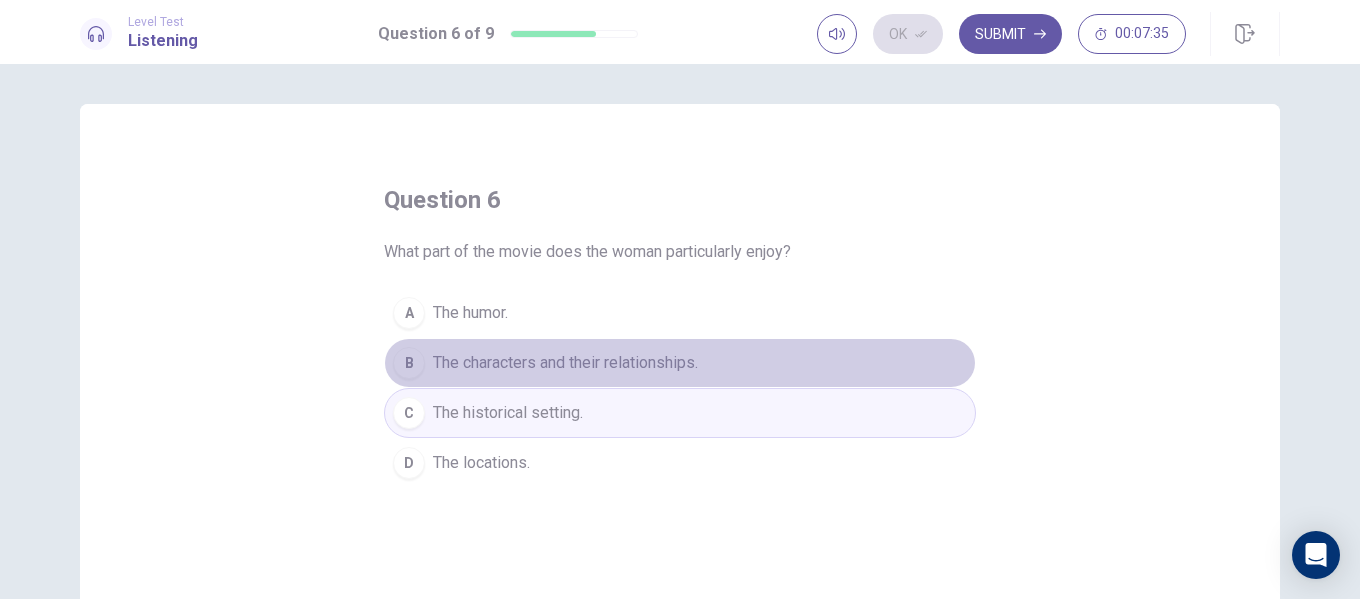 click on "The characters and their relationships." at bounding box center (565, 363) 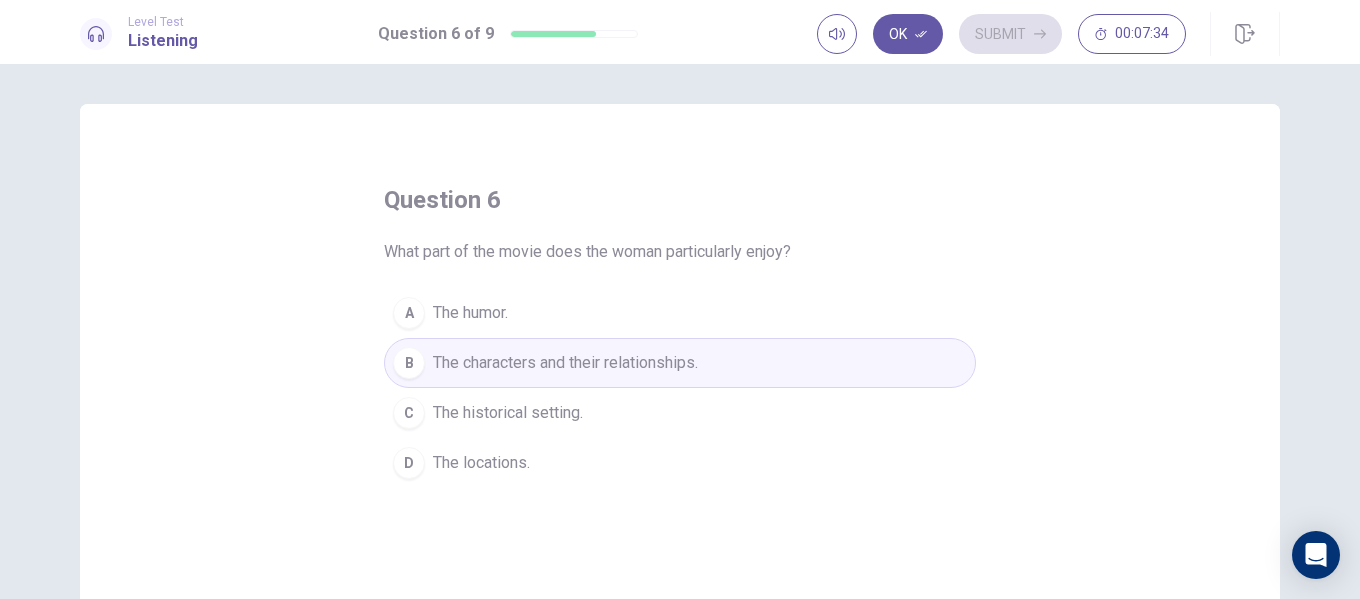 click on "C The historical setting." at bounding box center (680, 413) 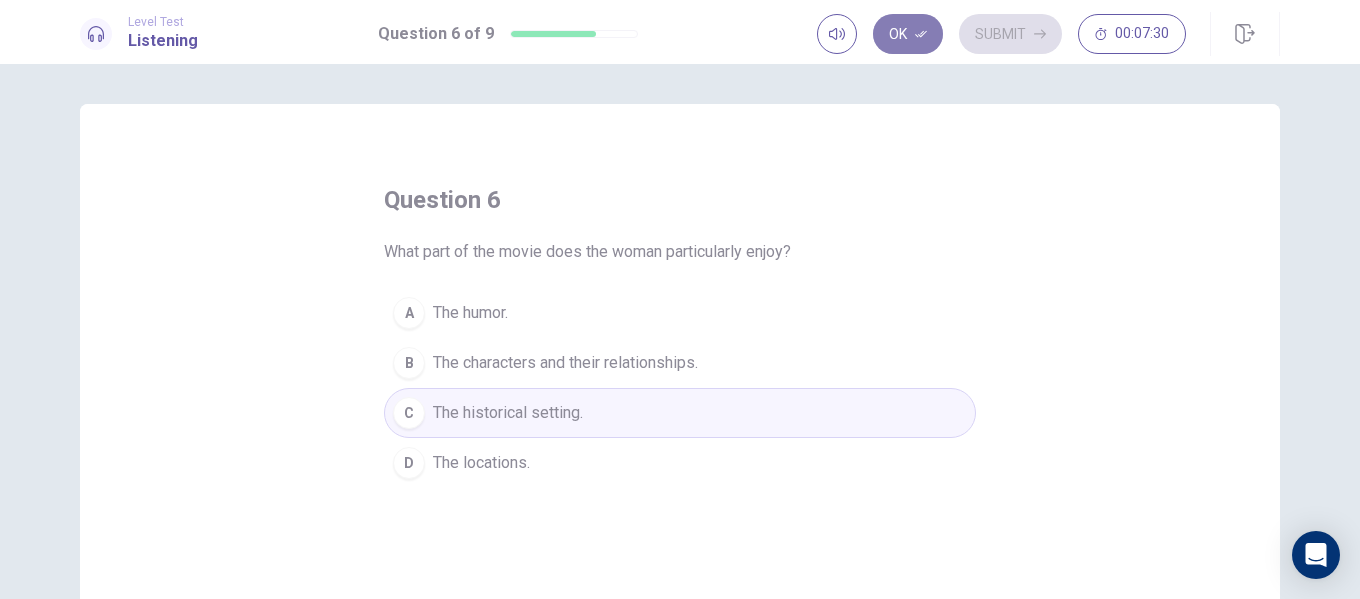 click on "Ok" at bounding box center (908, 34) 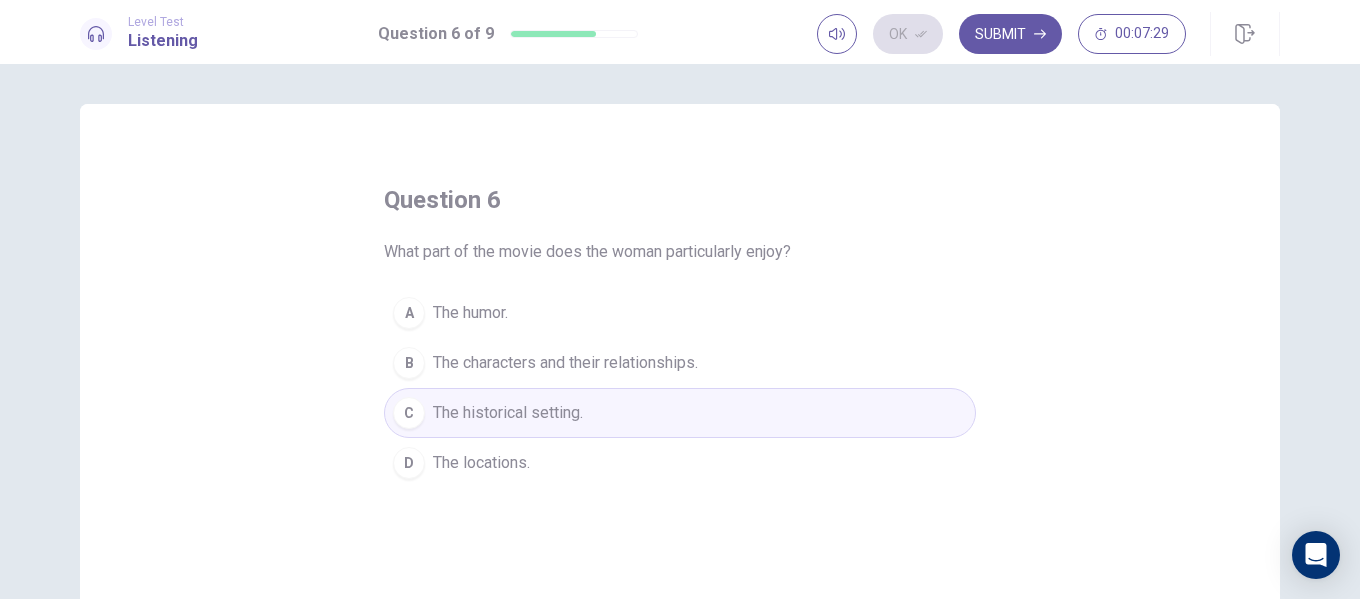 click on "Submit" at bounding box center (1010, 34) 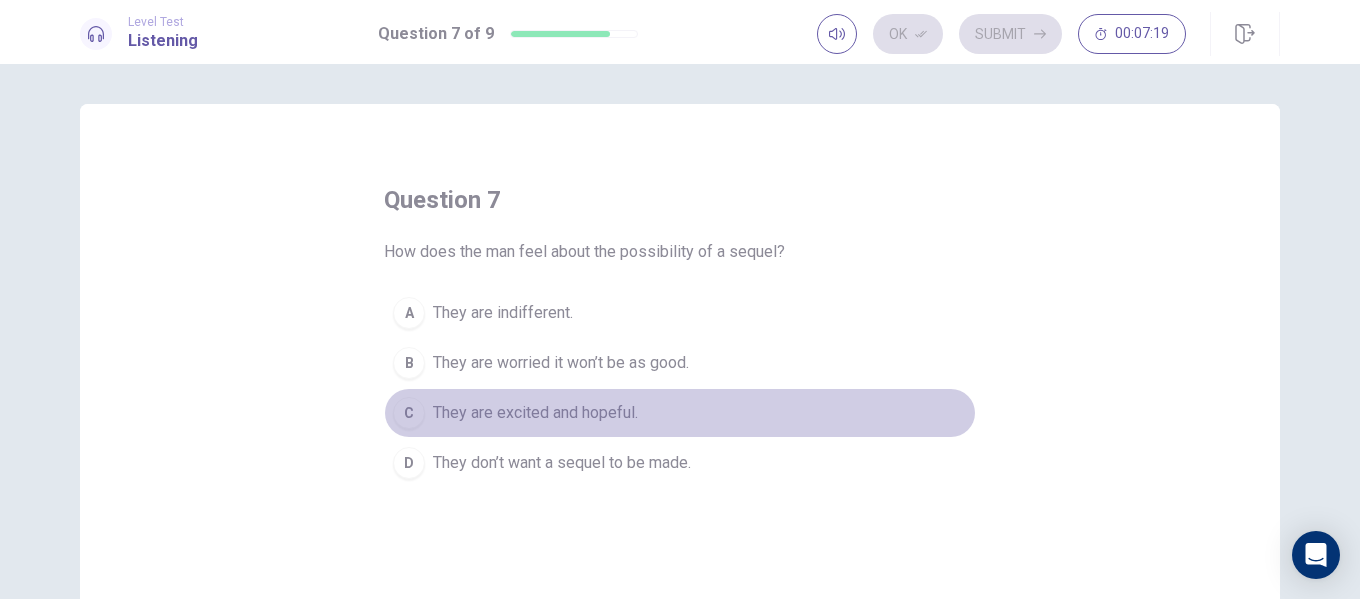 click on "They are excited and hopeful." at bounding box center (535, 413) 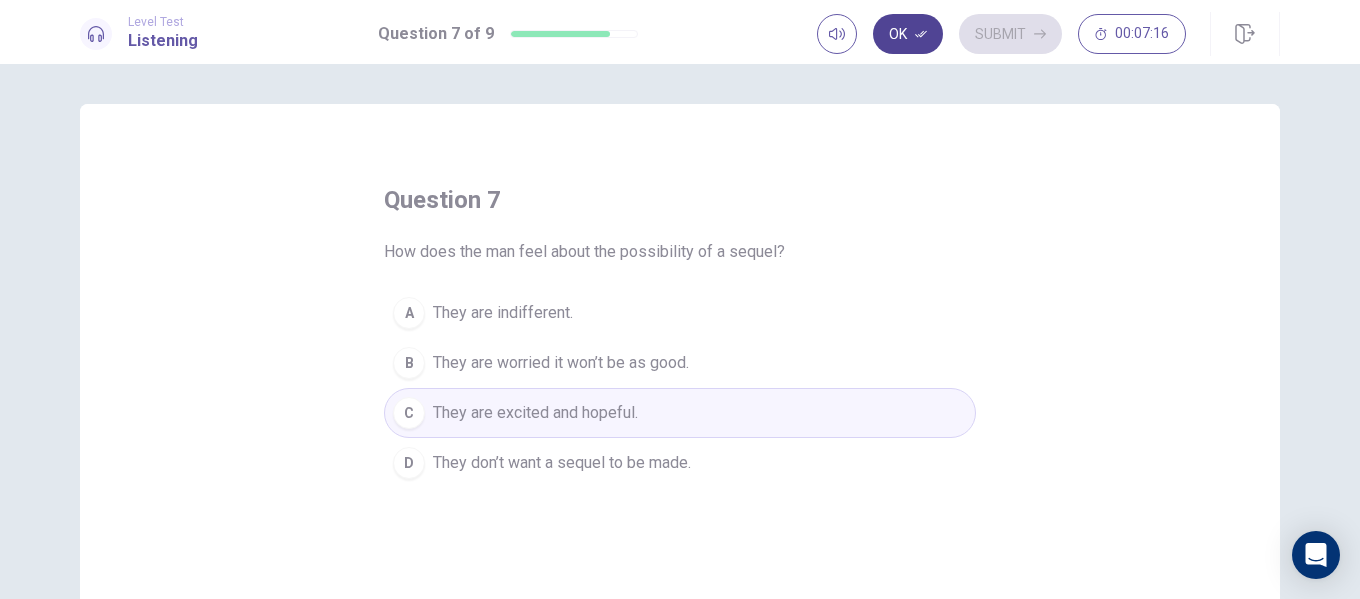 click on "Ok" at bounding box center [908, 34] 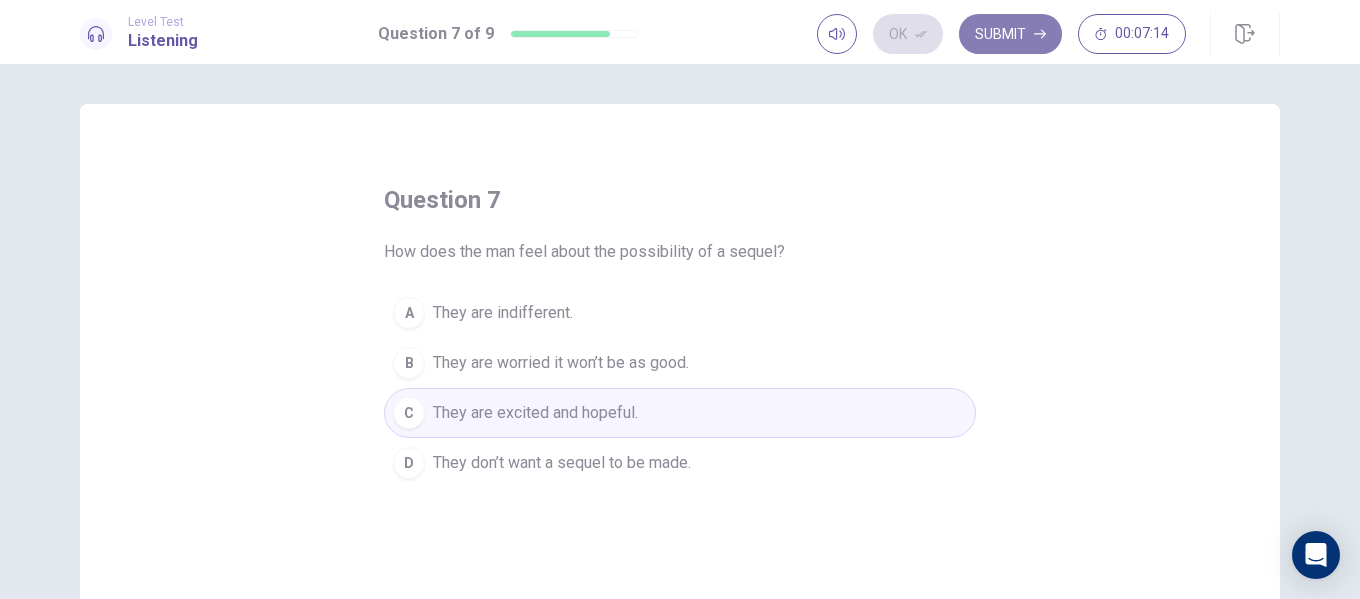 click on "Submit" at bounding box center [1010, 34] 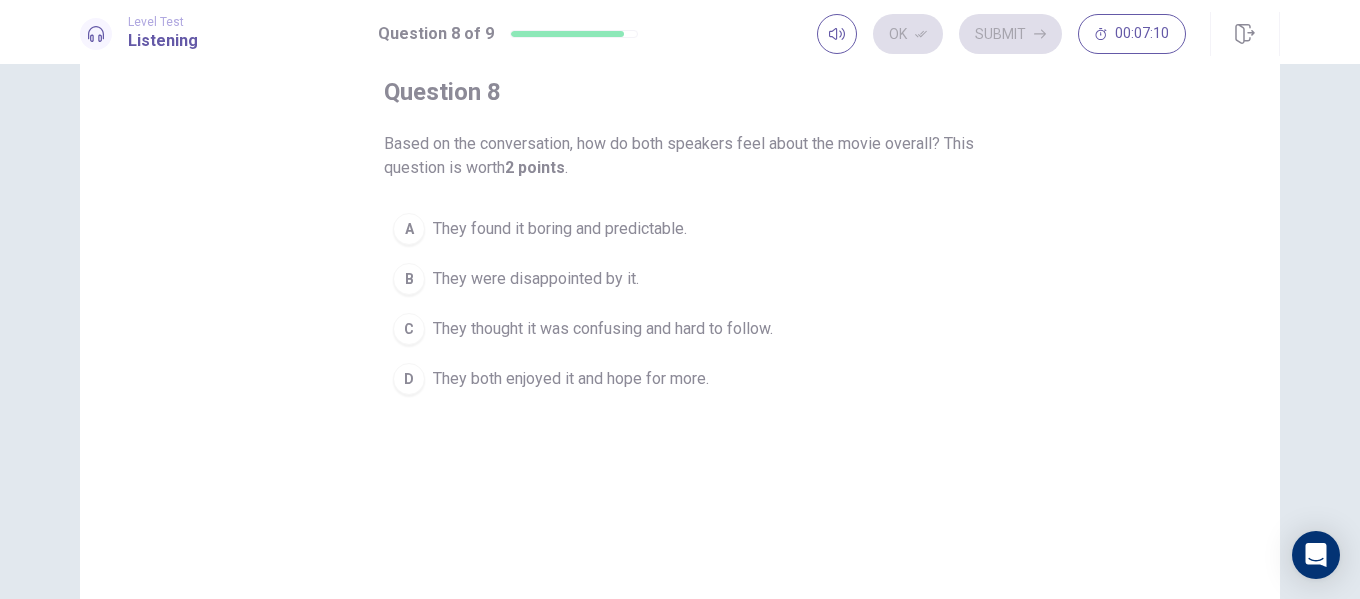 scroll, scrollTop: 0, scrollLeft: 0, axis: both 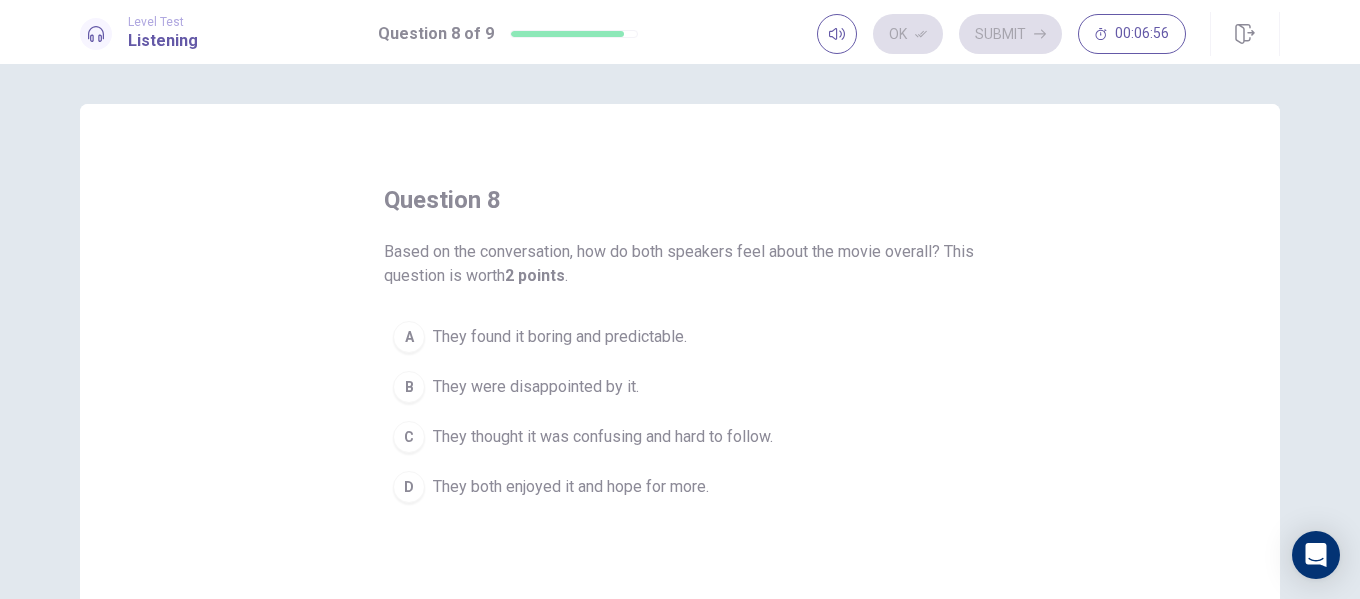 click on "D  They both enjoyed it and hope for more." at bounding box center (680, 487) 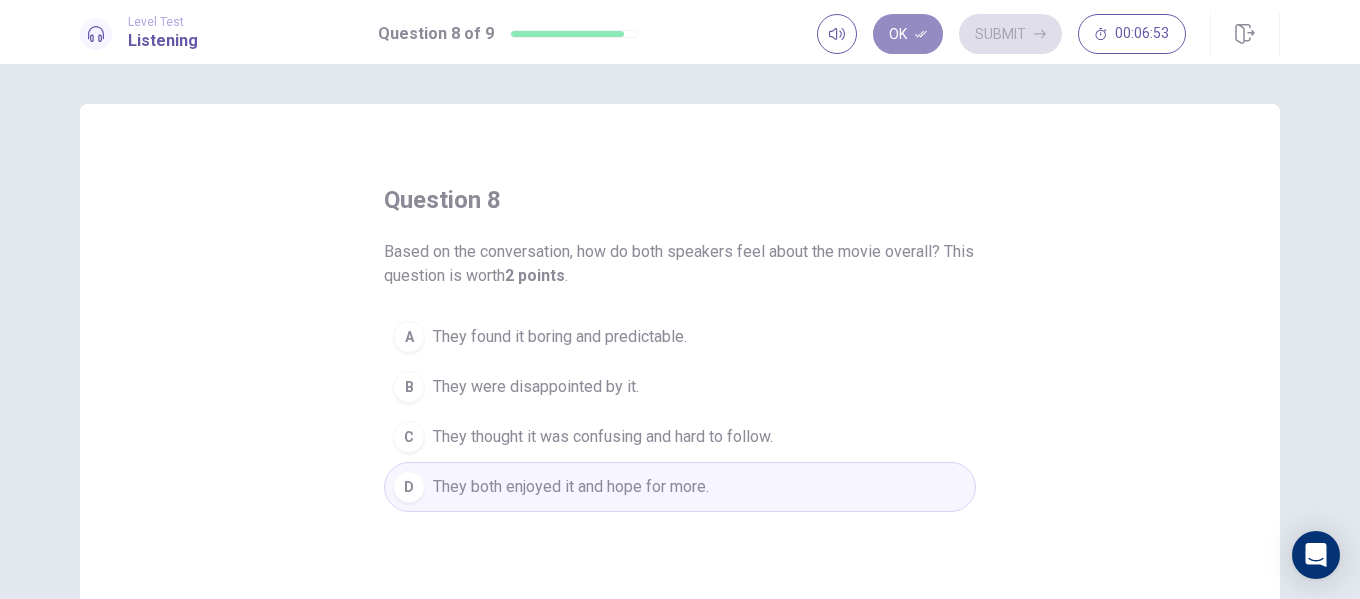 click on "Ok" at bounding box center [908, 34] 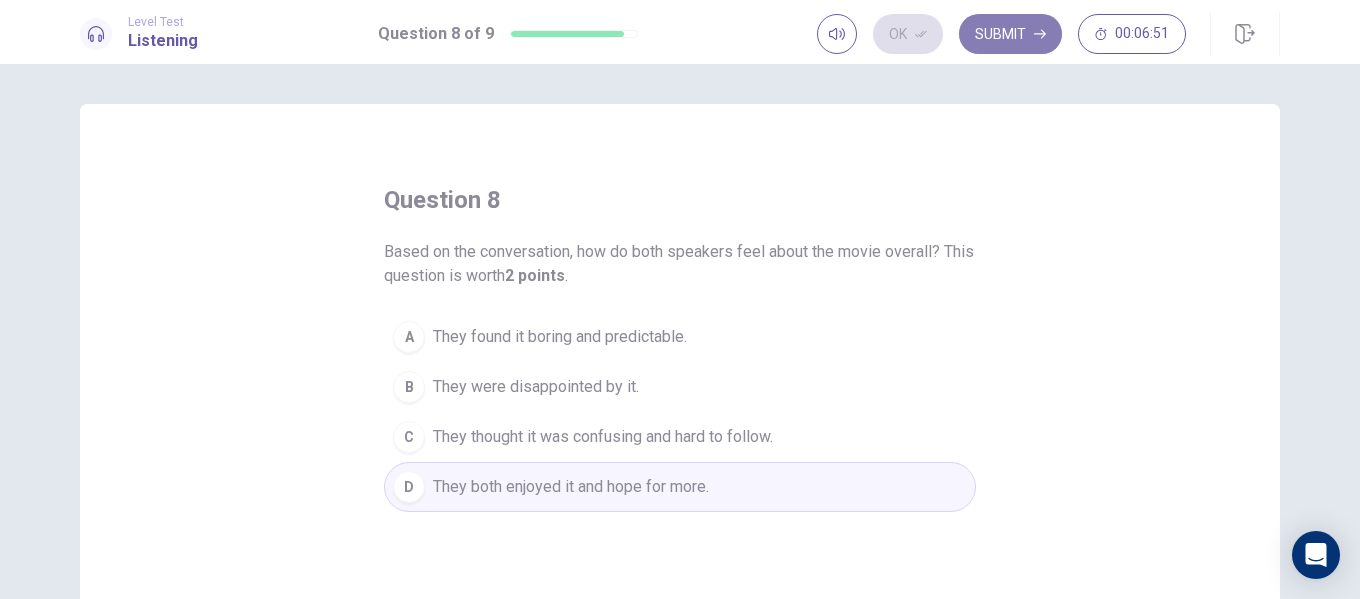 click on "Submit" at bounding box center (1010, 34) 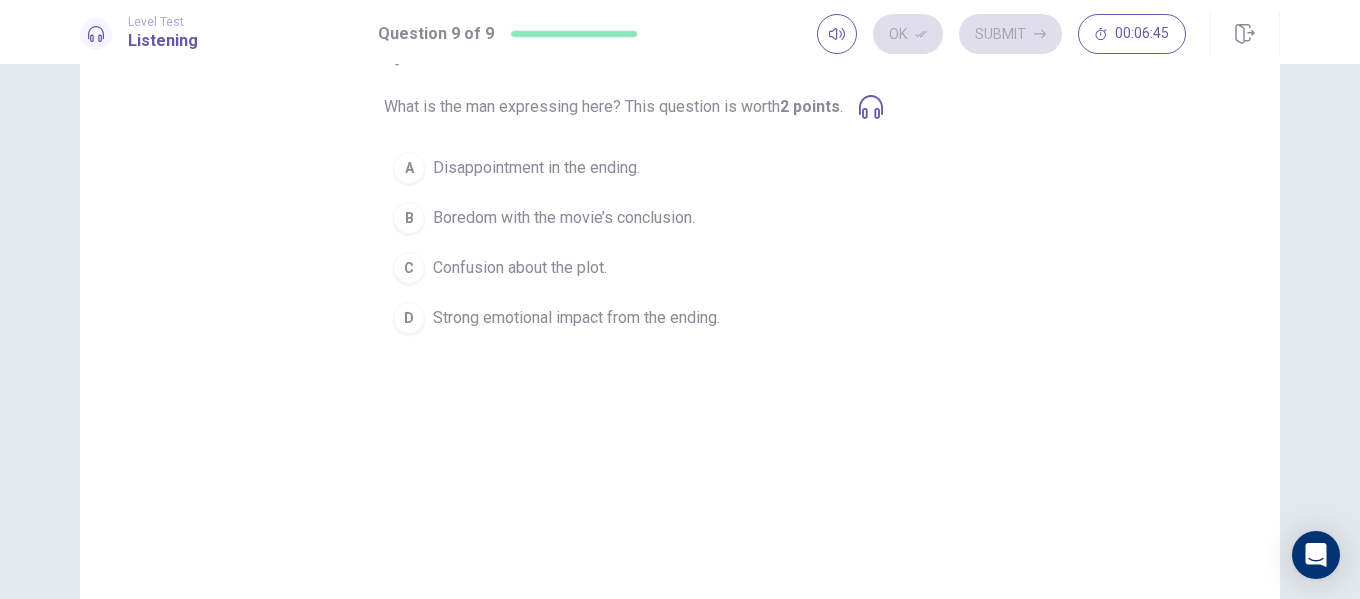 scroll, scrollTop: 100, scrollLeft: 0, axis: vertical 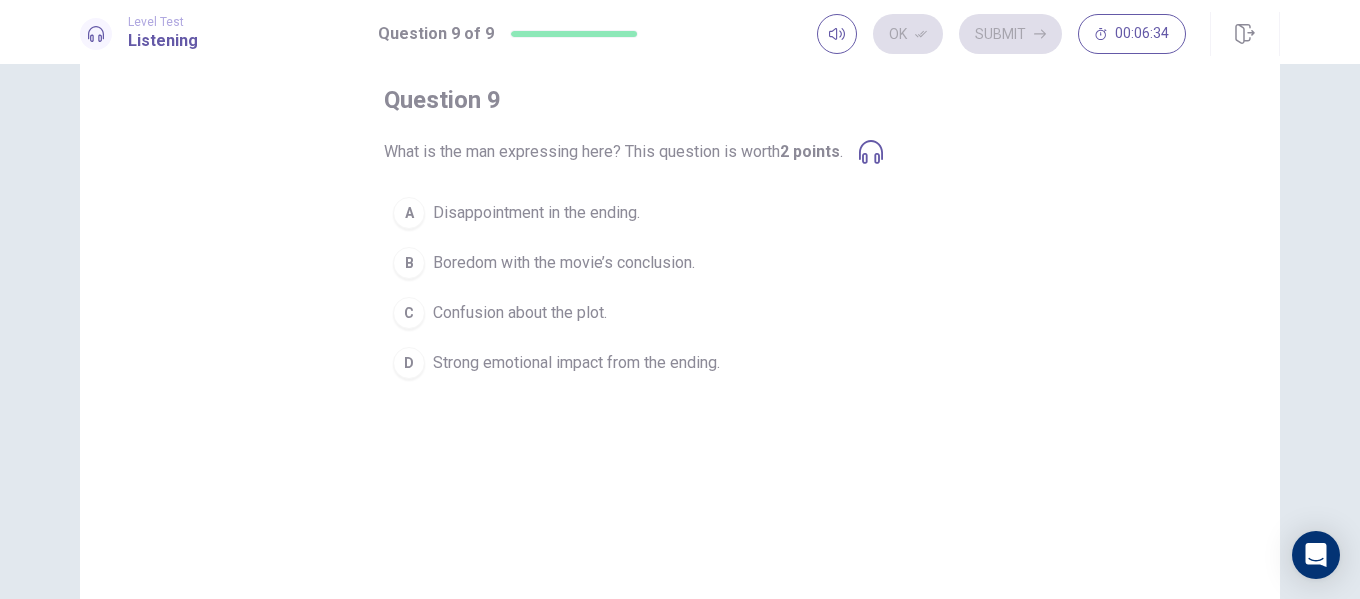 click on "Strong emotional impact from the ending." at bounding box center [576, 363] 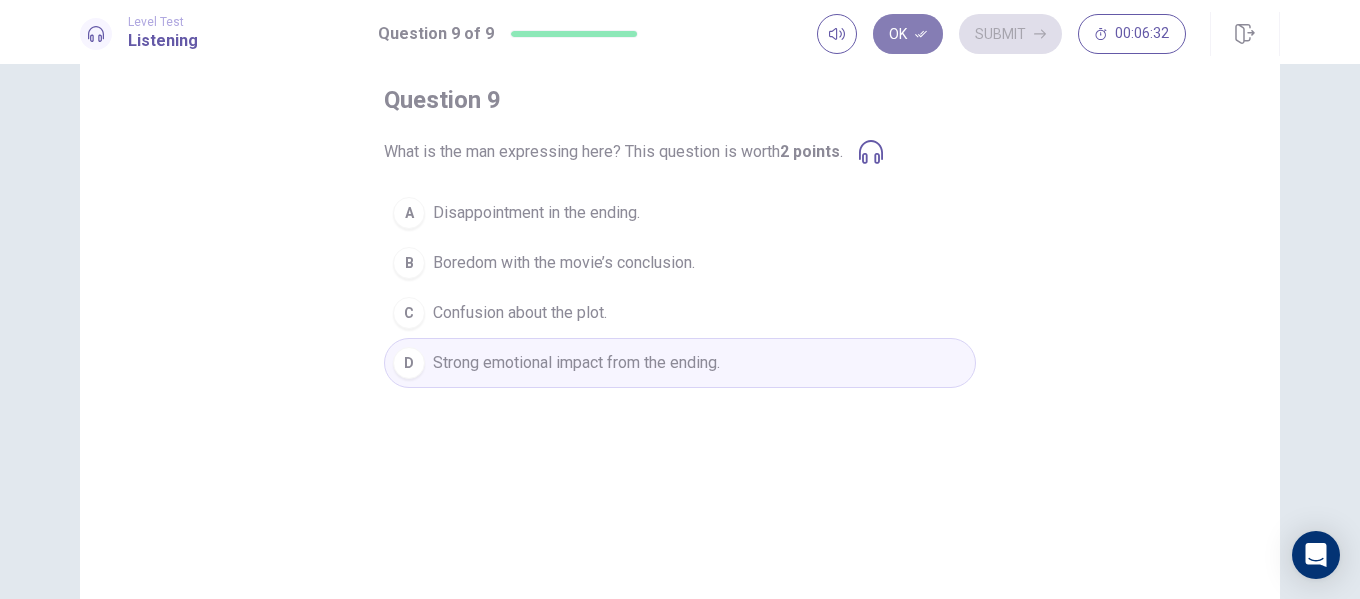 click on "Ok" at bounding box center [908, 34] 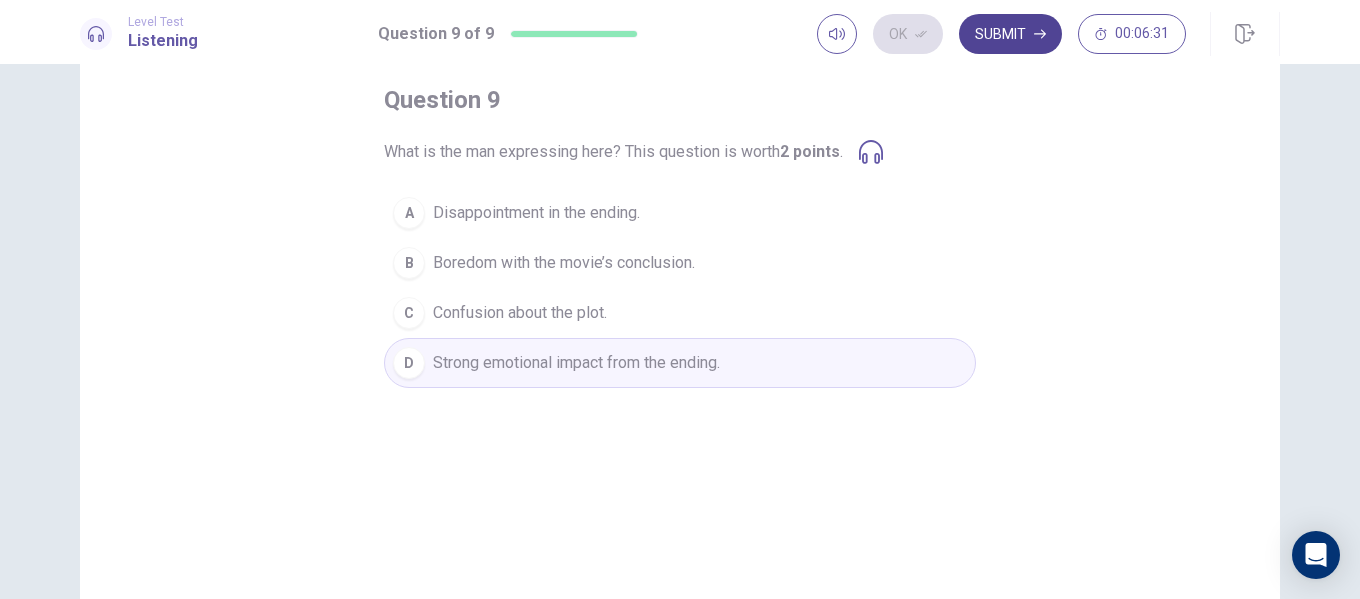 click on "Submit" at bounding box center [1010, 34] 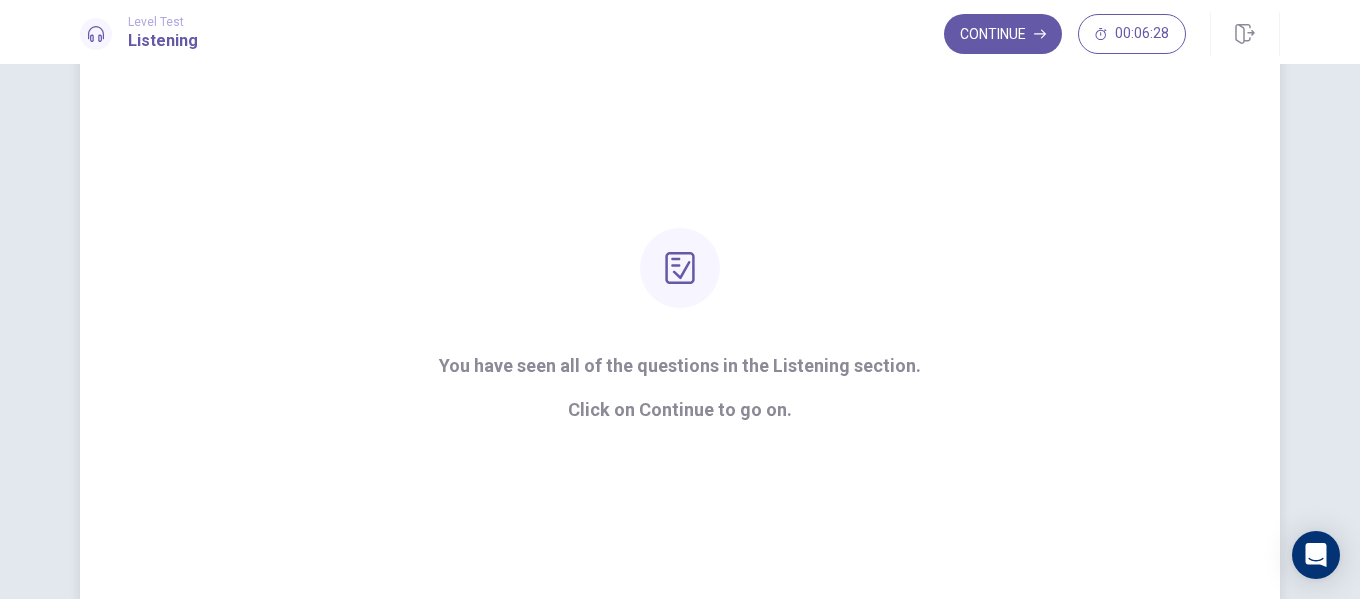 scroll, scrollTop: 200, scrollLeft: 0, axis: vertical 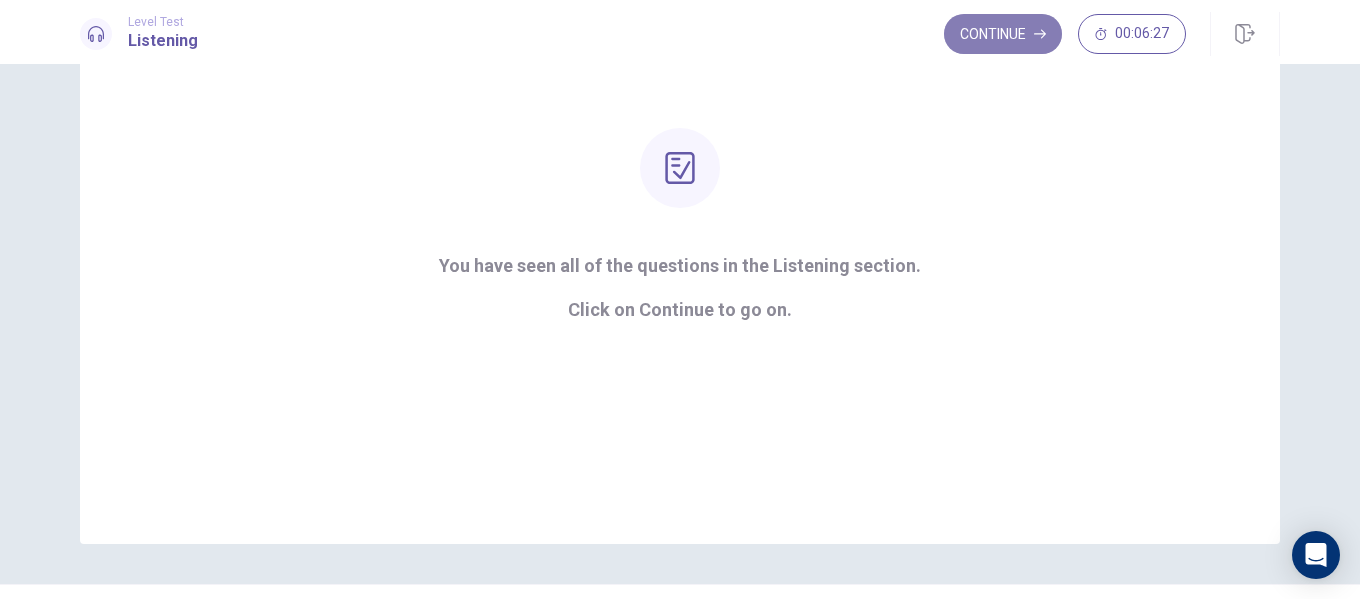 click on "Continue" at bounding box center (1003, 34) 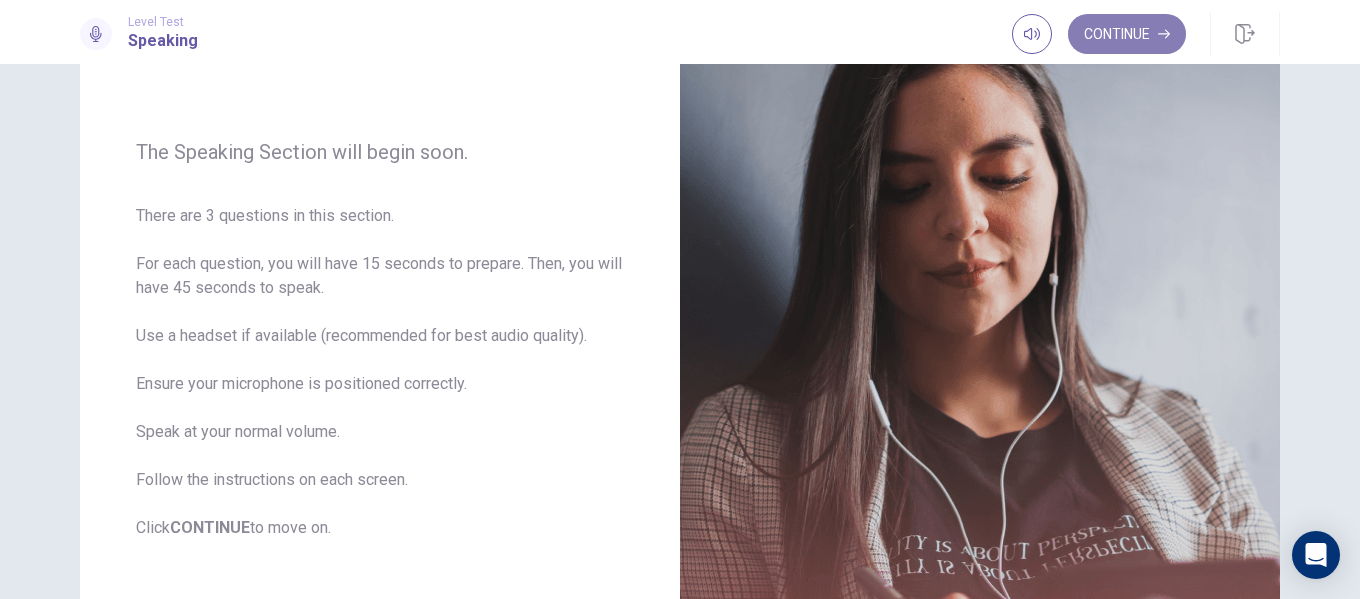 click on "Continue" at bounding box center (1127, 34) 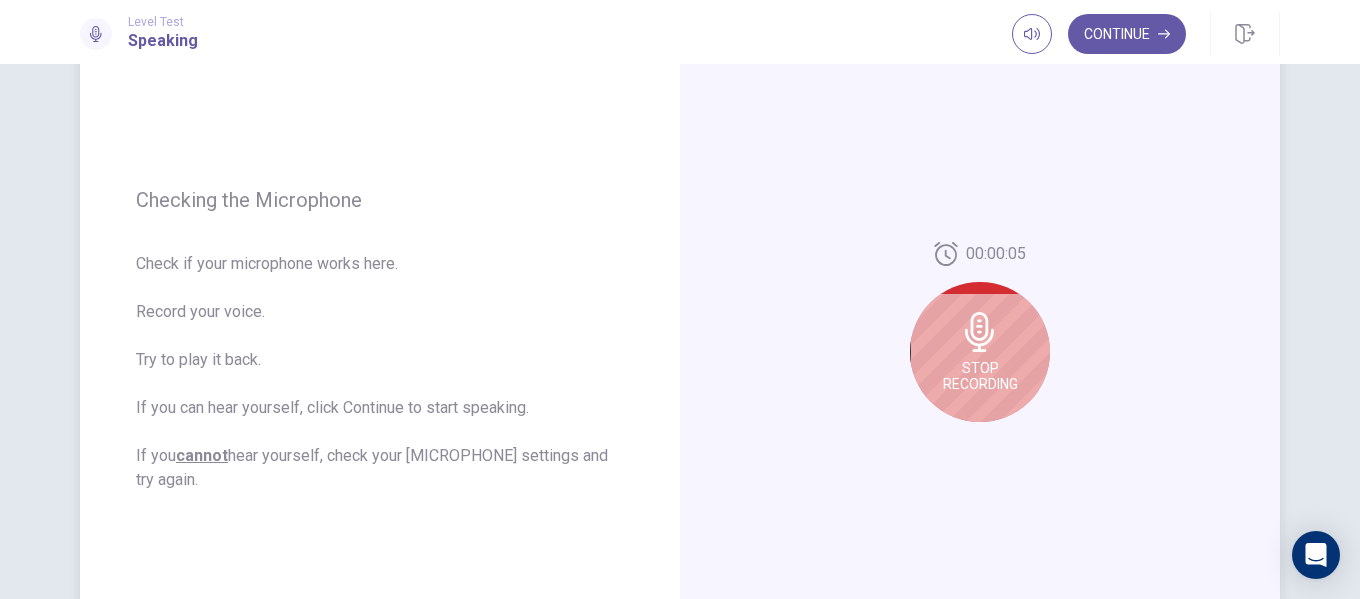 click 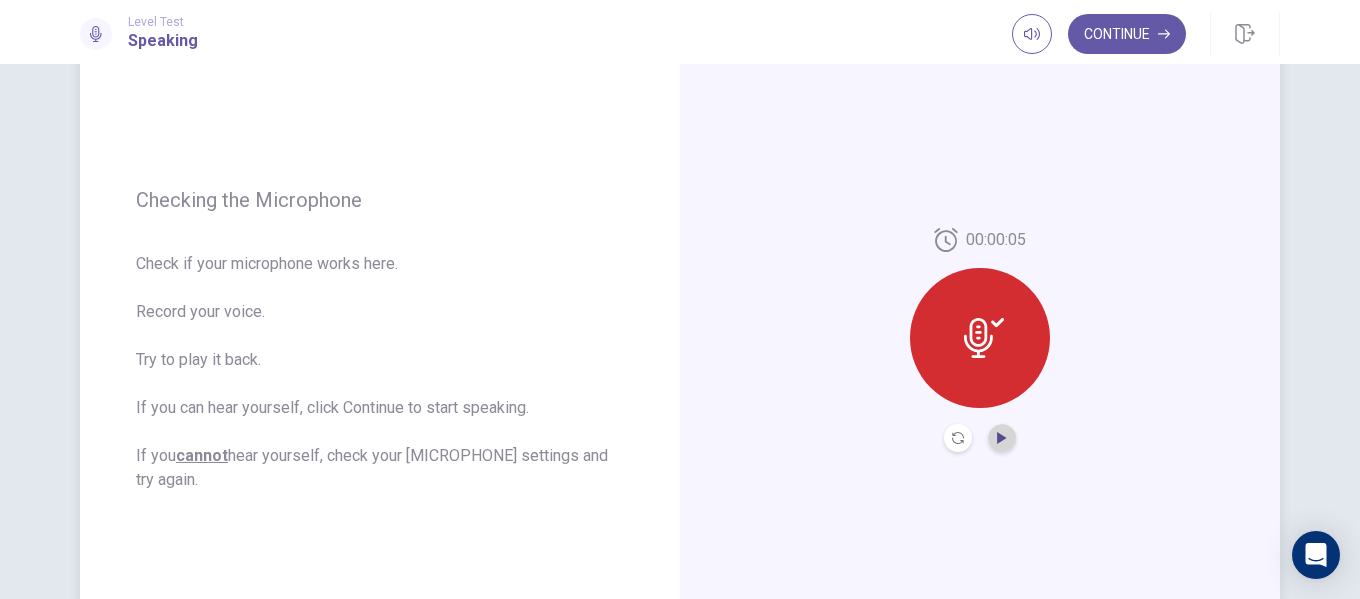 click 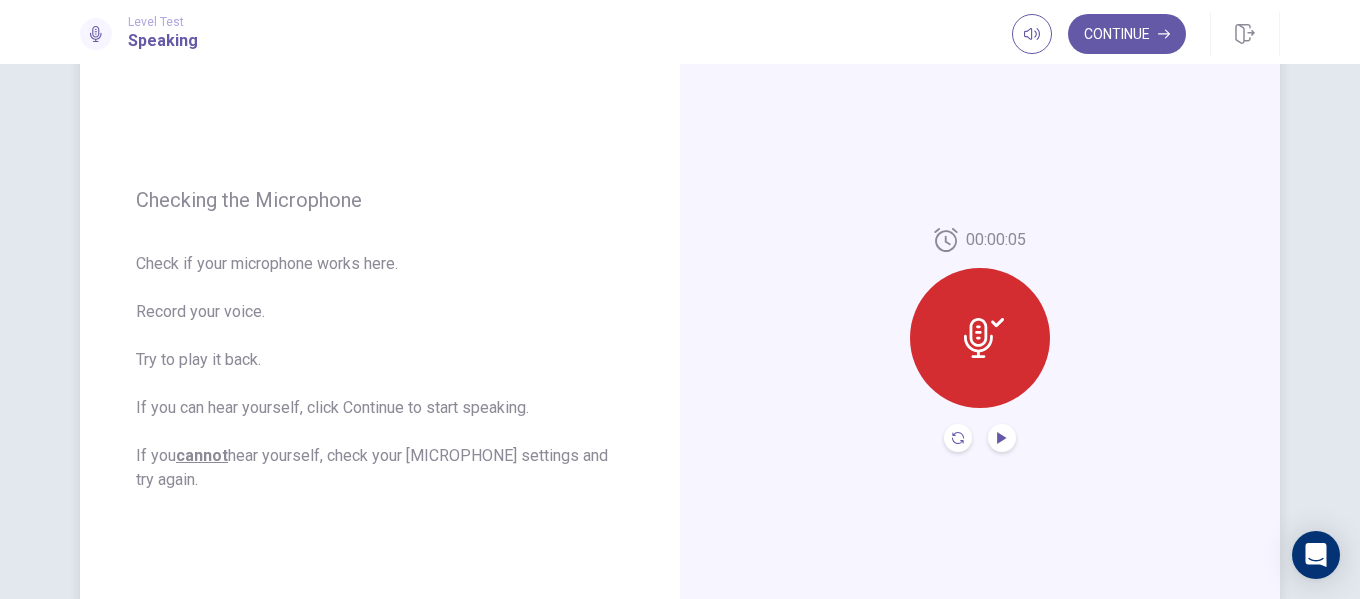 click 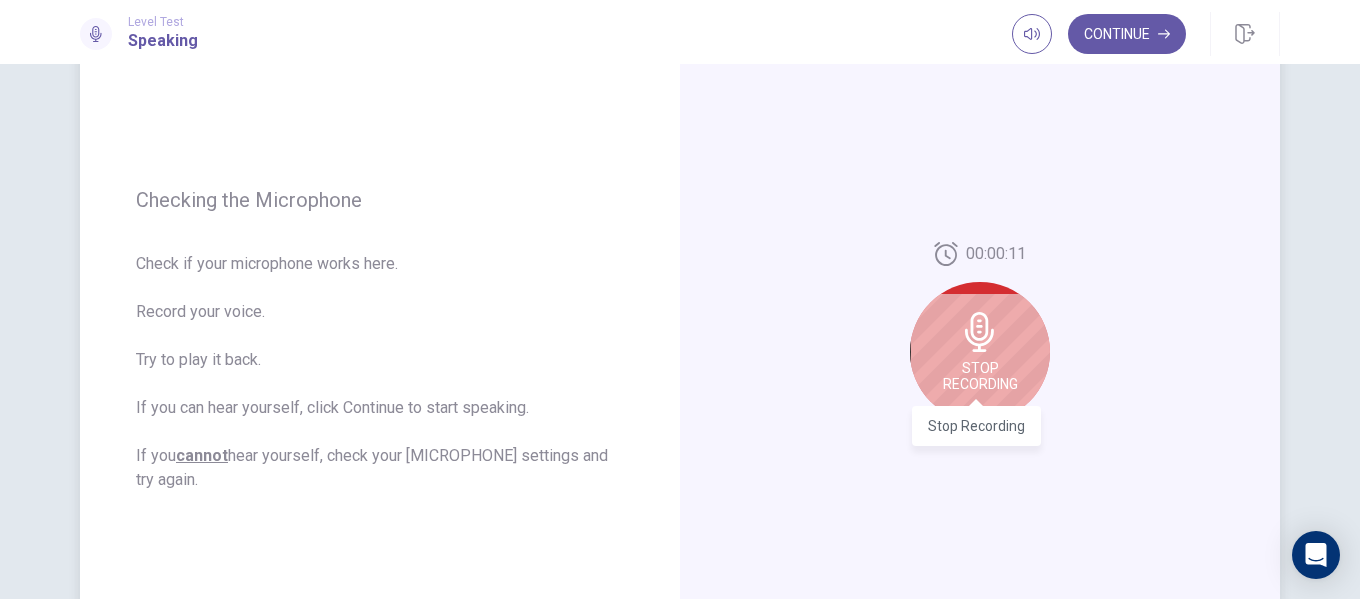 click on "Stop   Recording" at bounding box center (980, 376) 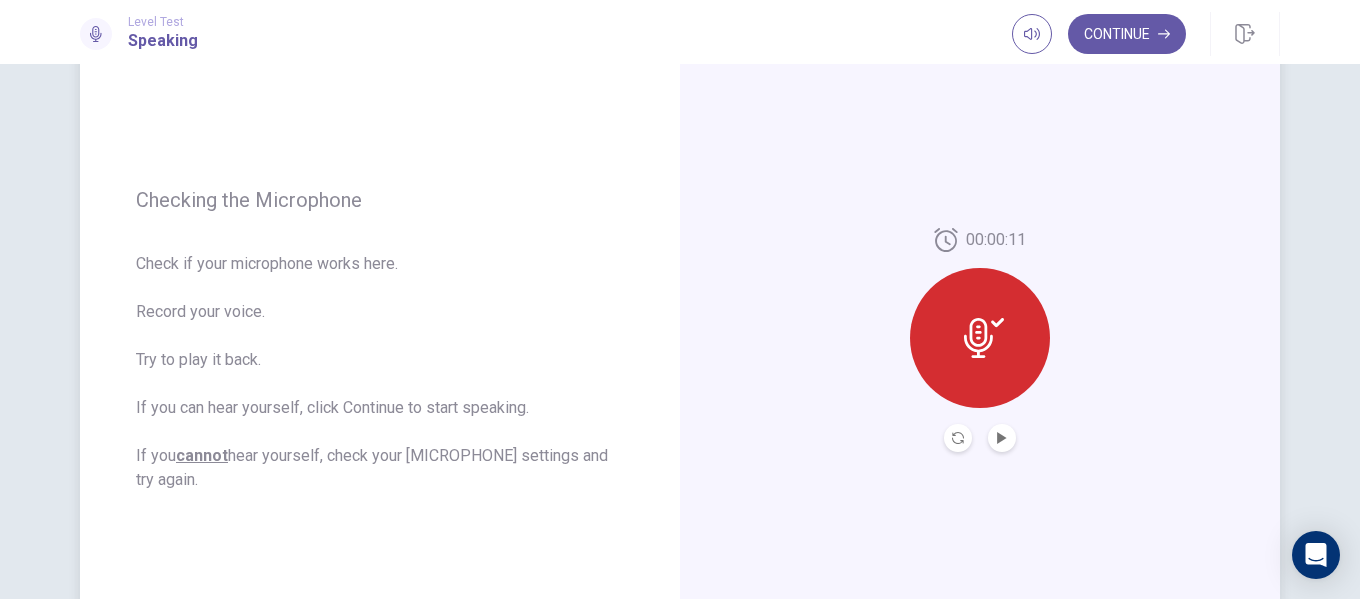 click at bounding box center (1002, 438) 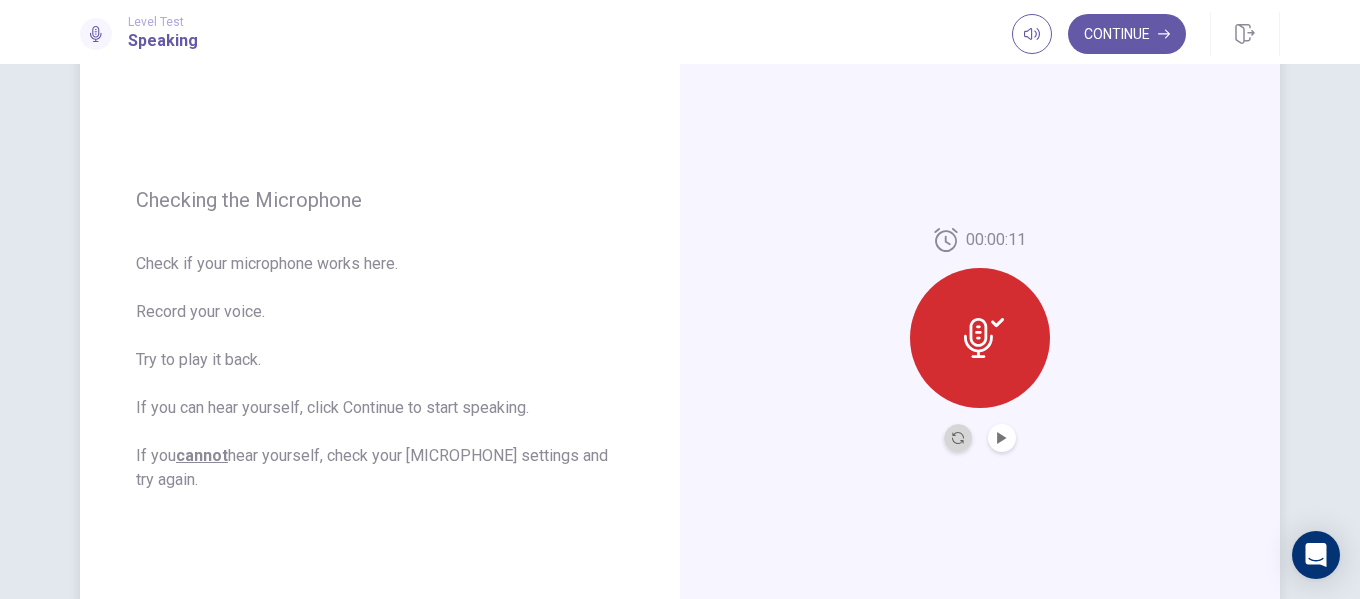 click at bounding box center (958, 438) 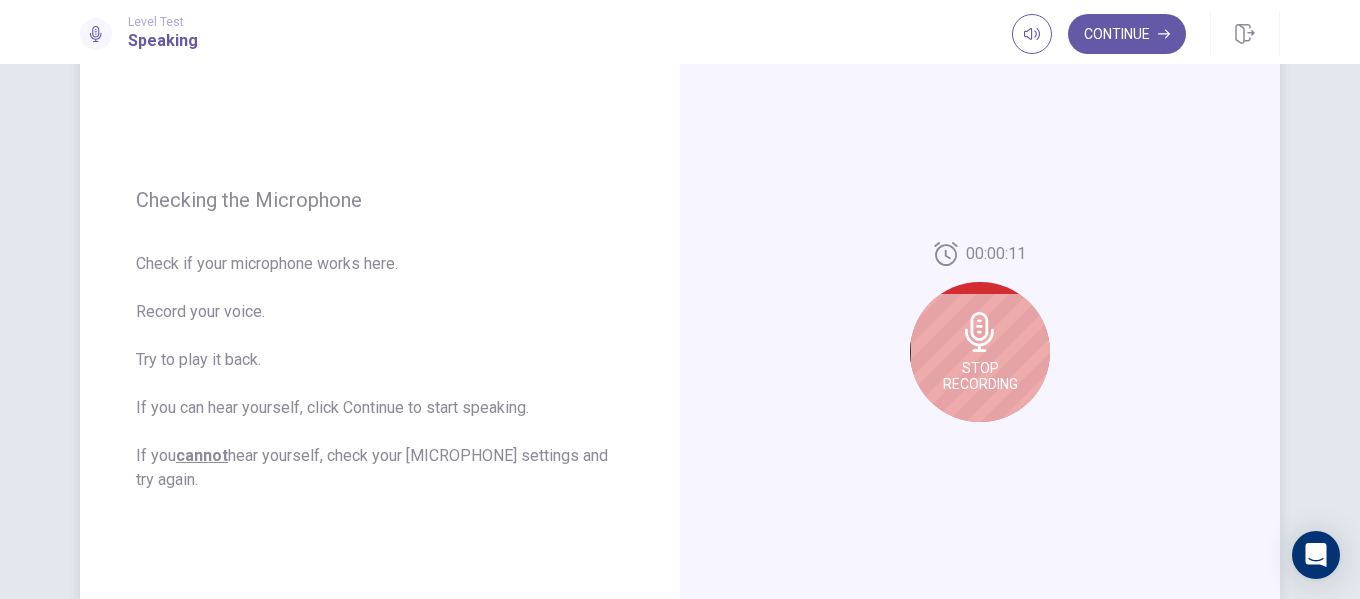 click on "Stop   Recording" at bounding box center (980, 376) 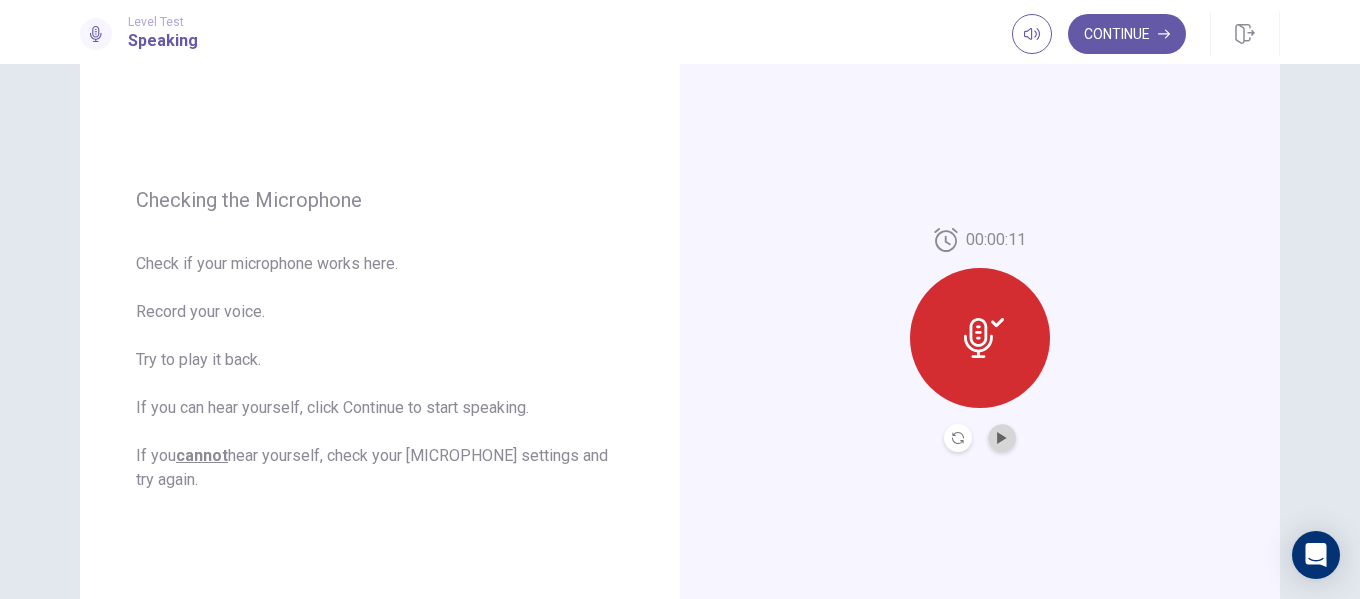 click at bounding box center [1002, 438] 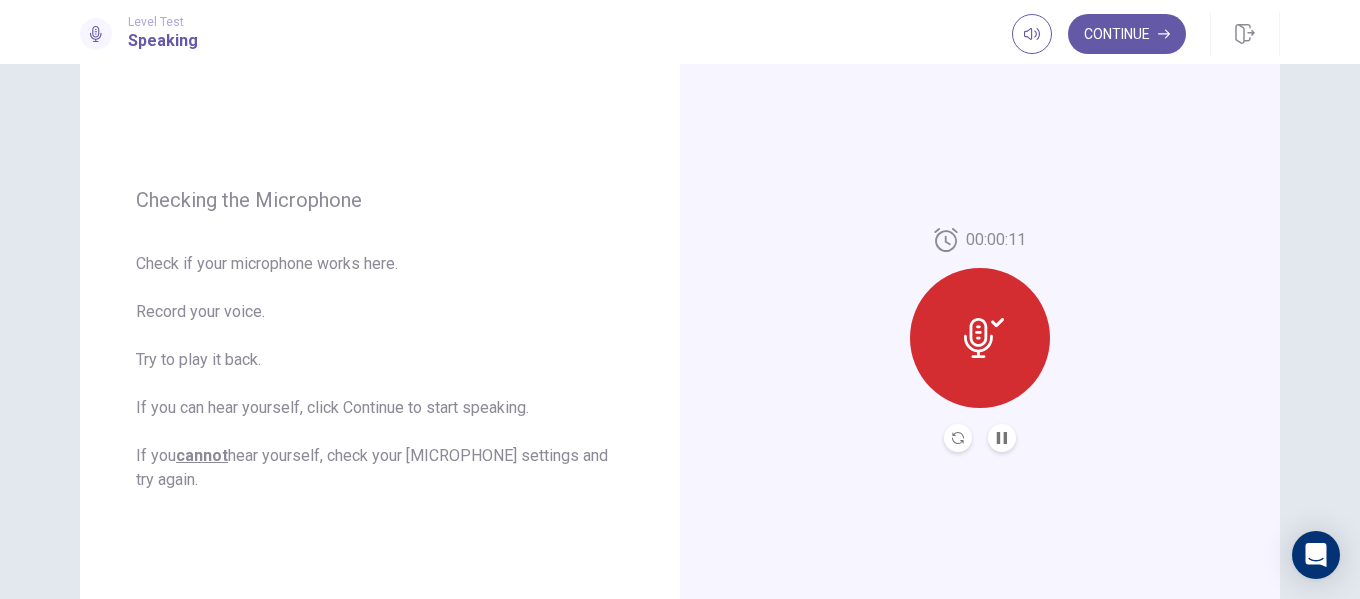 click at bounding box center (958, 438) 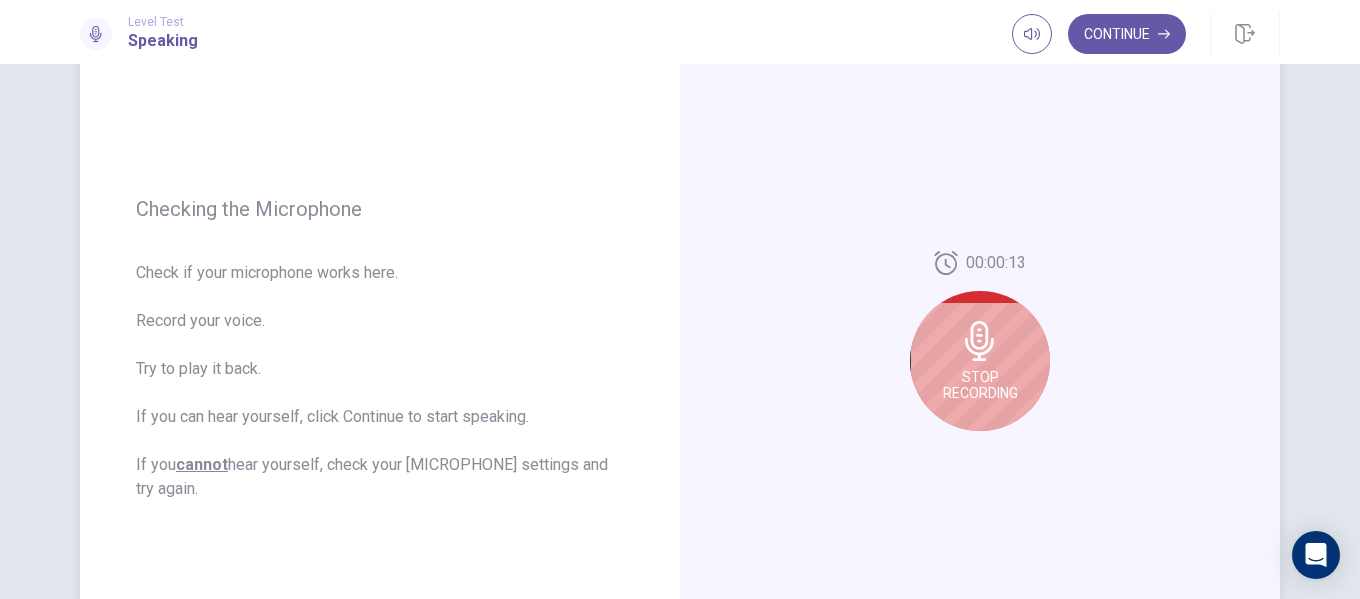 scroll, scrollTop: 181, scrollLeft: 0, axis: vertical 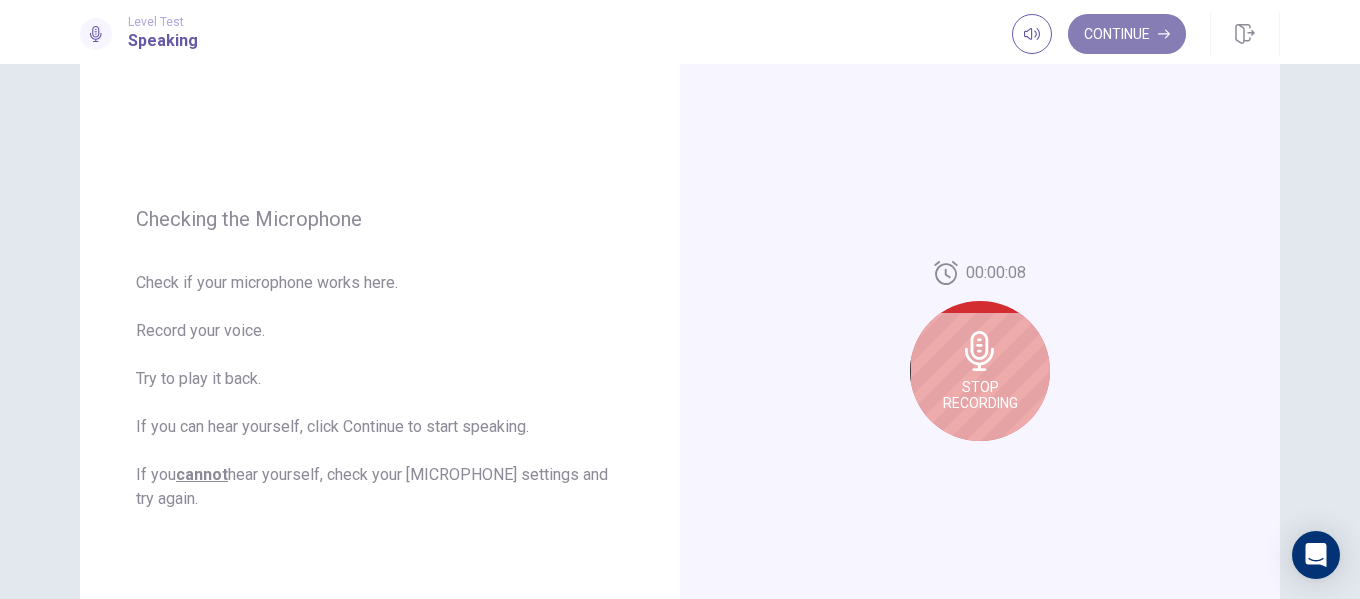 click on "Continue" at bounding box center [1127, 34] 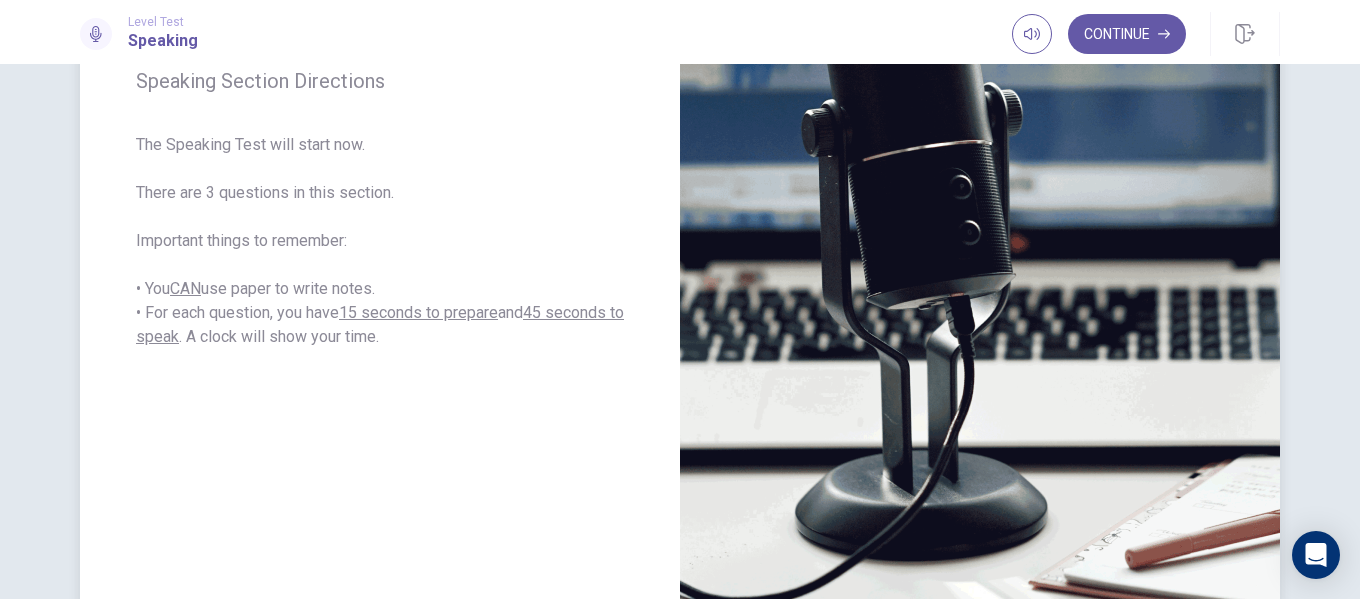 scroll, scrollTop: 481, scrollLeft: 0, axis: vertical 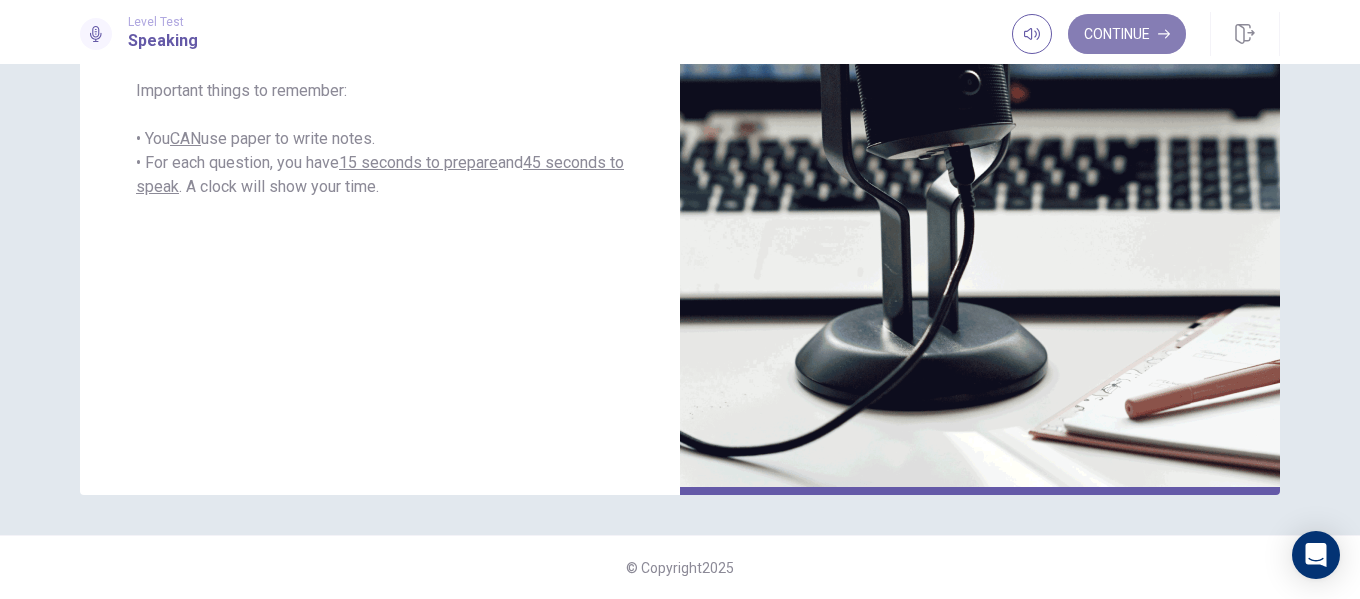 click on "Continue" at bounding box center (1127, 34) 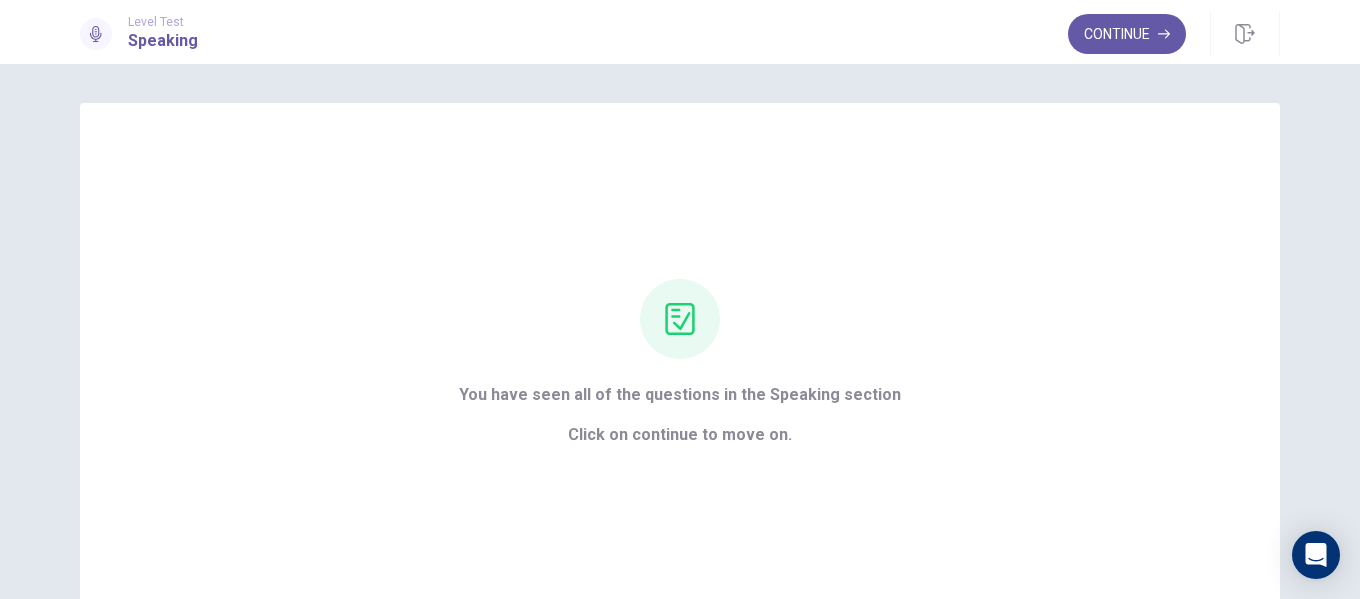 scroll, scrollTop: 0, scrollLeft: 0, axis: both 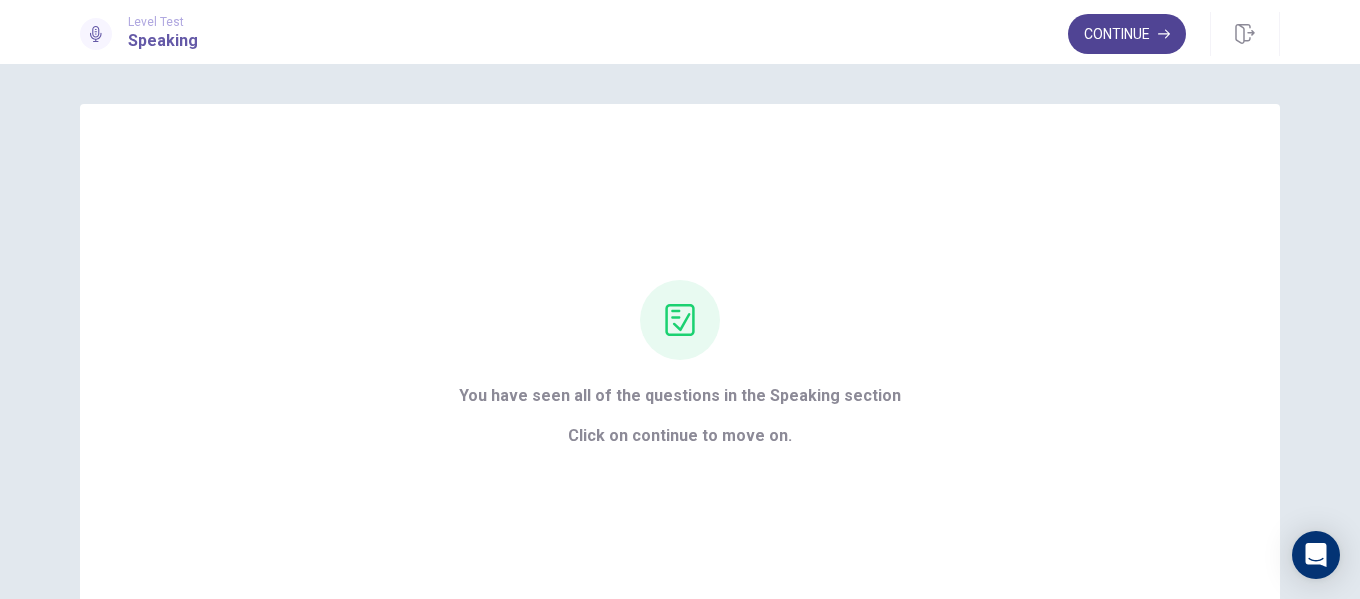 click on "Continue" at bounding box center (1127, 34) 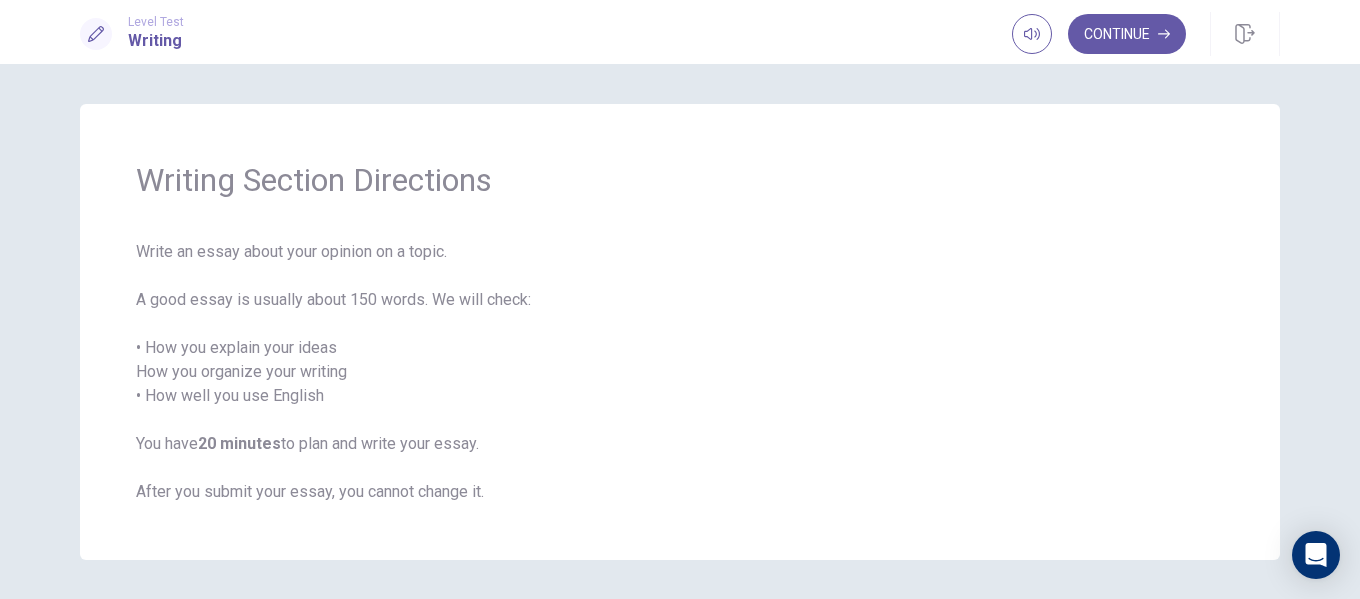 drag, startPoint x: 1127, startPoint y: 30, endPoint x: 1122, endPoint y: 101, distance: 71.17584 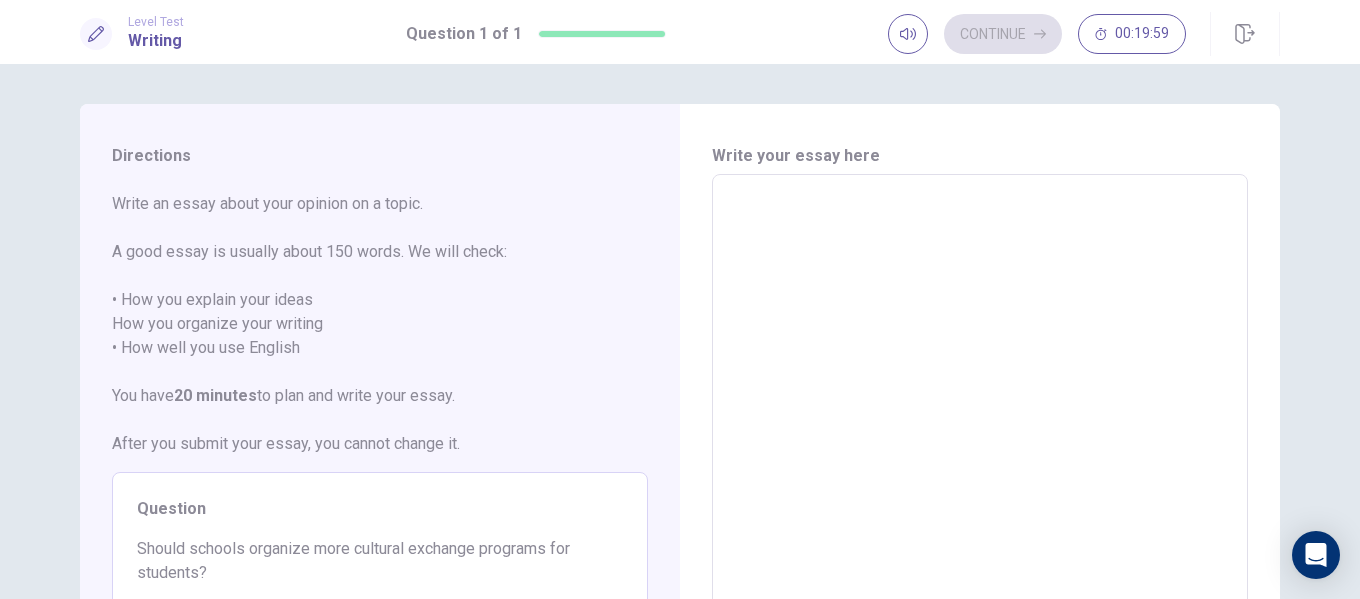 click at bounding box center [980, 451] 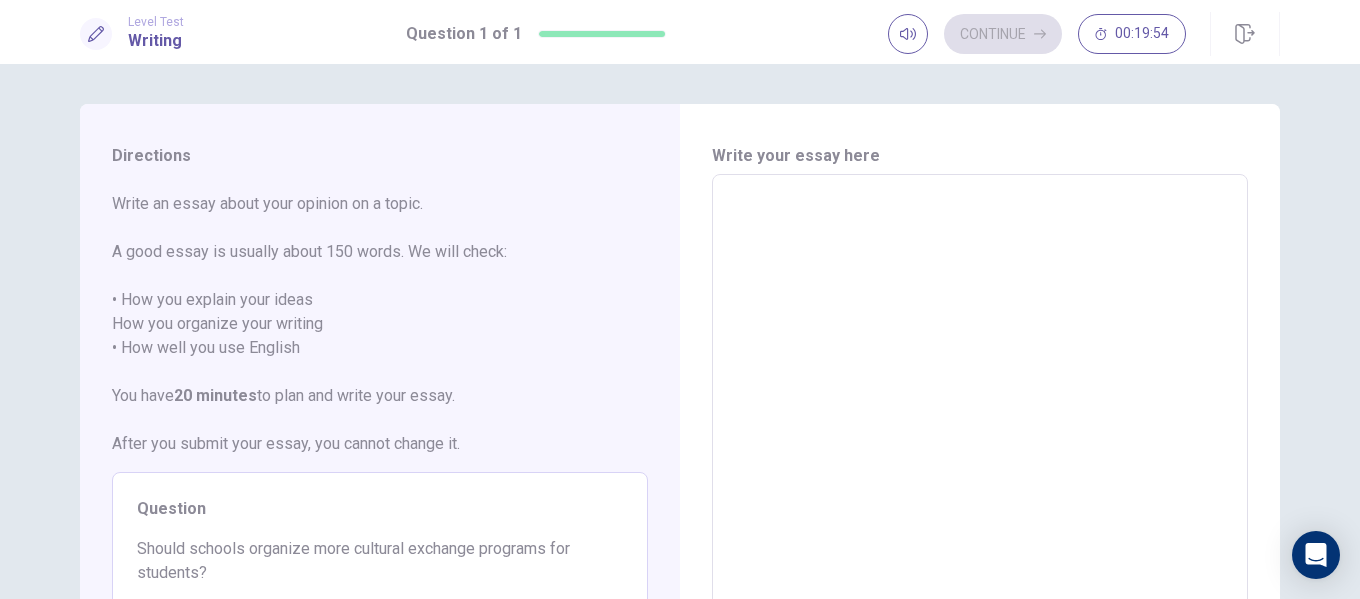 scroll, scrollTop: 200, scrollLeft: 0, axis: vertical 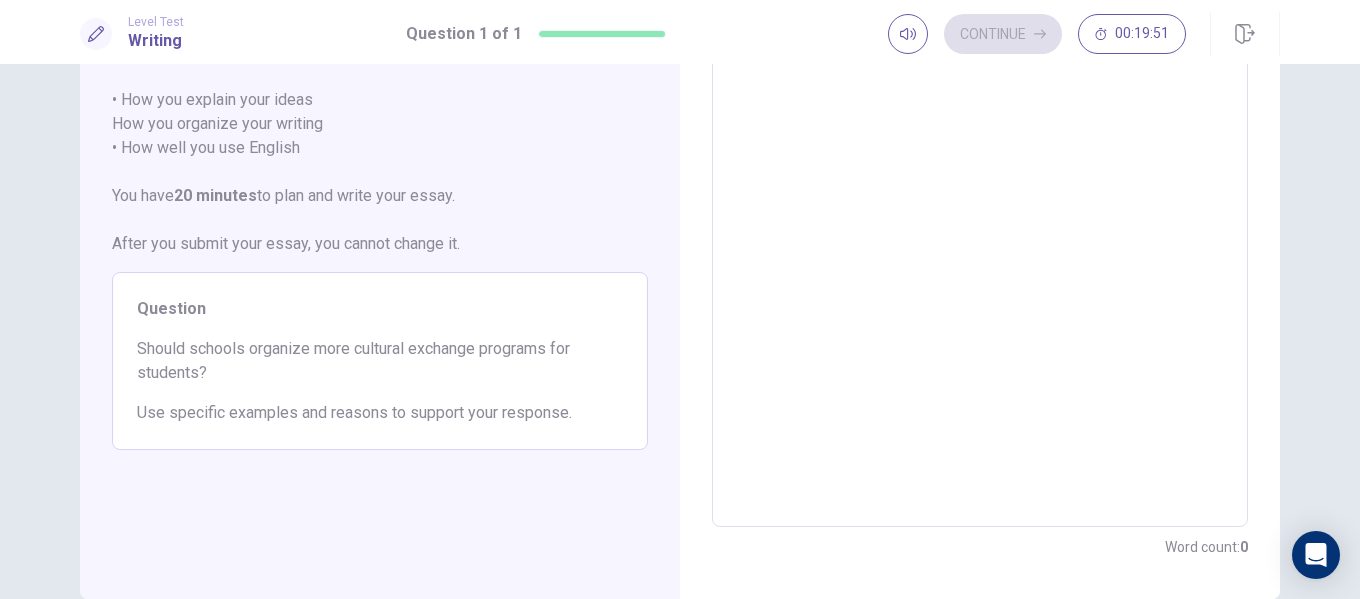 drag, startPoint x: 889, startPoint y: 298, endPoint x: 909, endPoint y: 293, distance: 20.615528 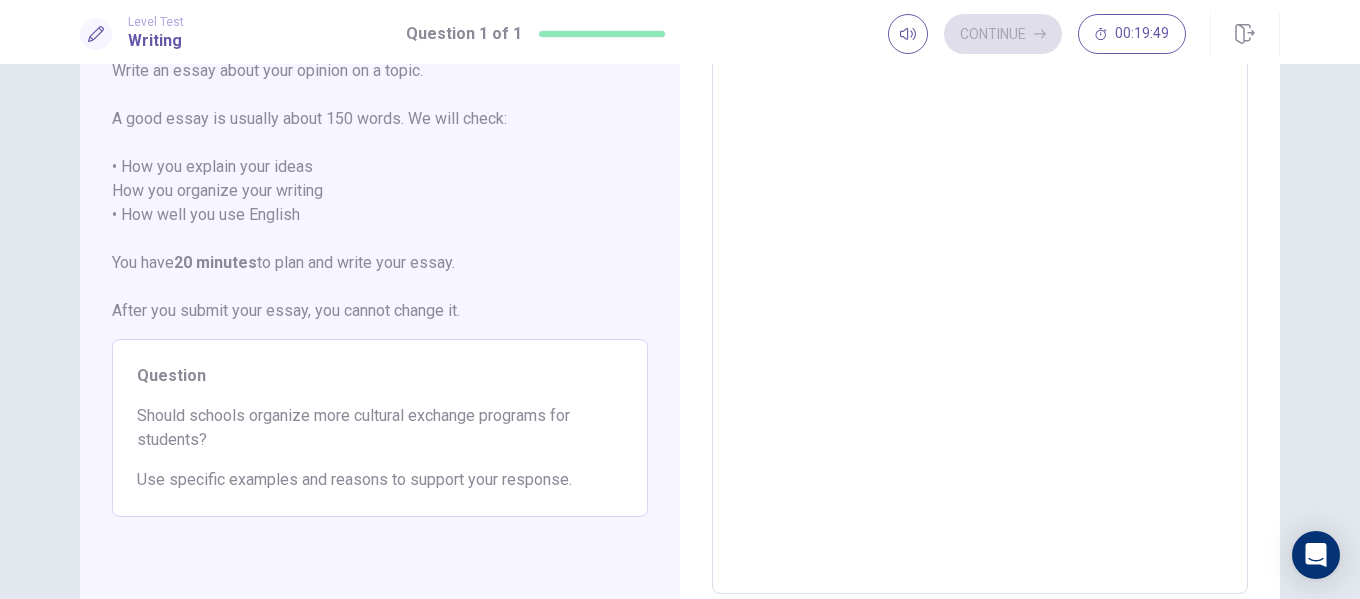 scroll, scrollTop: 0, scrollLeft: 0, axis: both 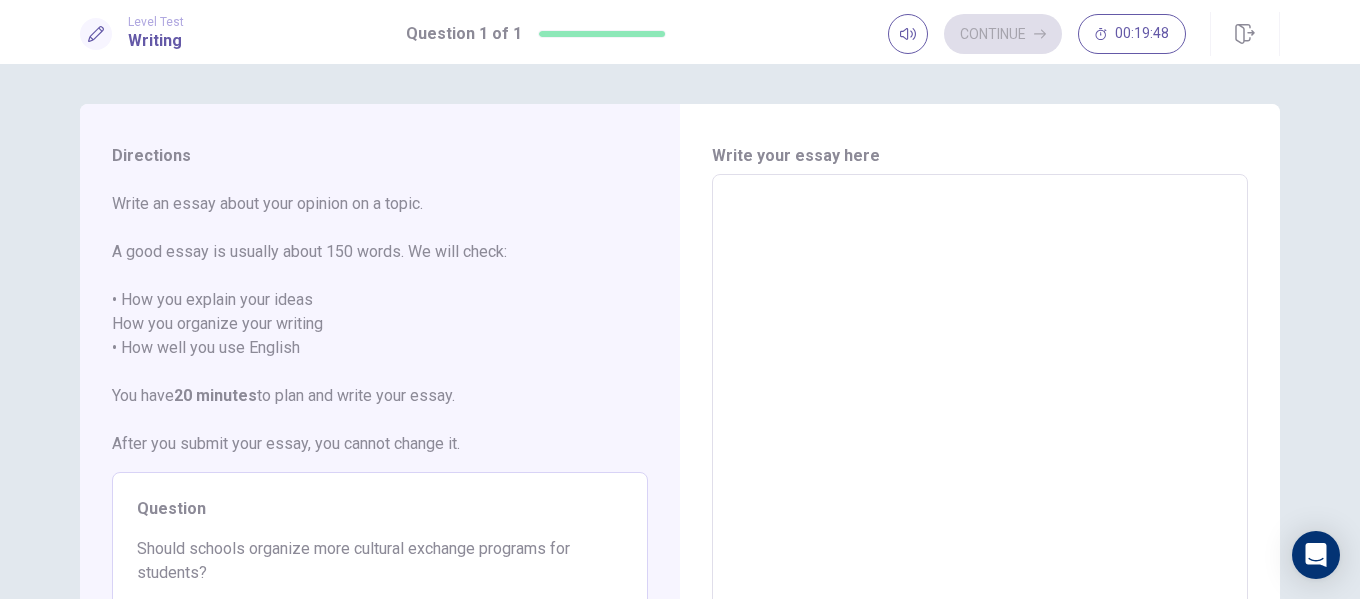 type on "*" 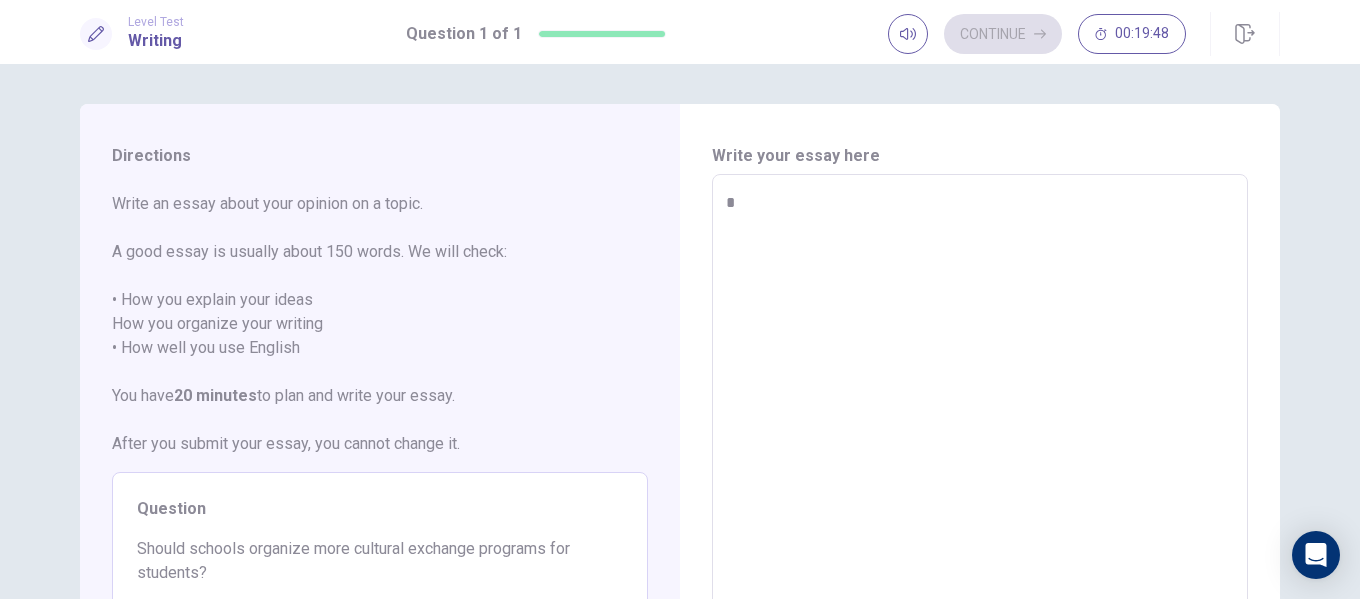 type on "**" 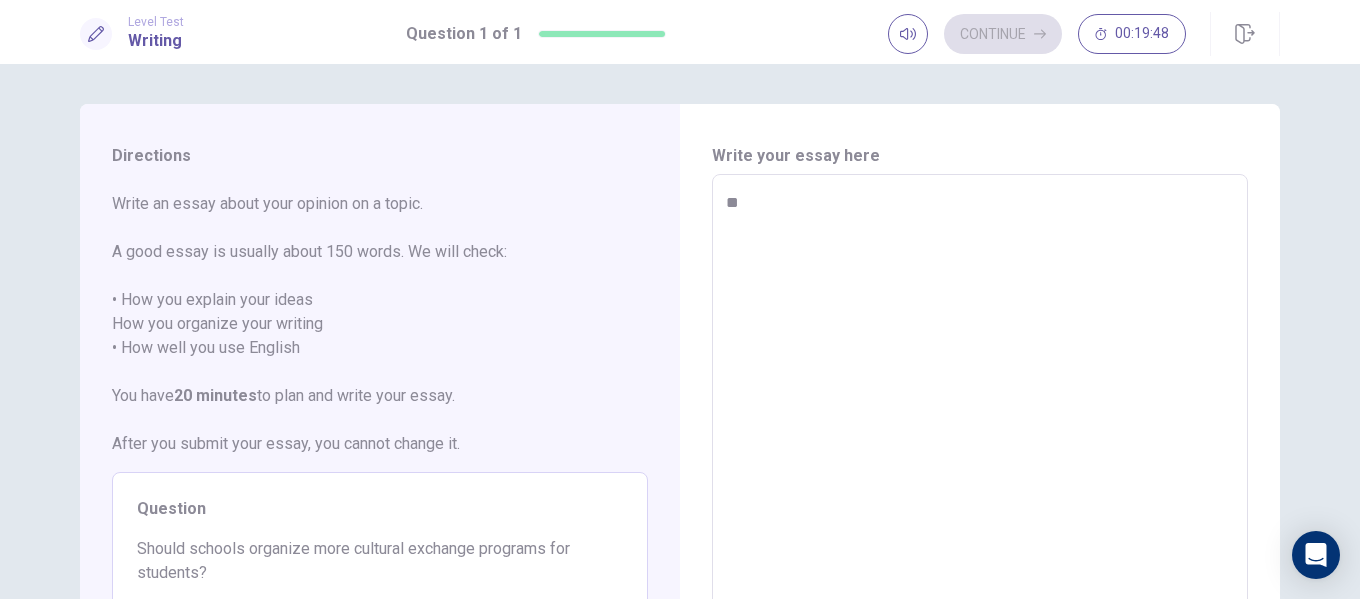type on "*" 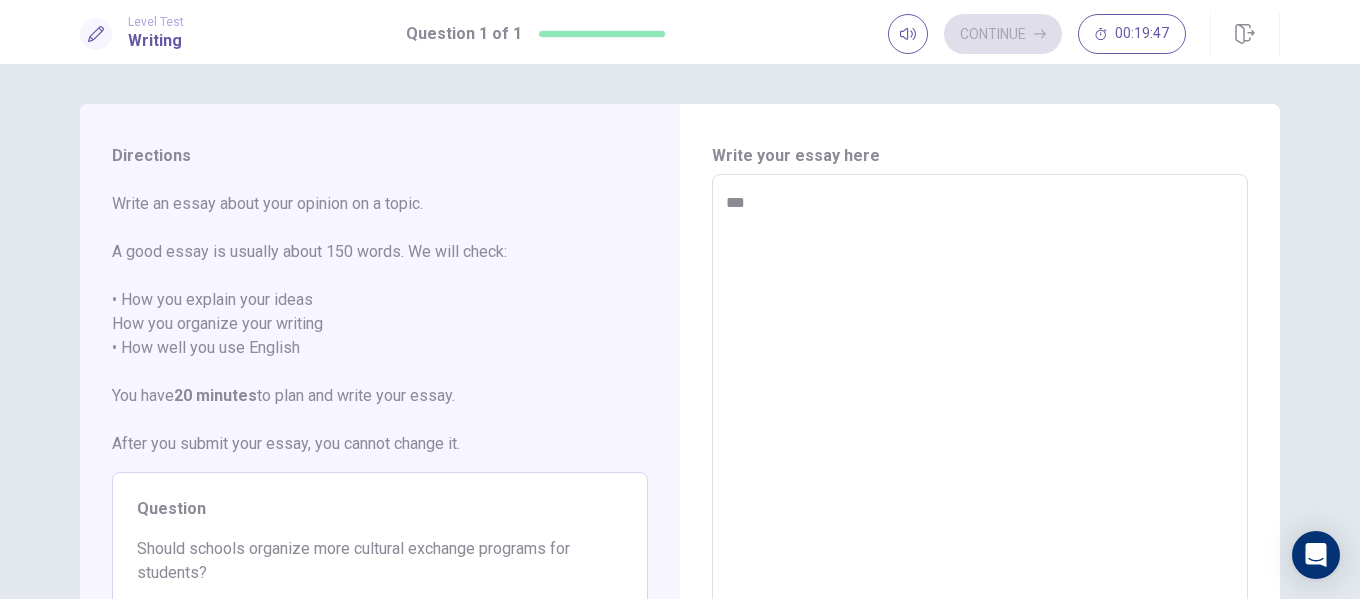 type on "***" 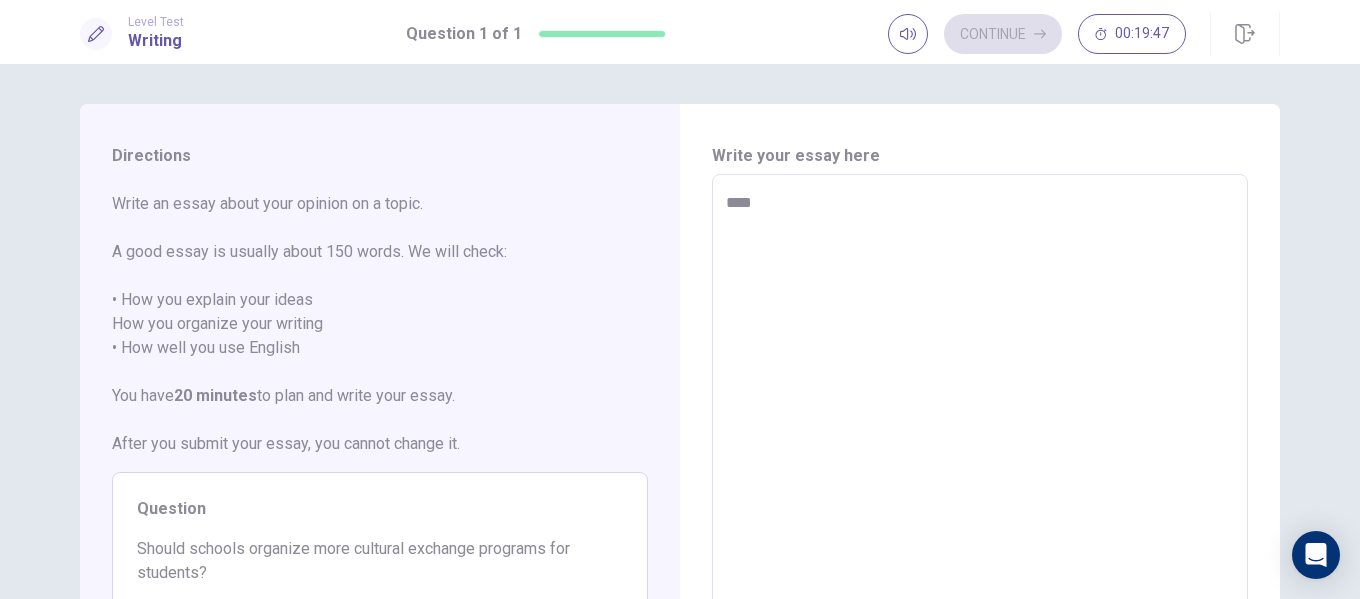 type on "*" 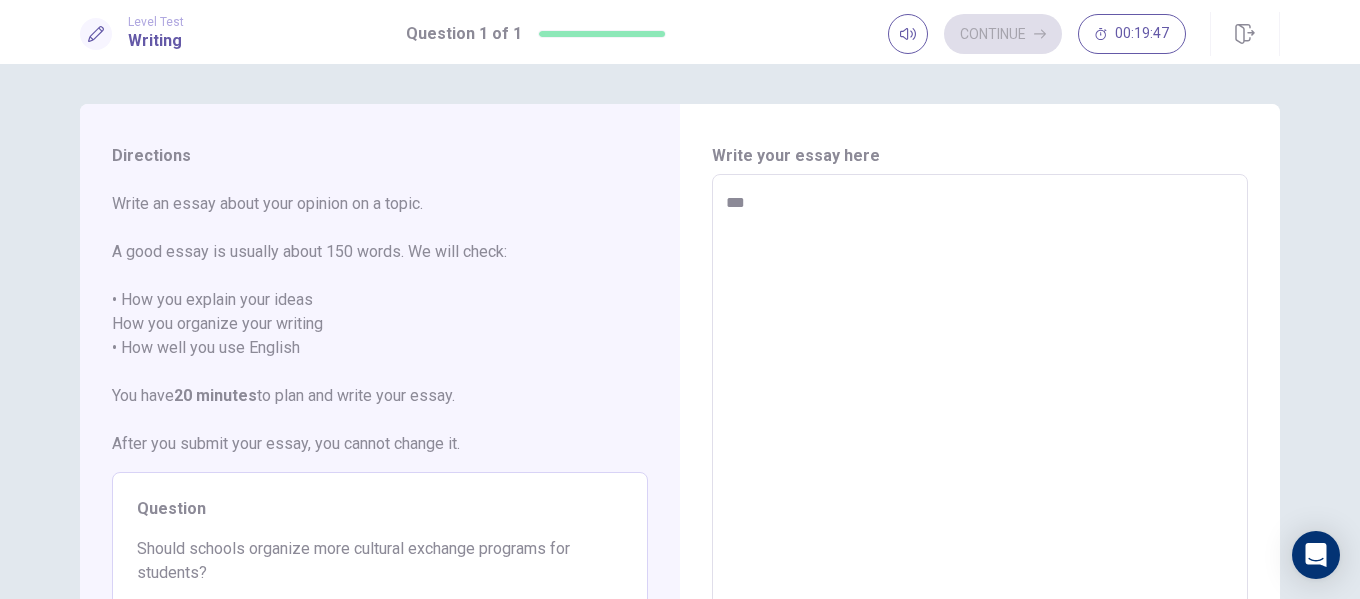 type on "*" 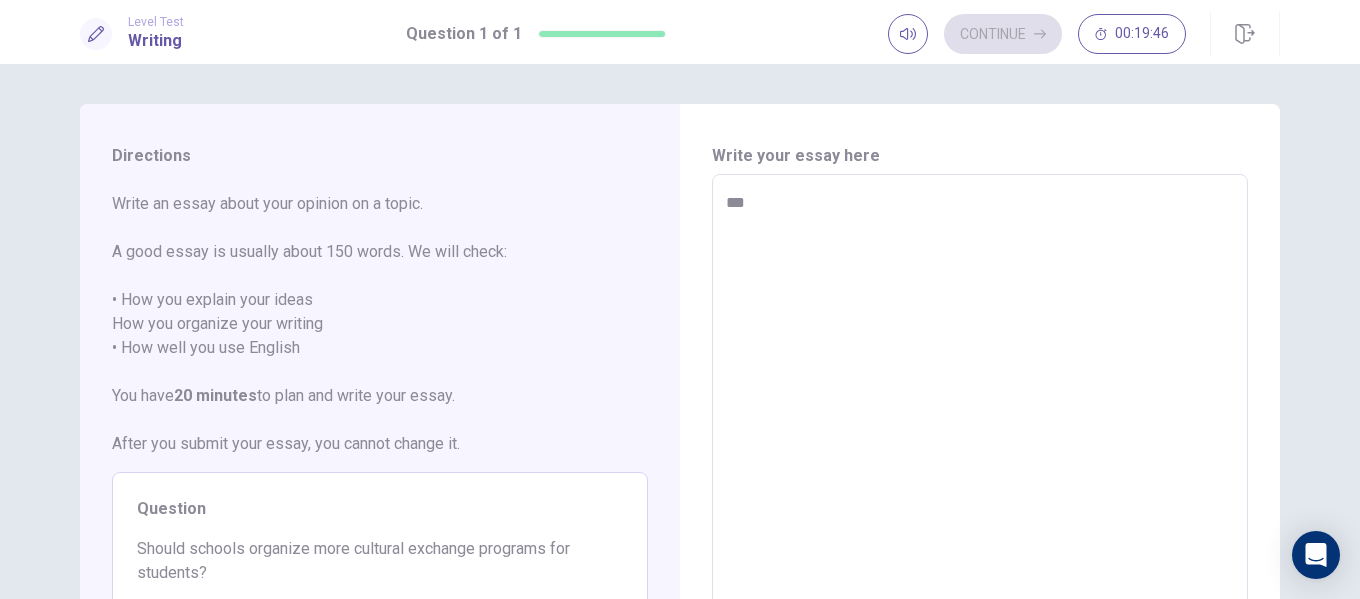 type on "****" 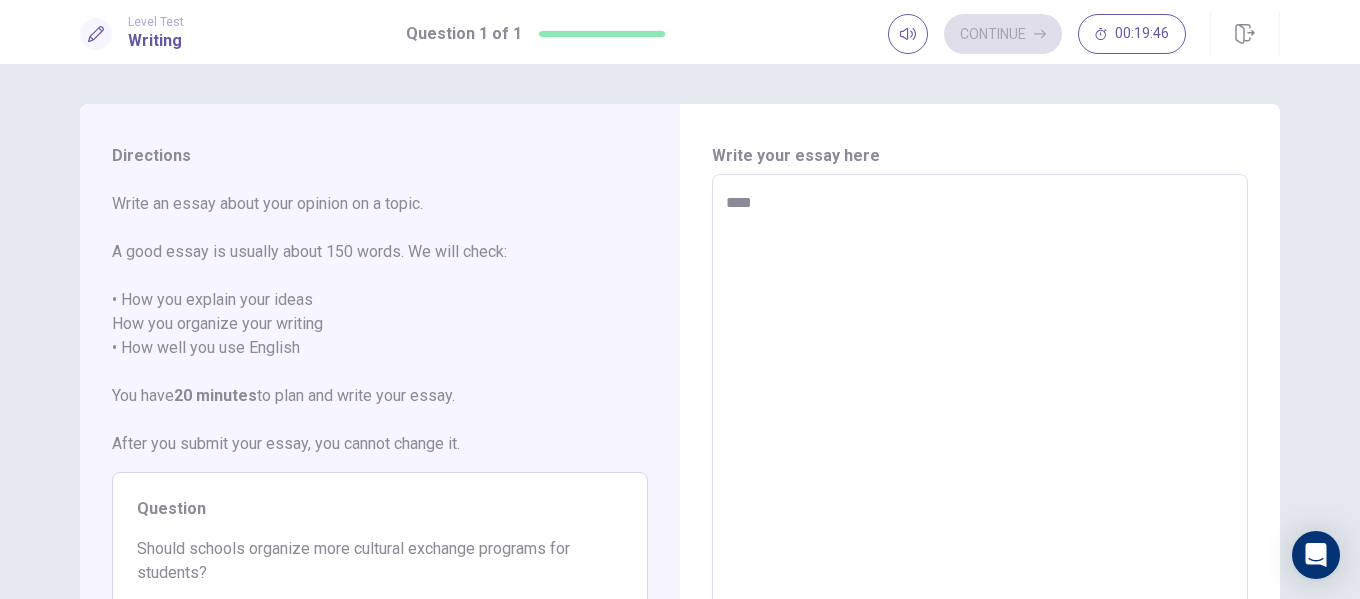 type on "****" 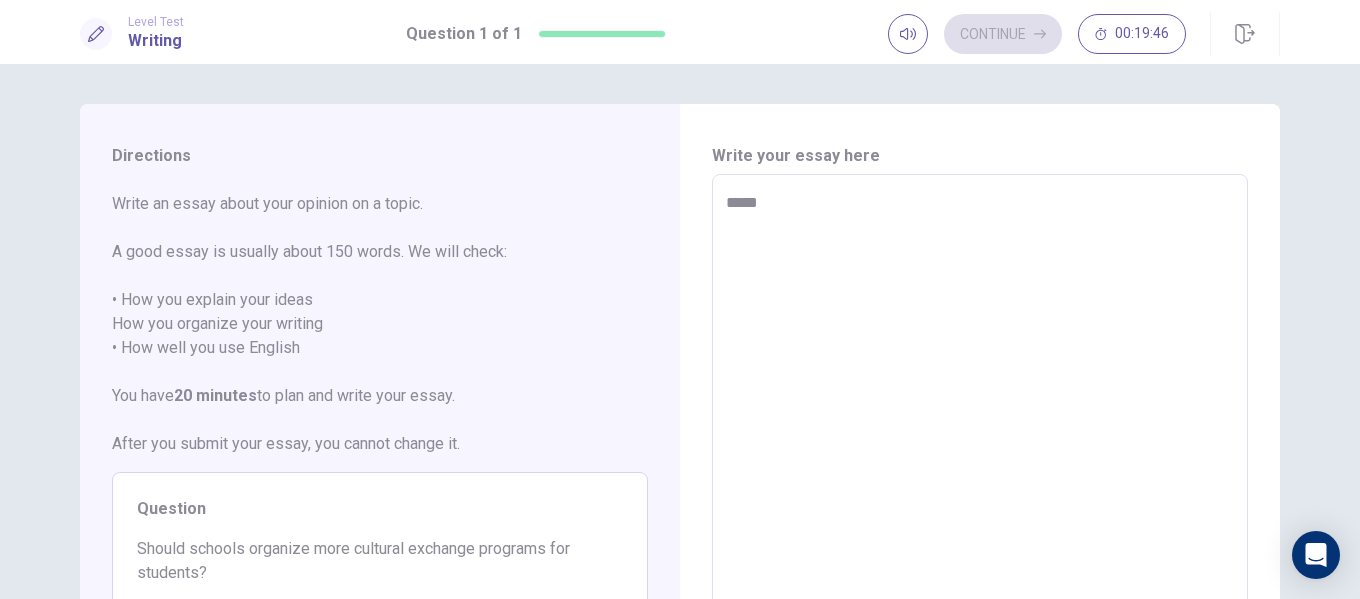 type on "*" 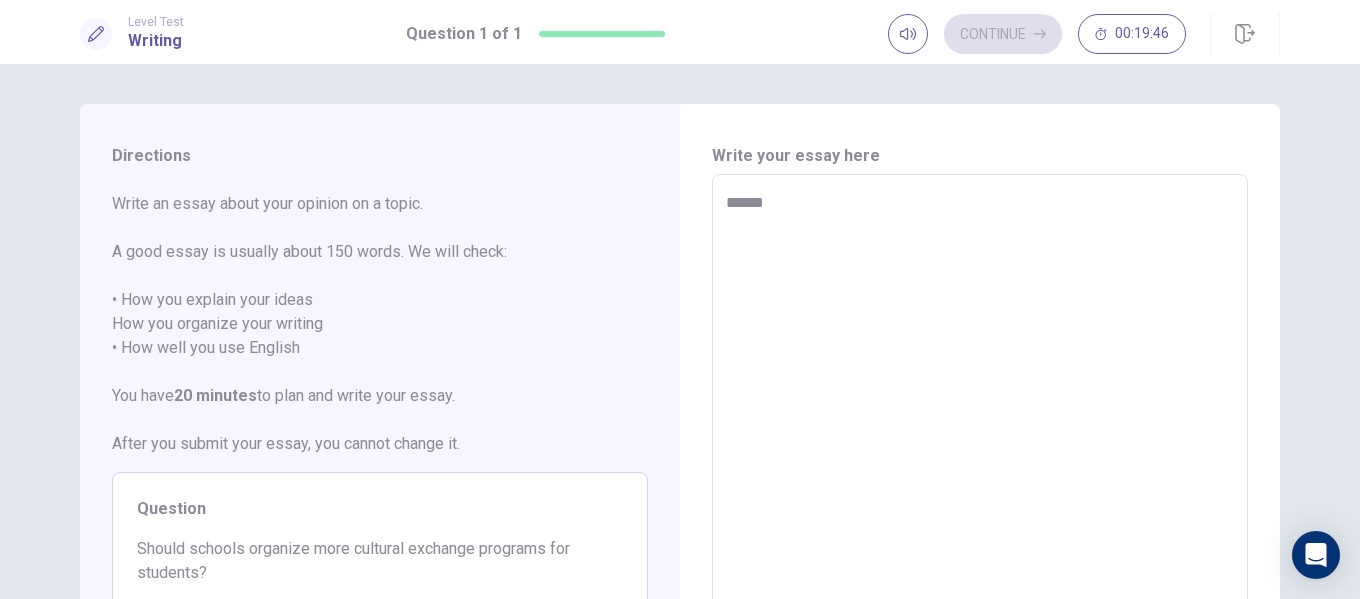 type on "*" 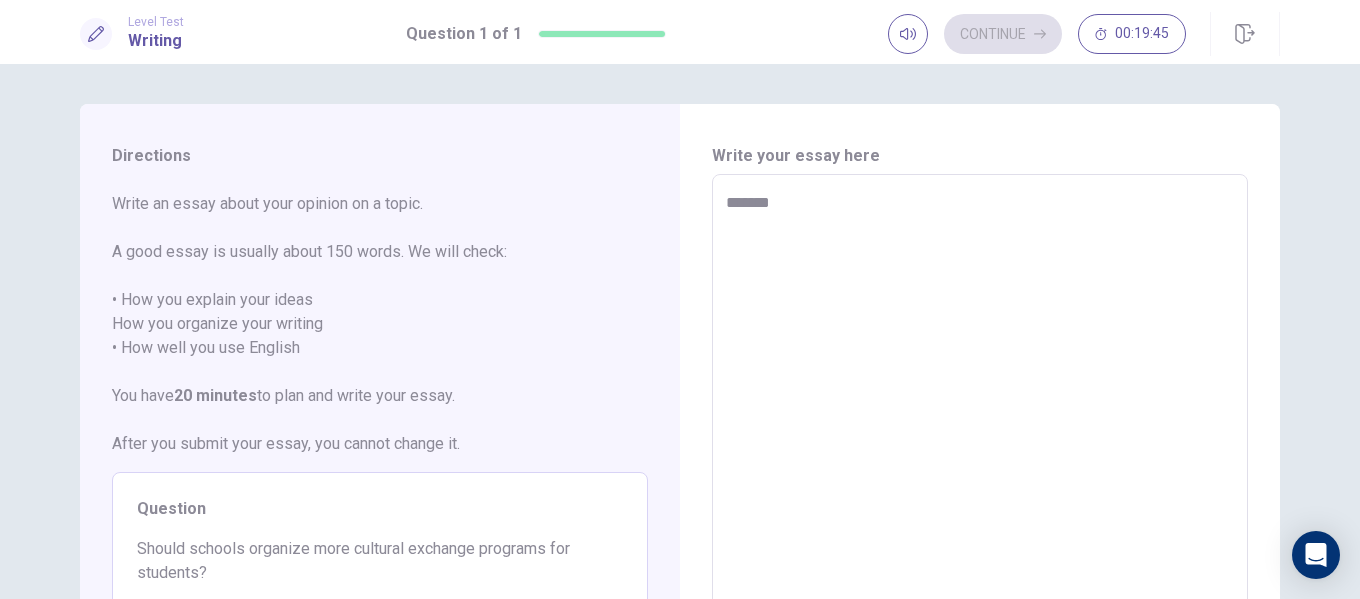type on "********" 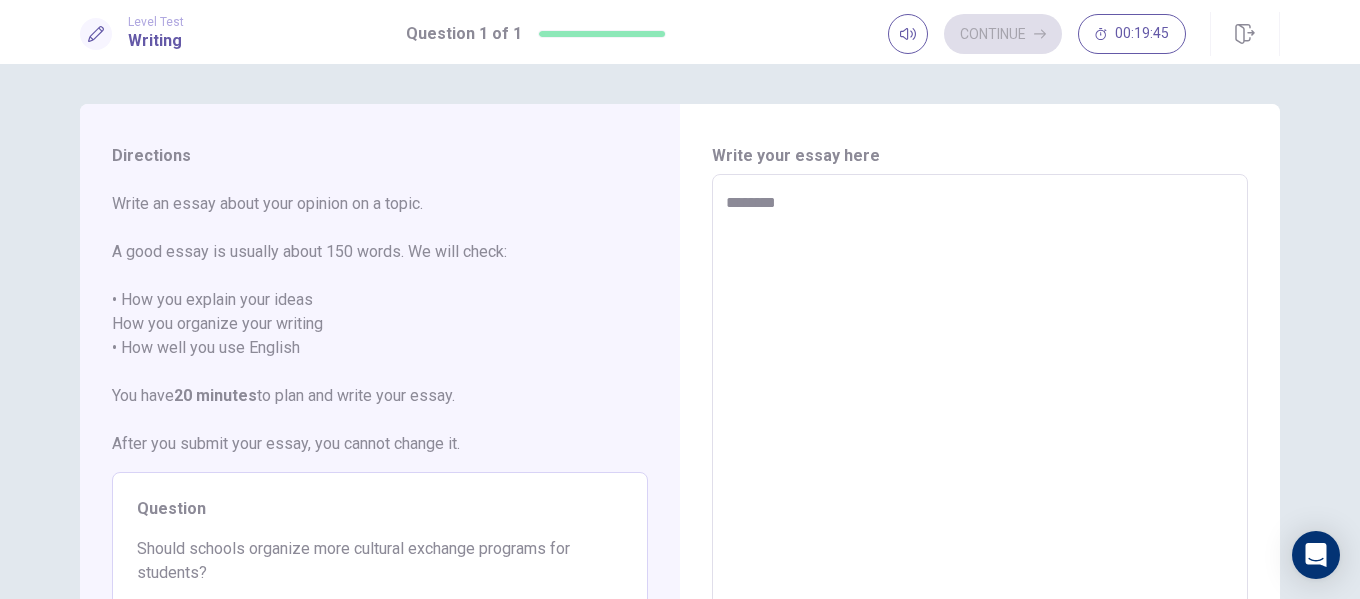 type on "*********" 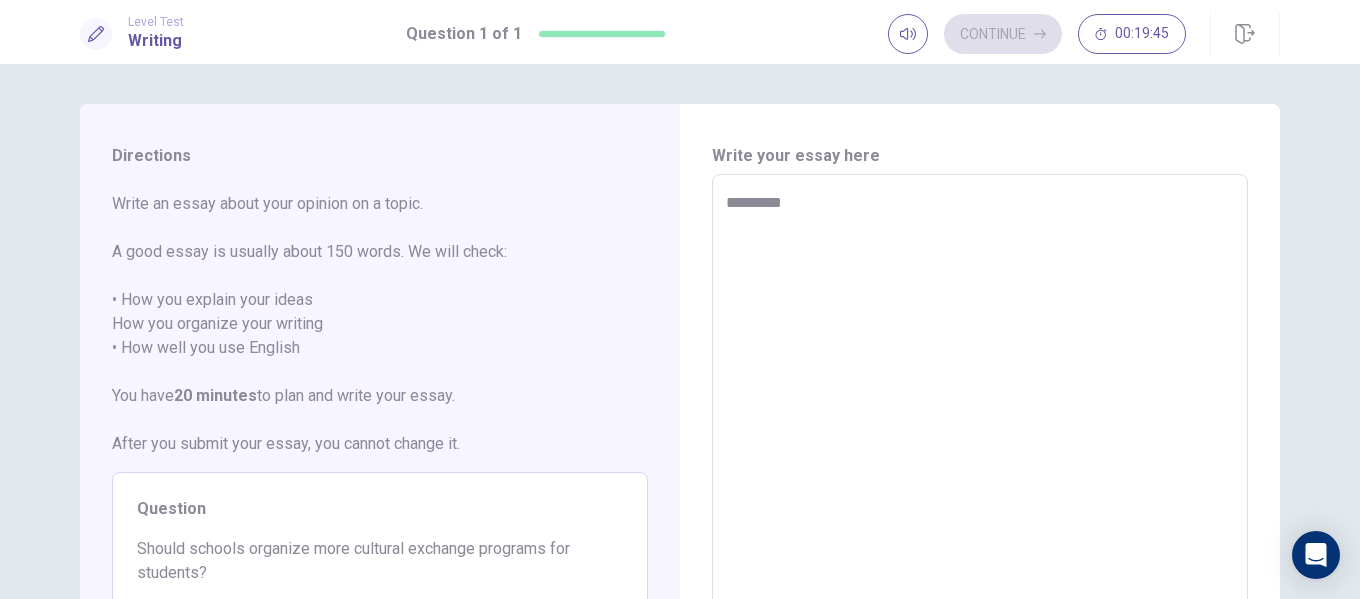 type on "*" 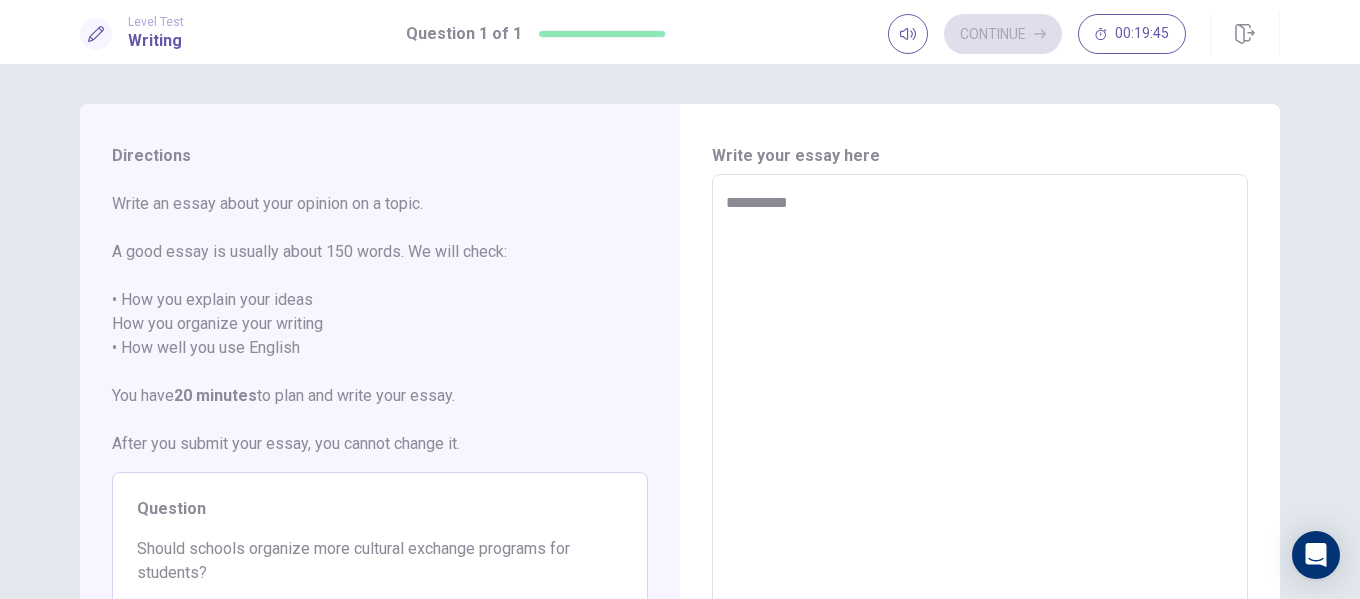 type on "*" 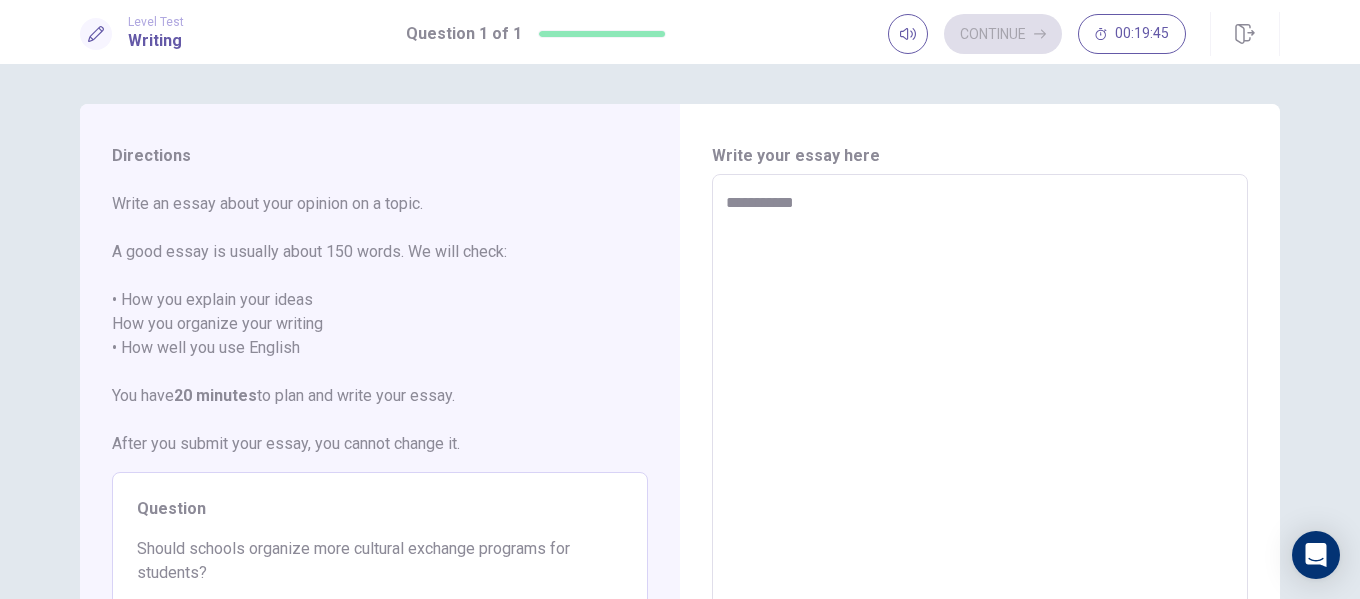 type on "*" 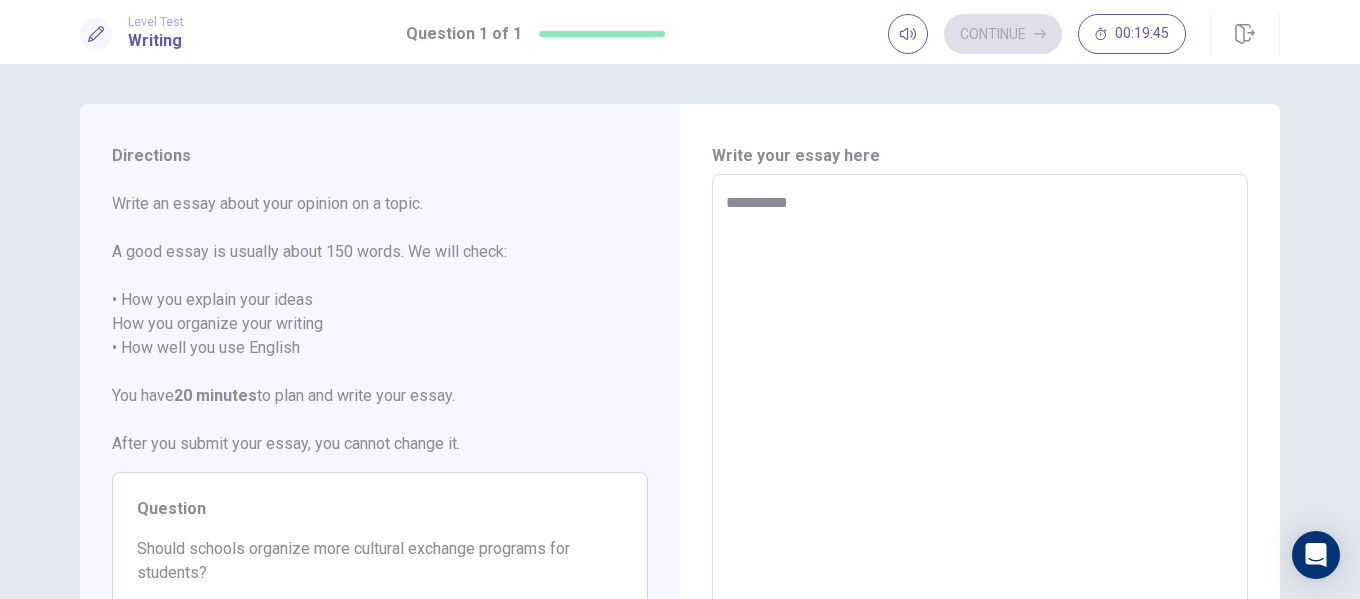 type on "*" 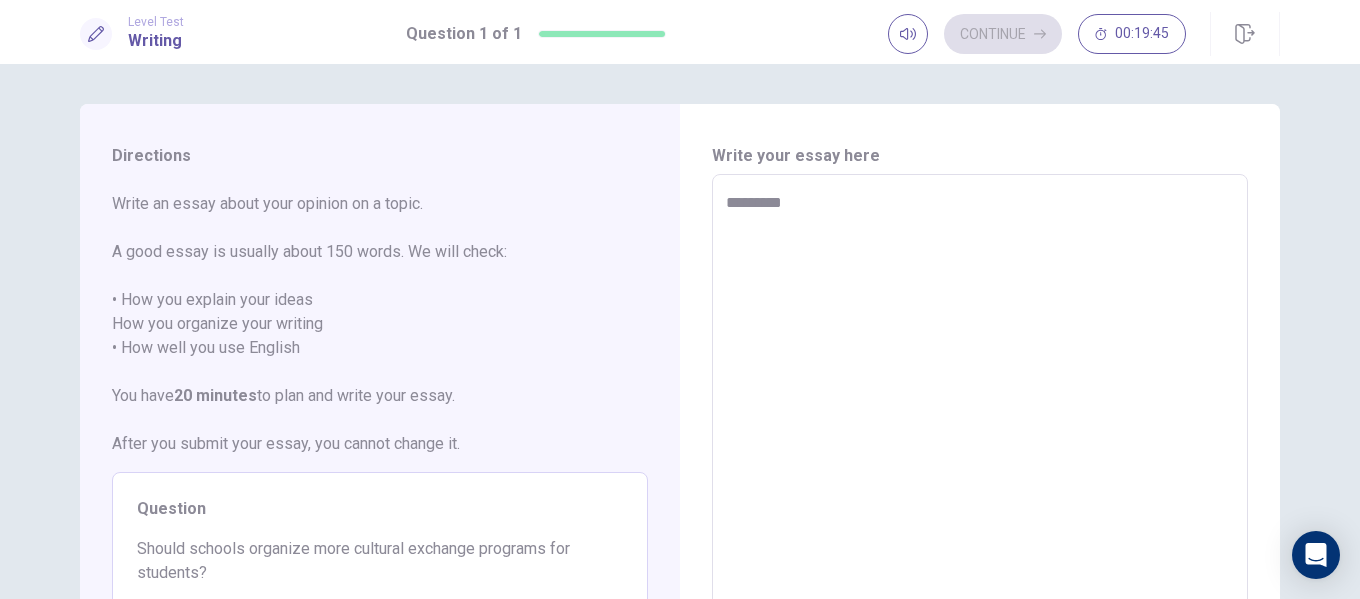 type on "*" 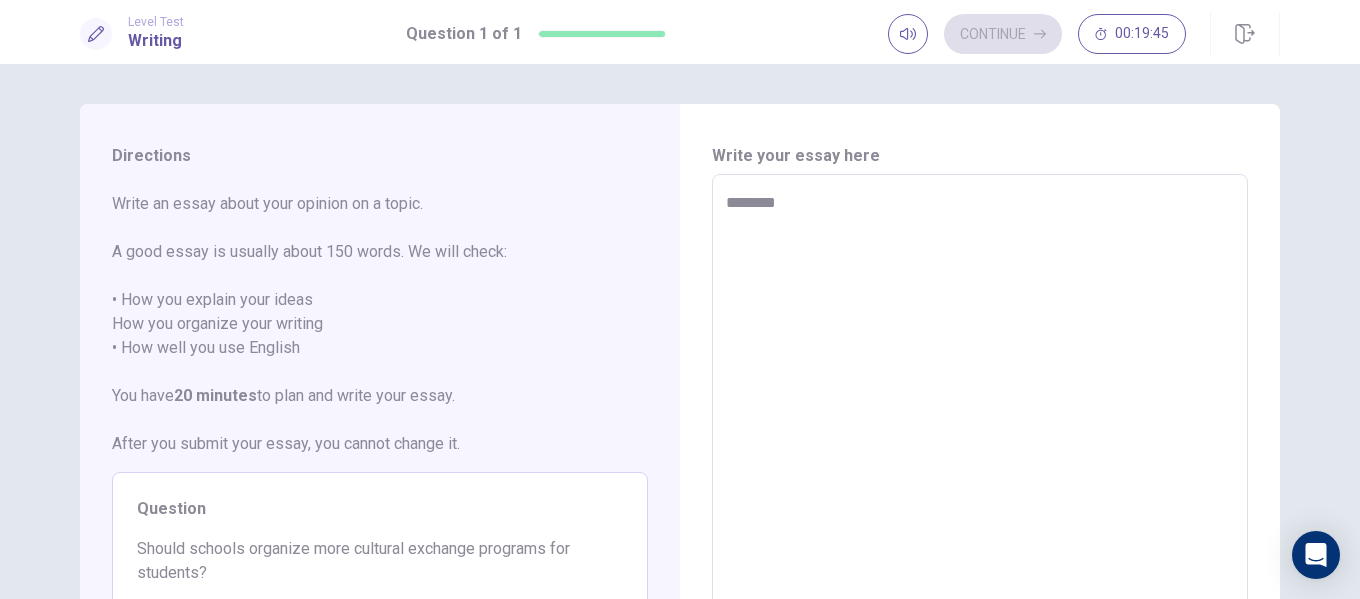 type on "*" 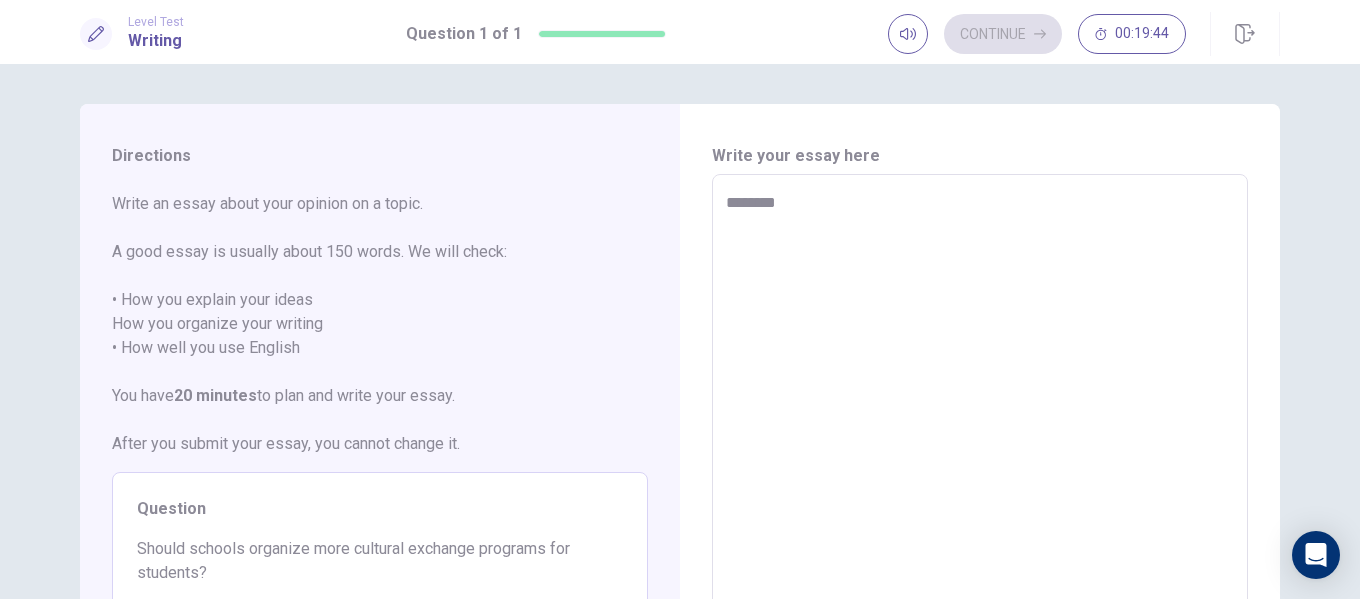 type on "*********" 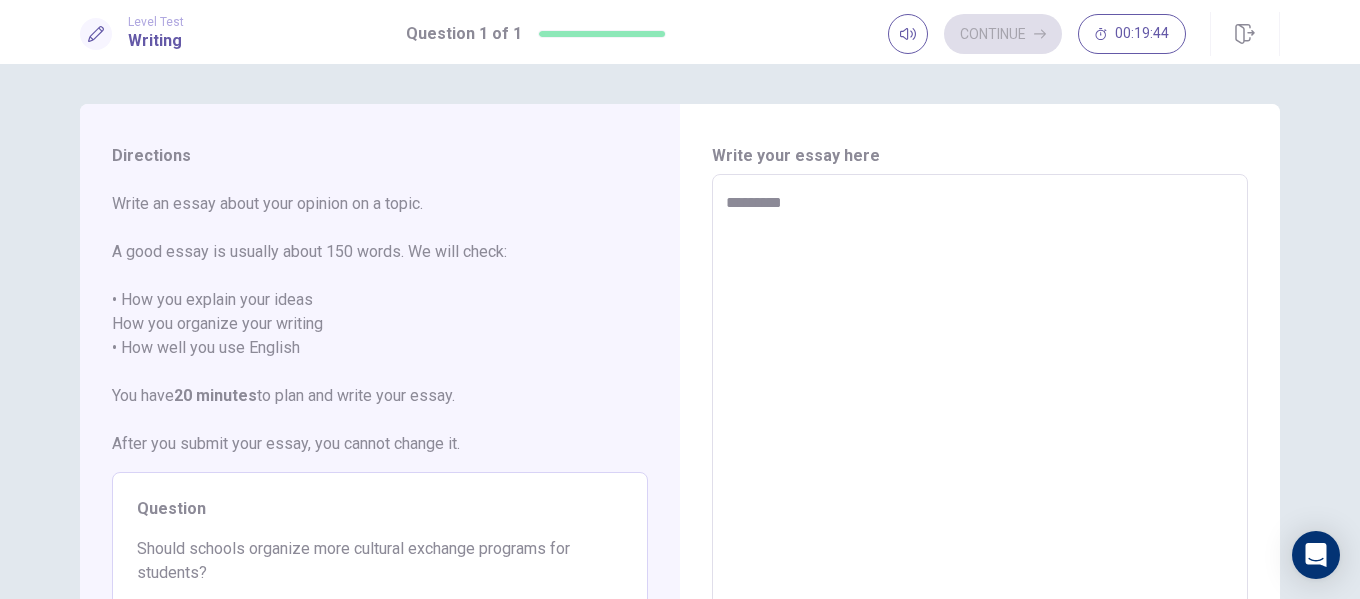 type on "*" 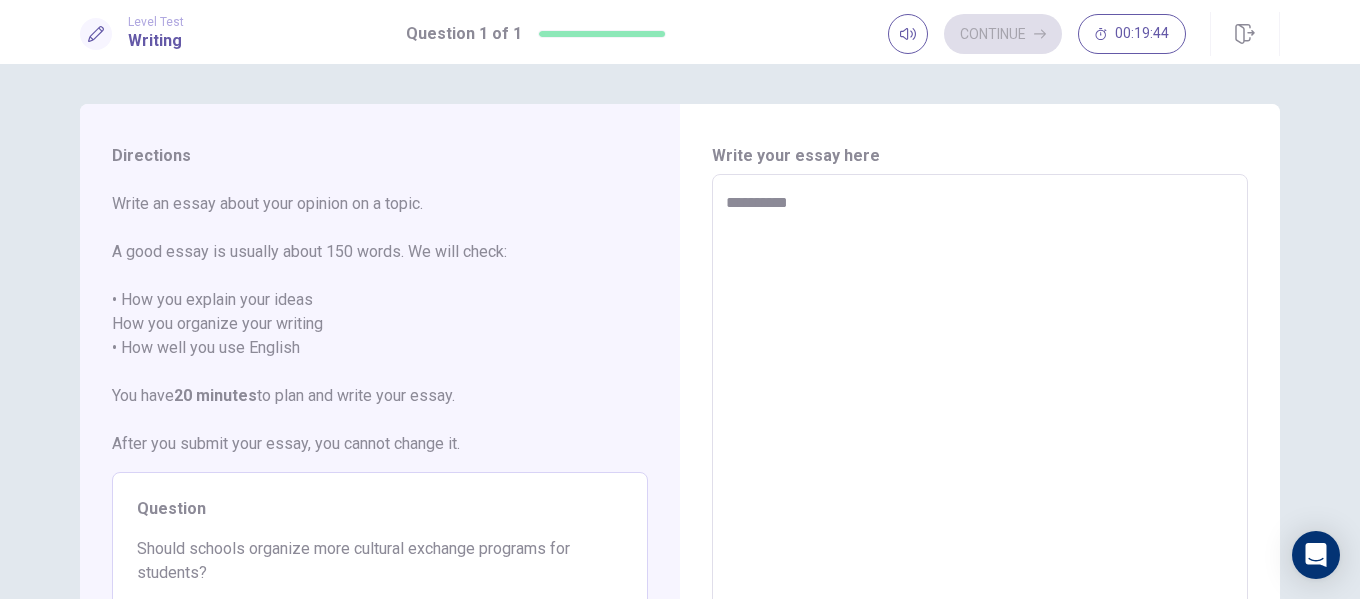 type on "**********" 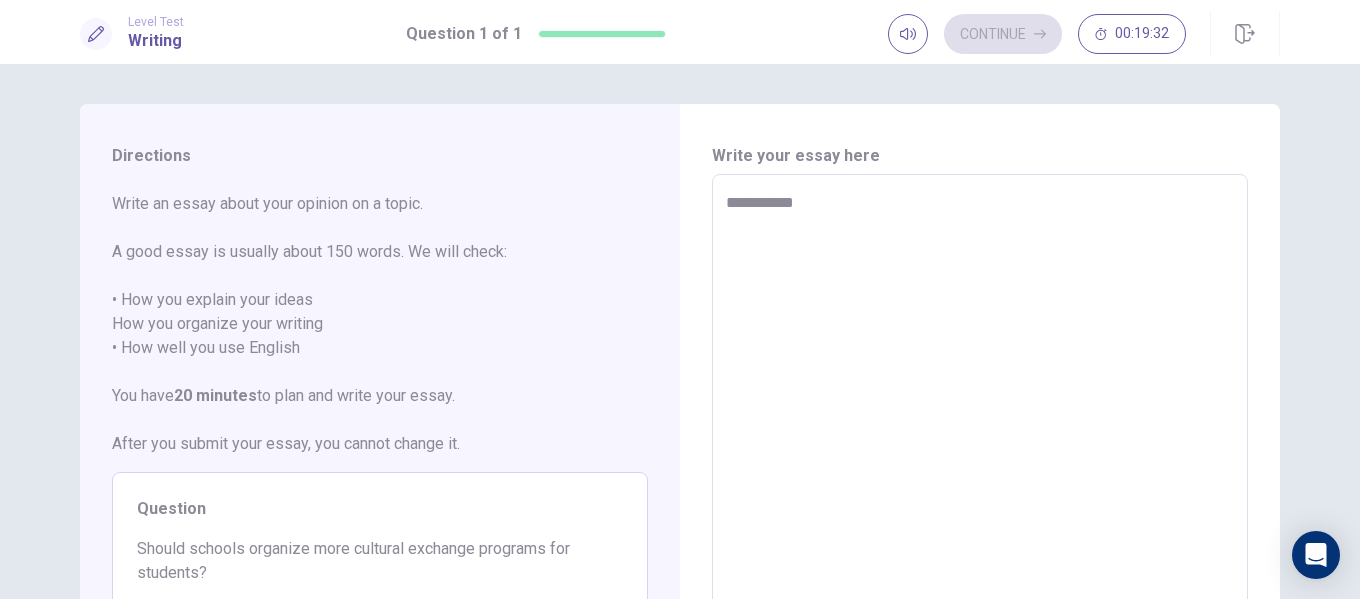 type on "*" 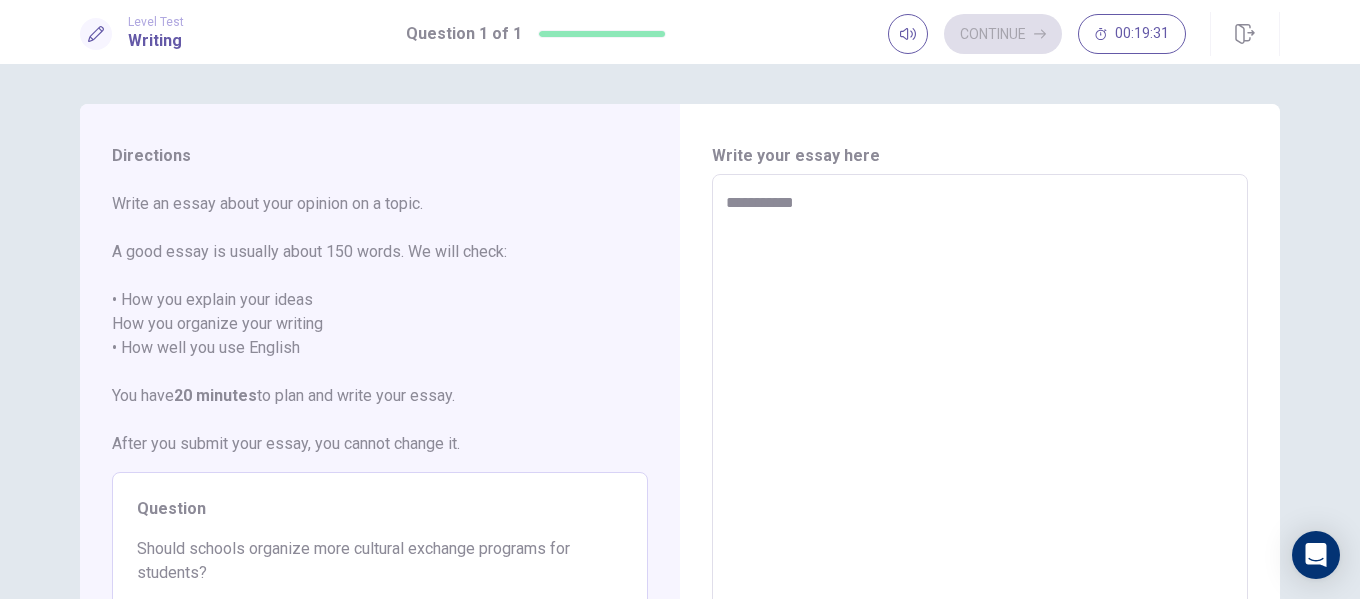 type on "**********" 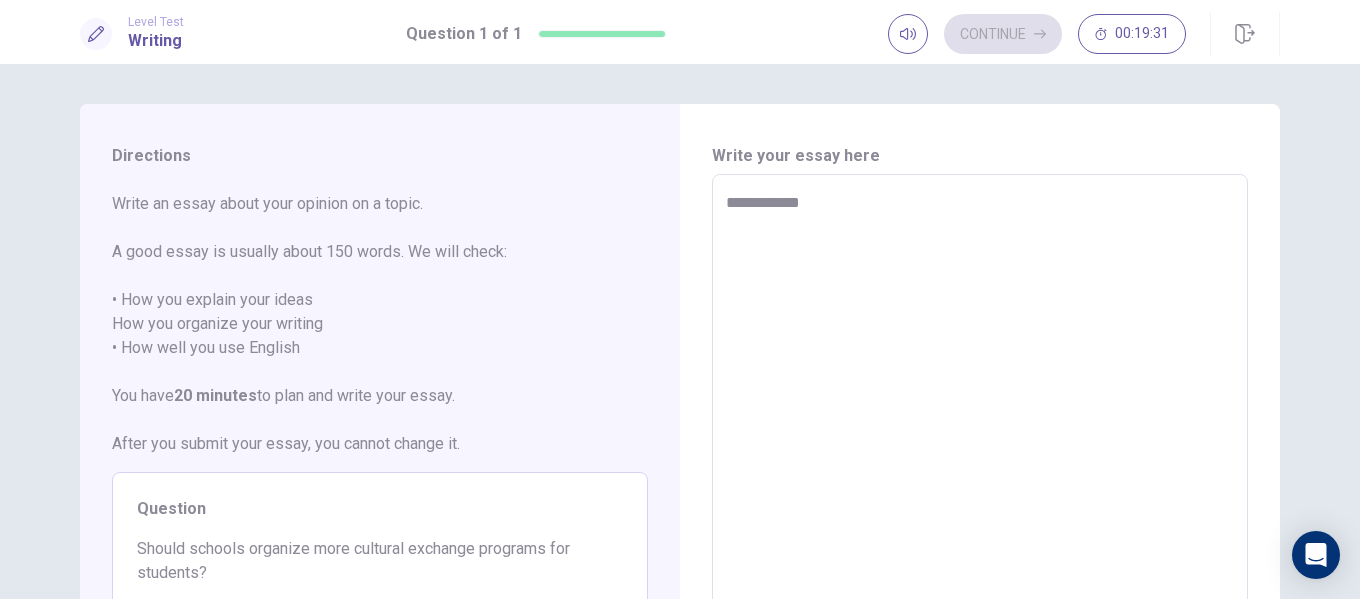 type on "*" 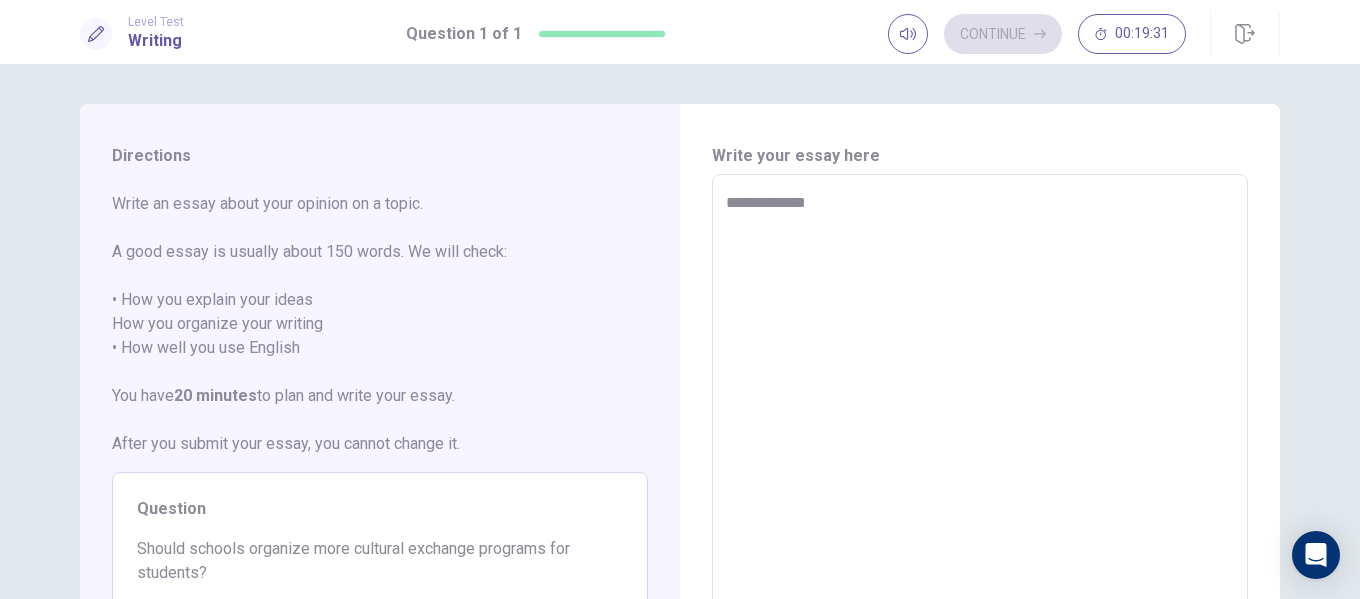 type on "*" 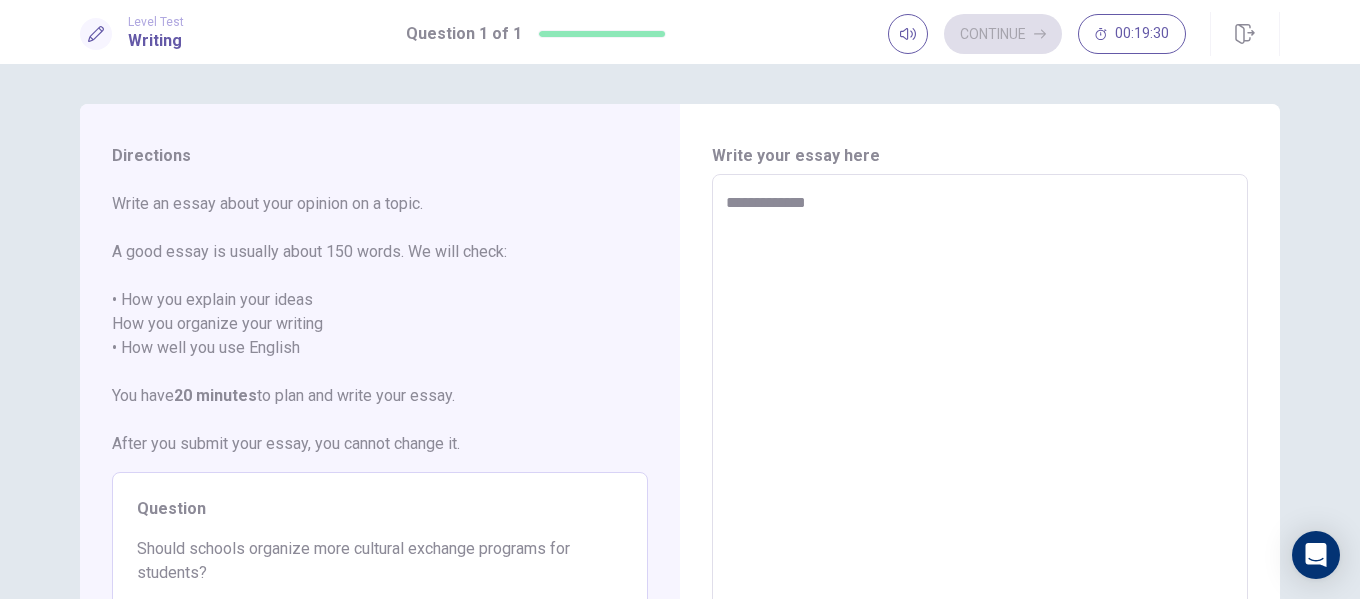 type on "**********" 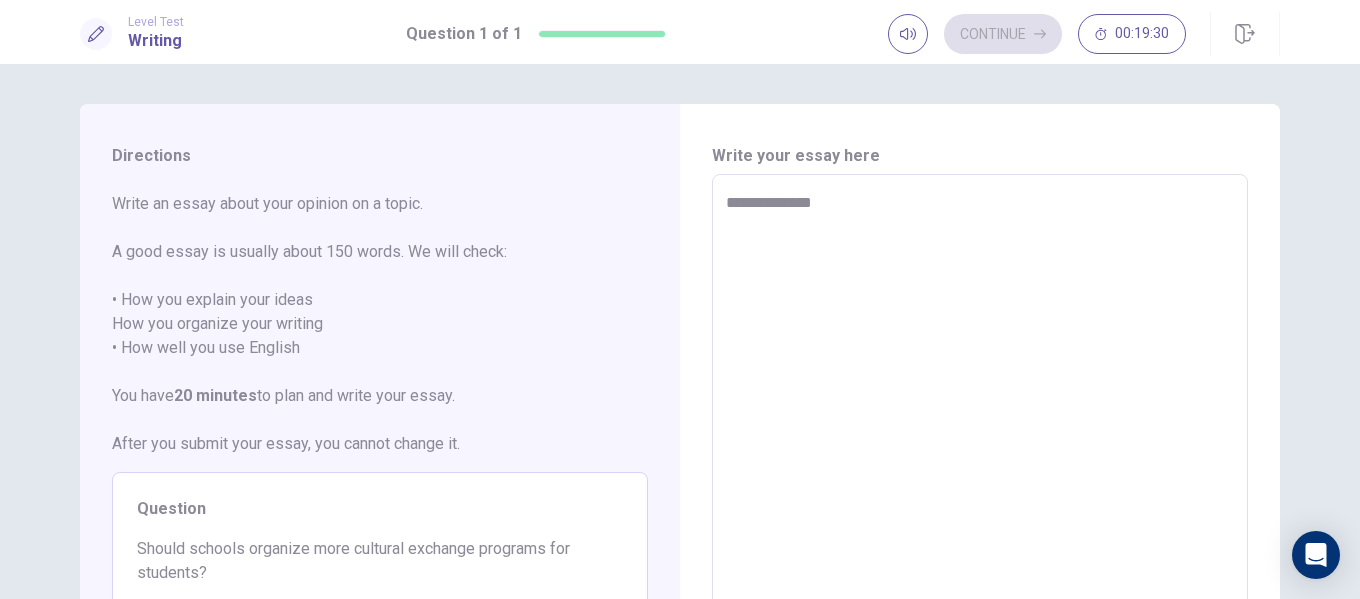 type on "*" 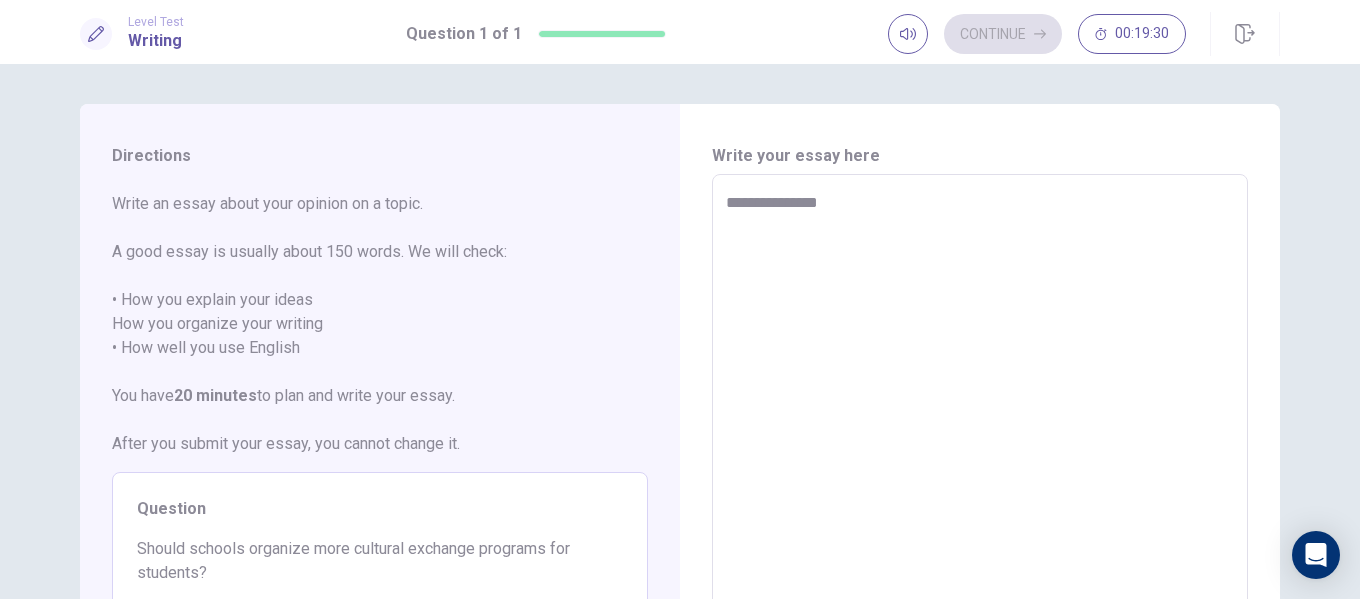 type on "*" 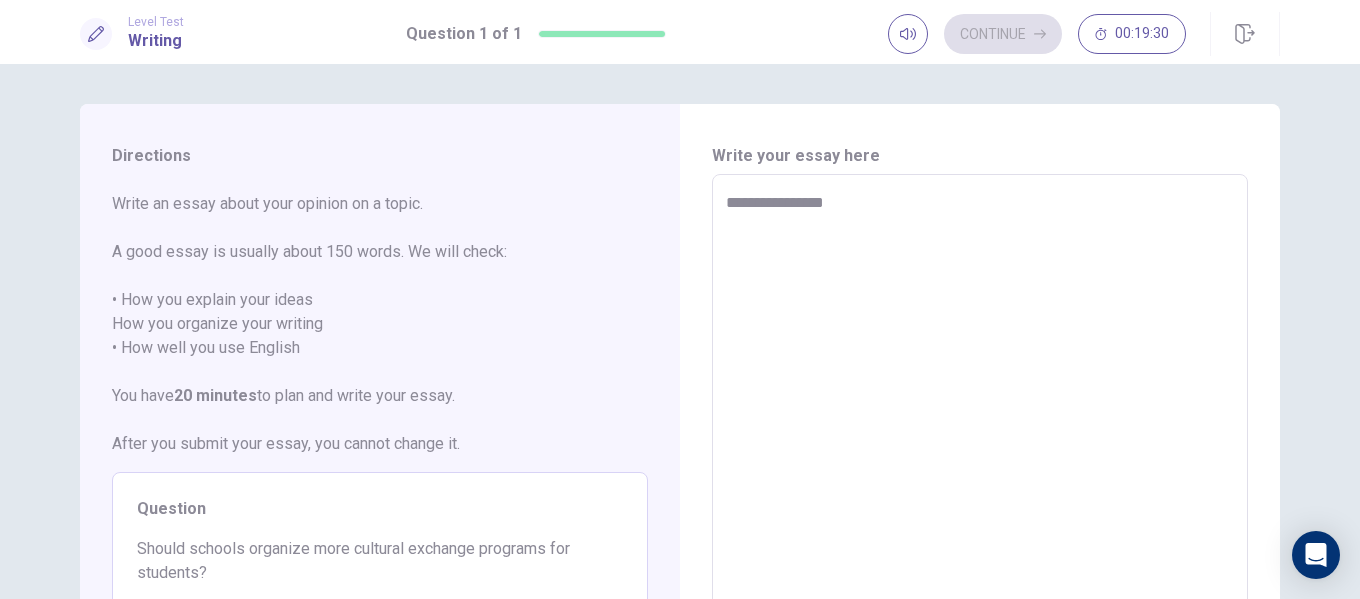 type on "*" 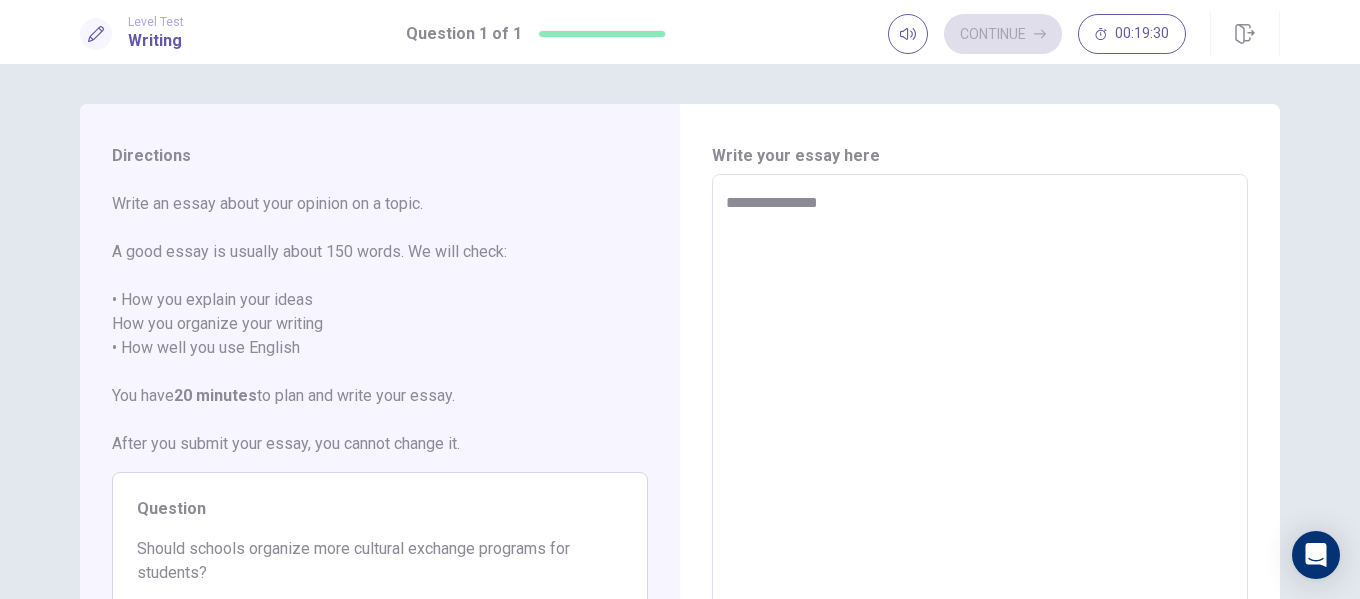 type on "*" 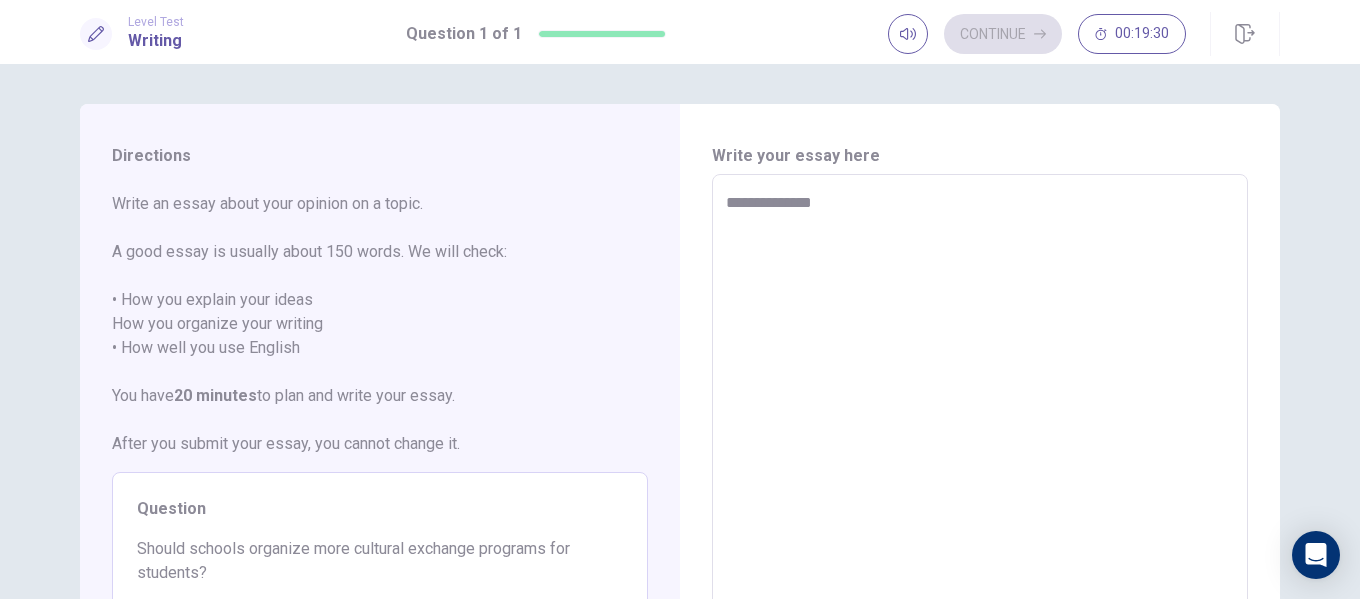 type on "*" 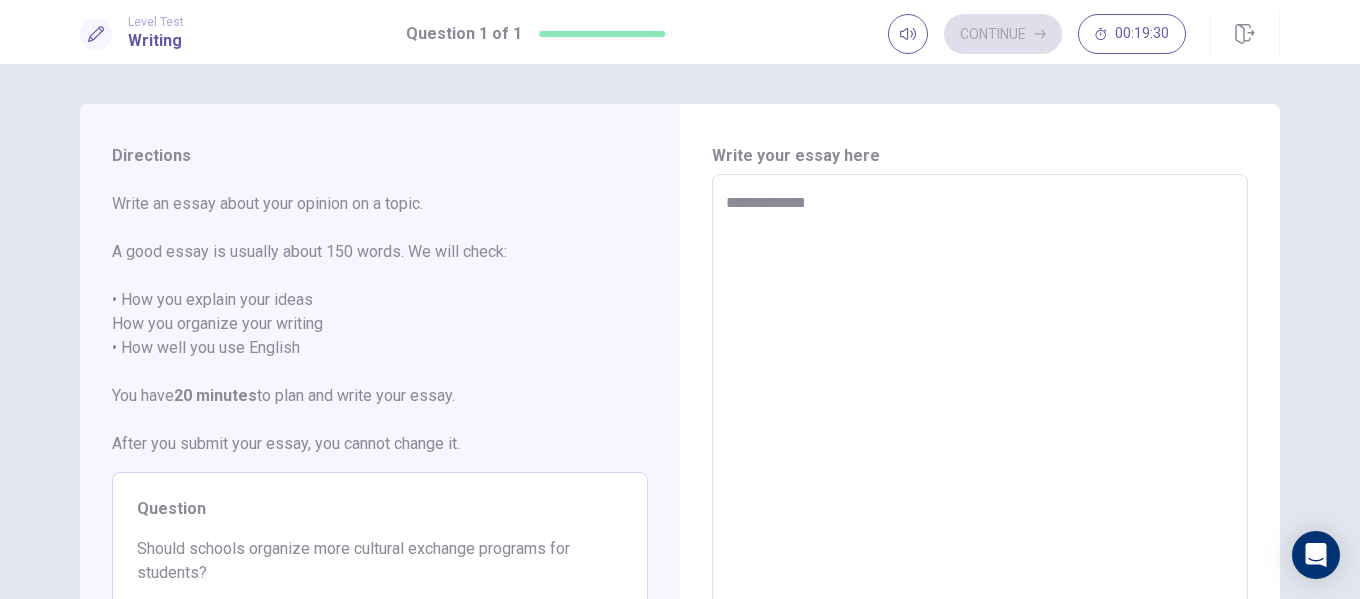 type on "*" 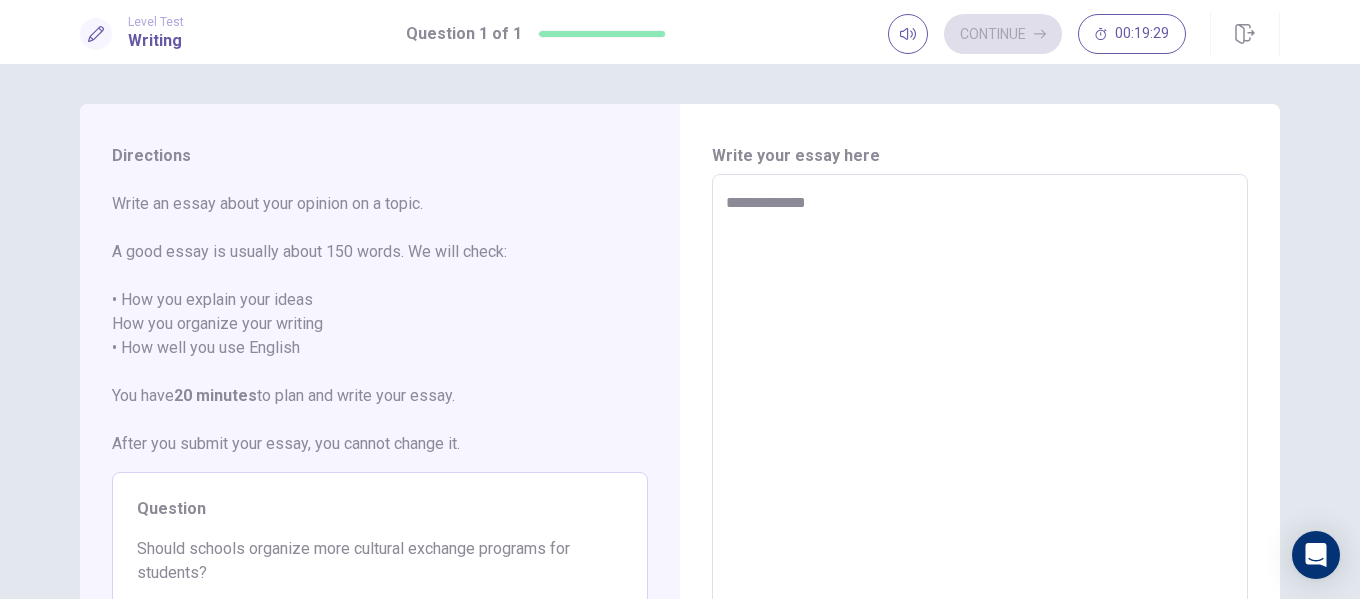 type on "**********" 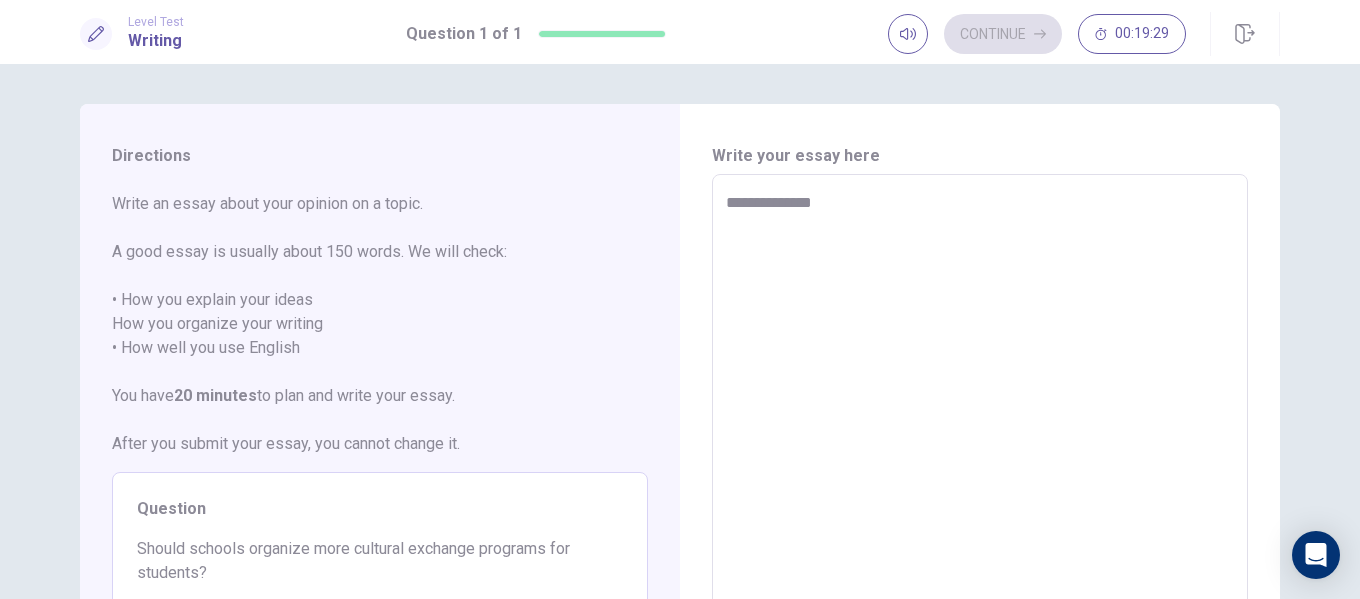 type on "*" 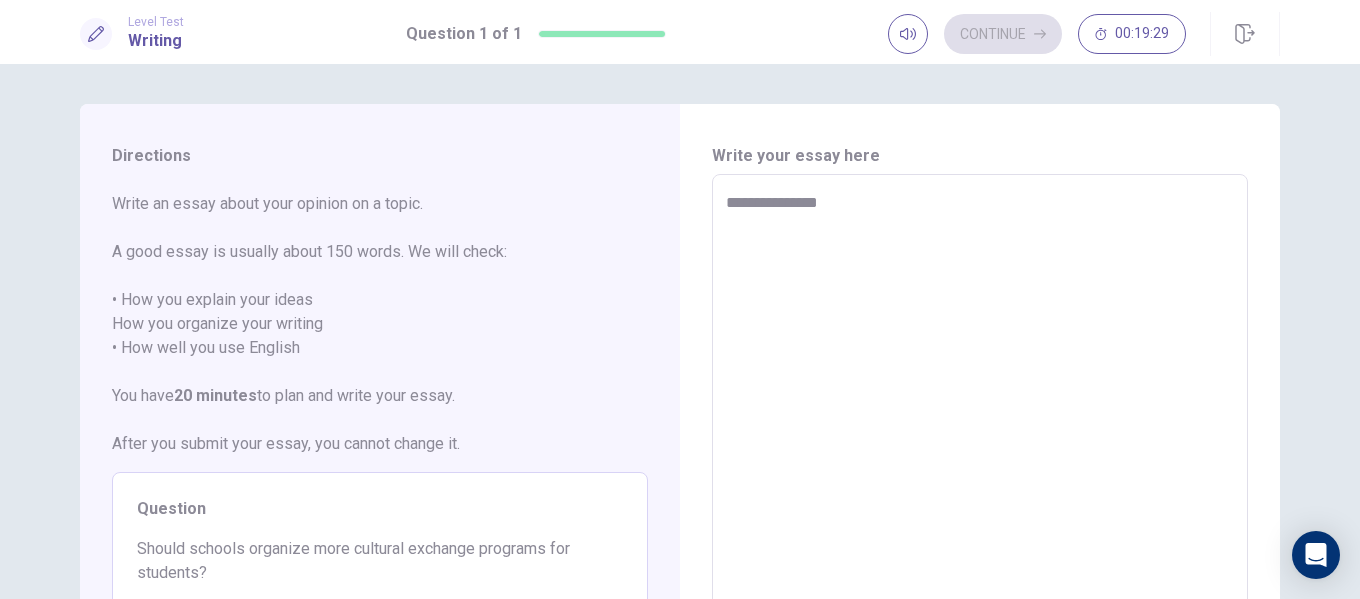 type on "*" 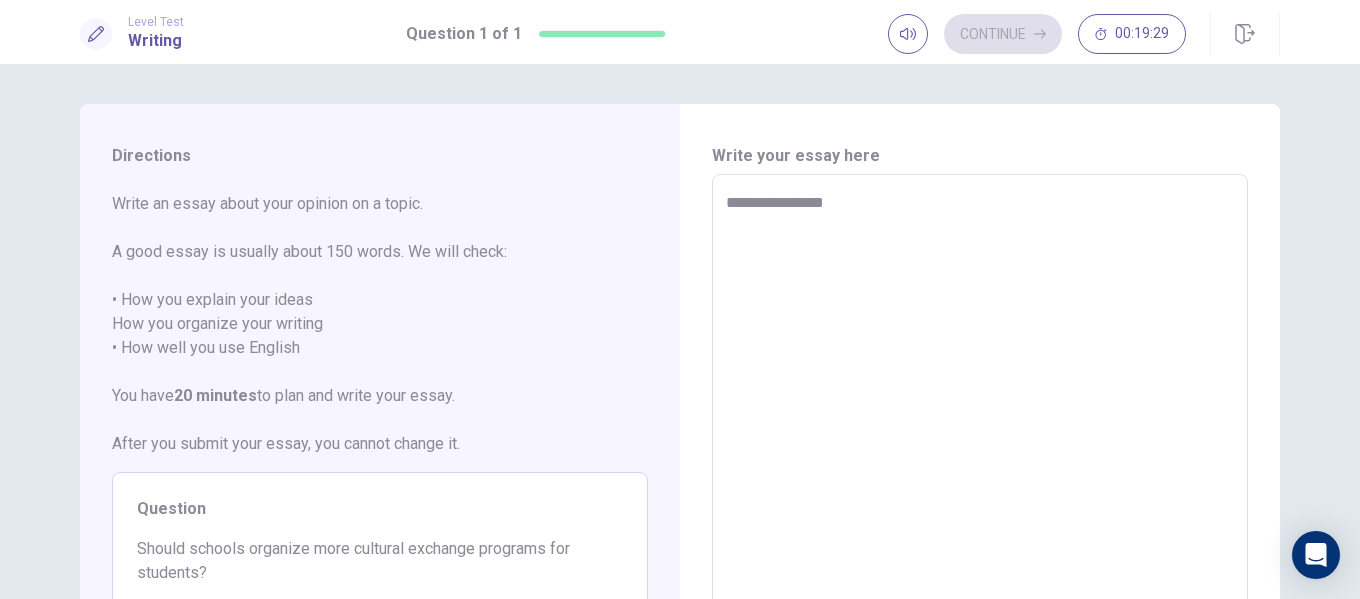 type on "**********" 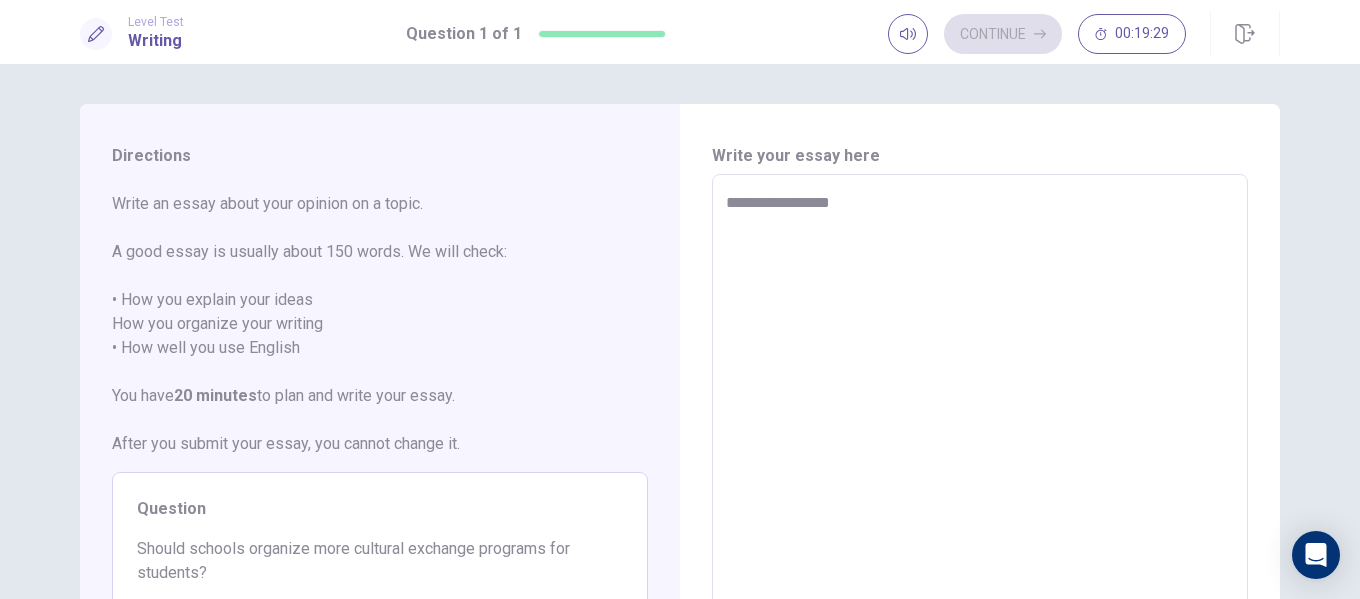 type on "**********" 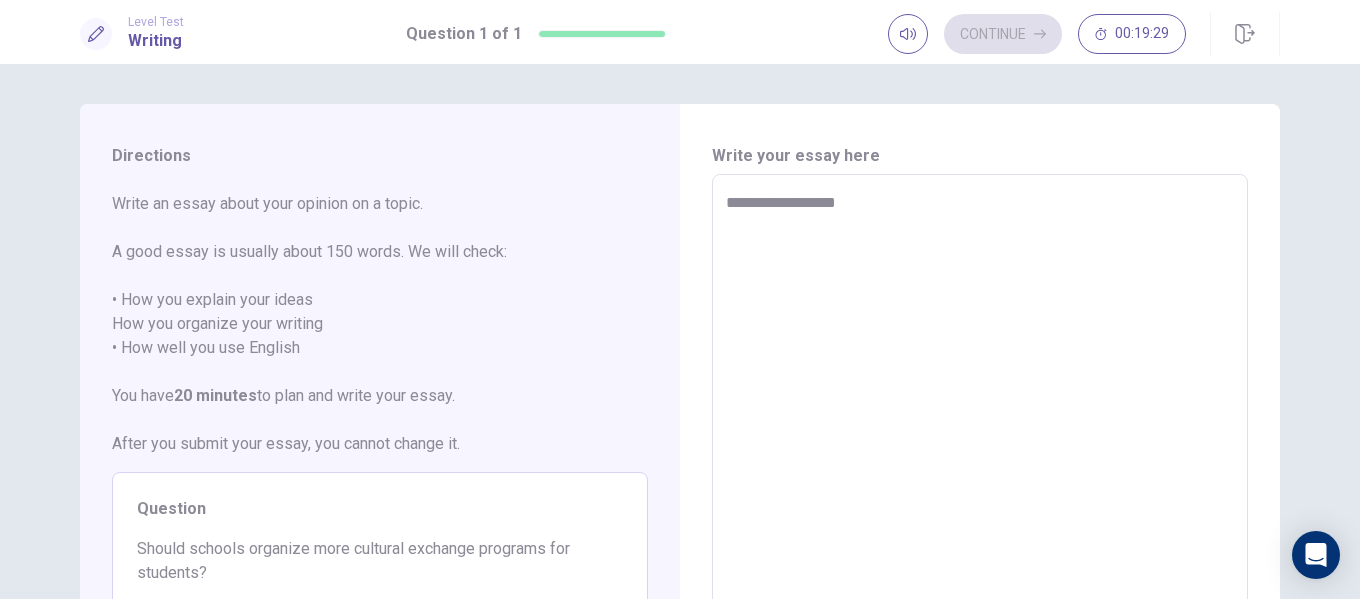 type on "*" 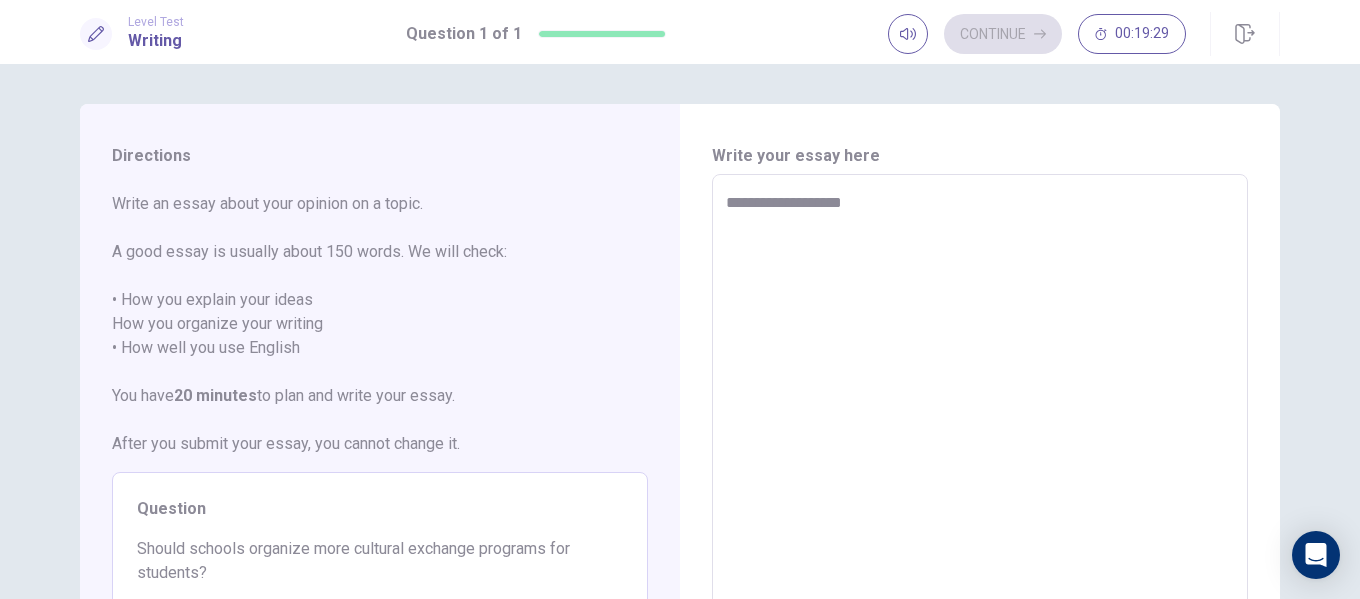 type on "*" 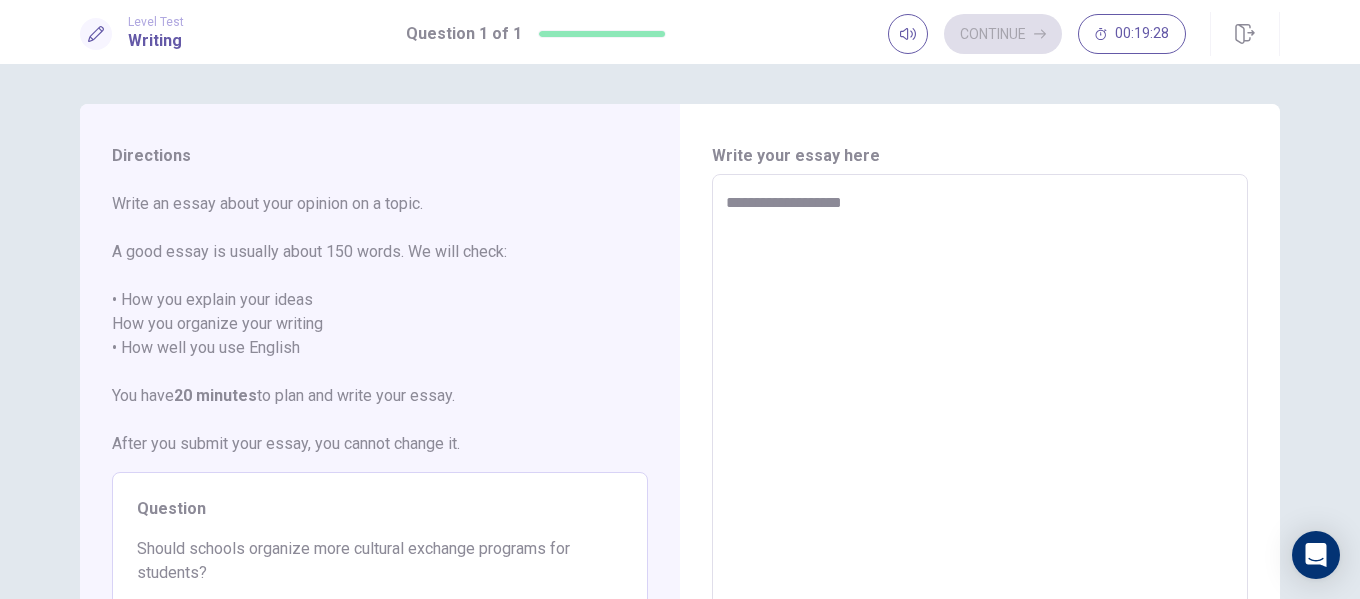 type on "**********" 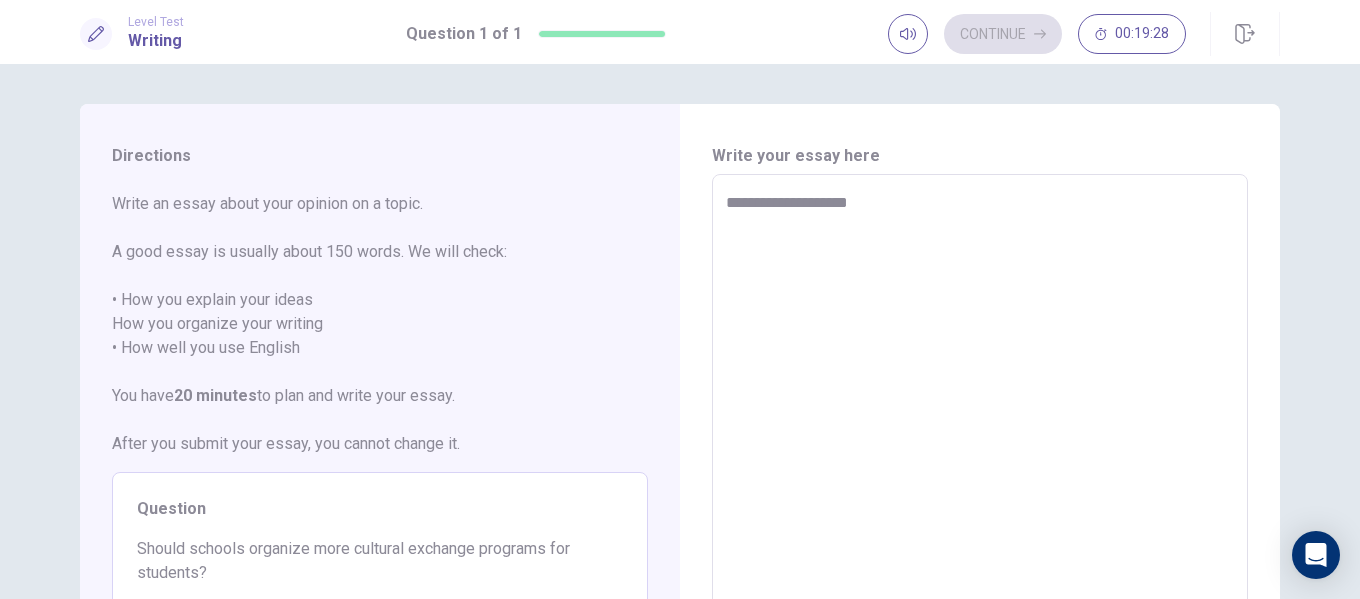 type on "*" 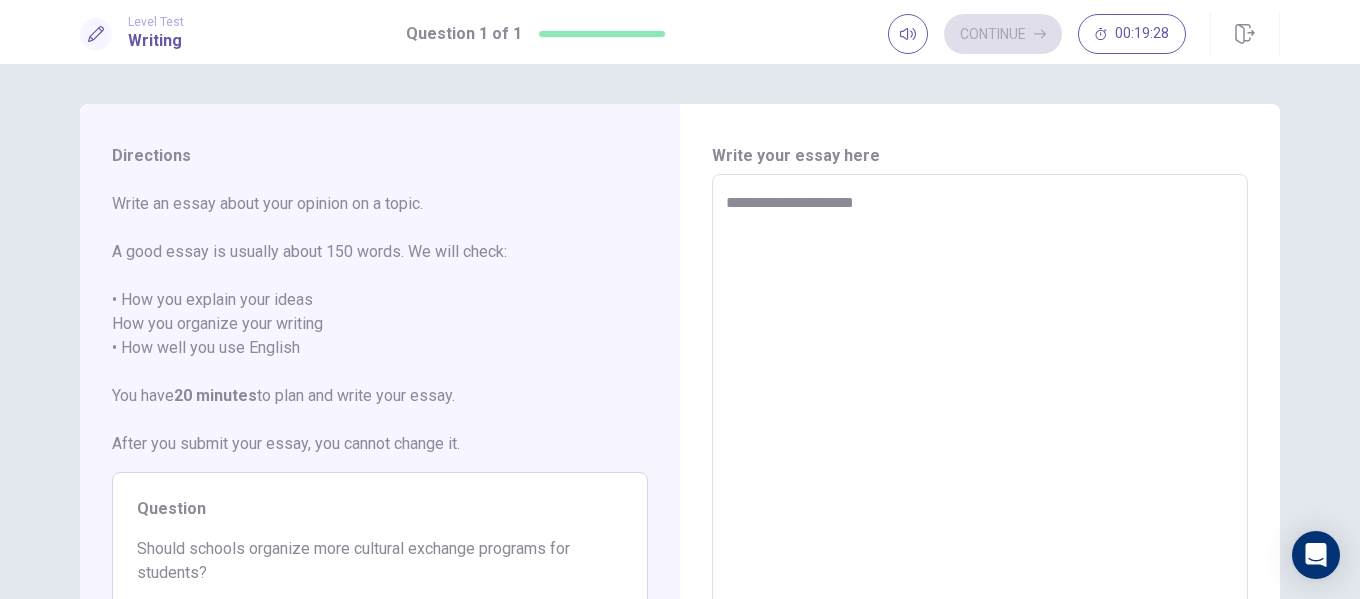 type on "*" 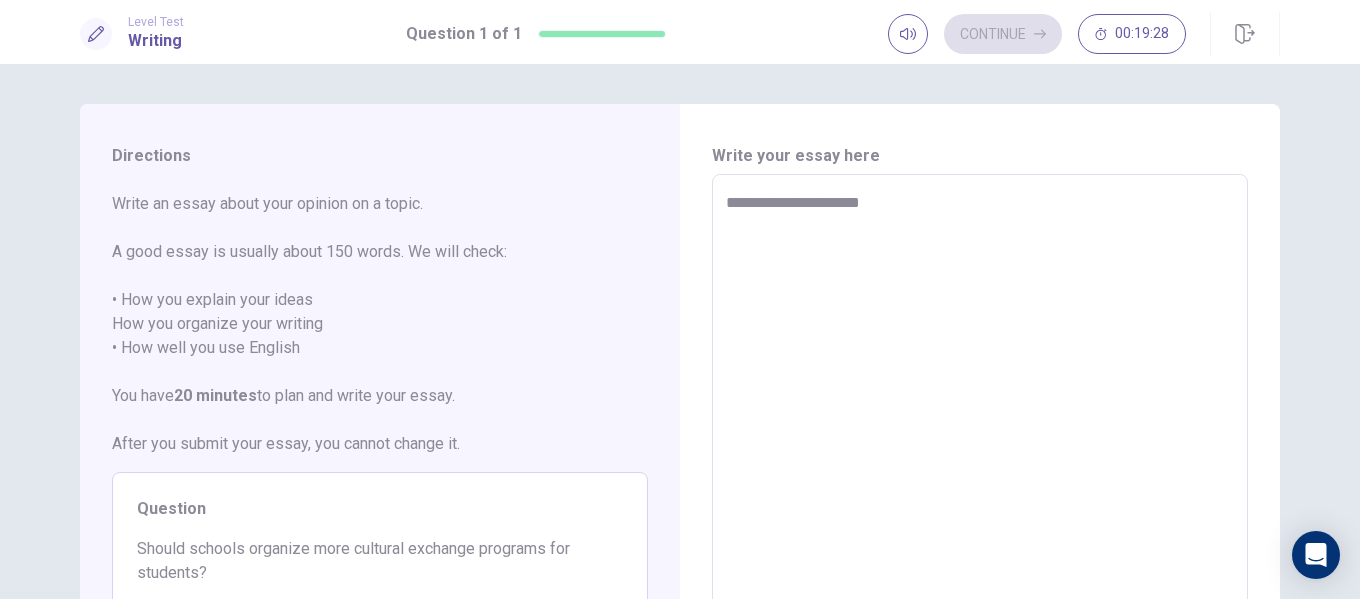 type on "*" 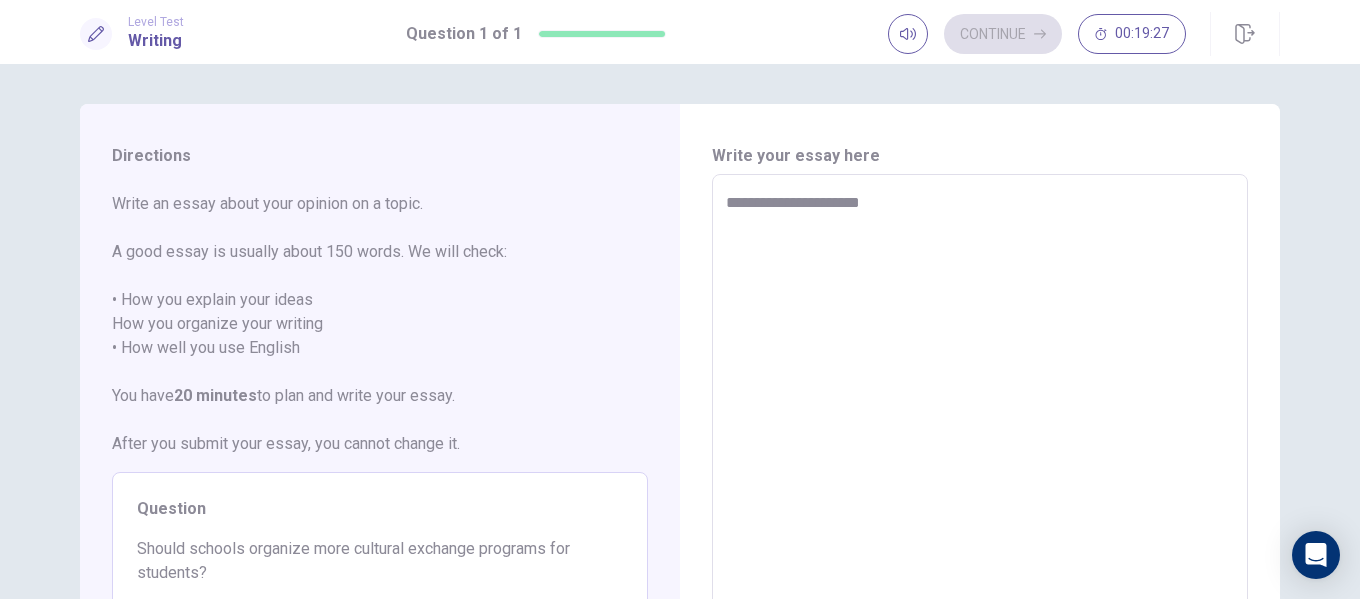 type on "**********" 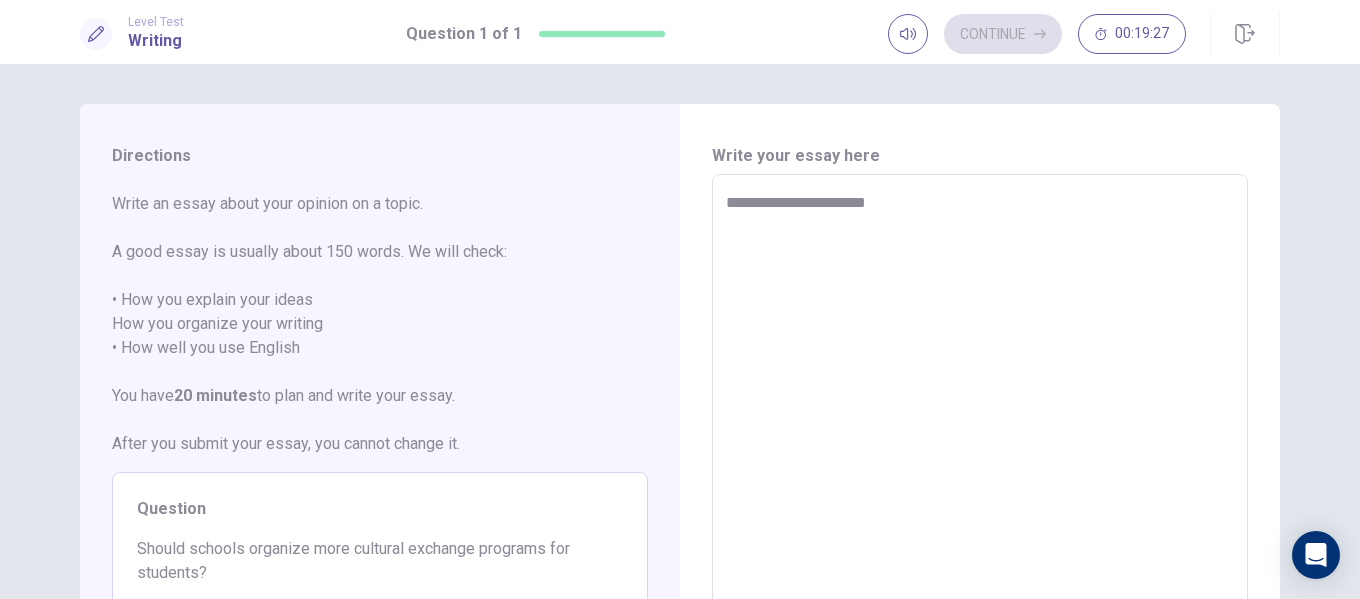 type on "*" 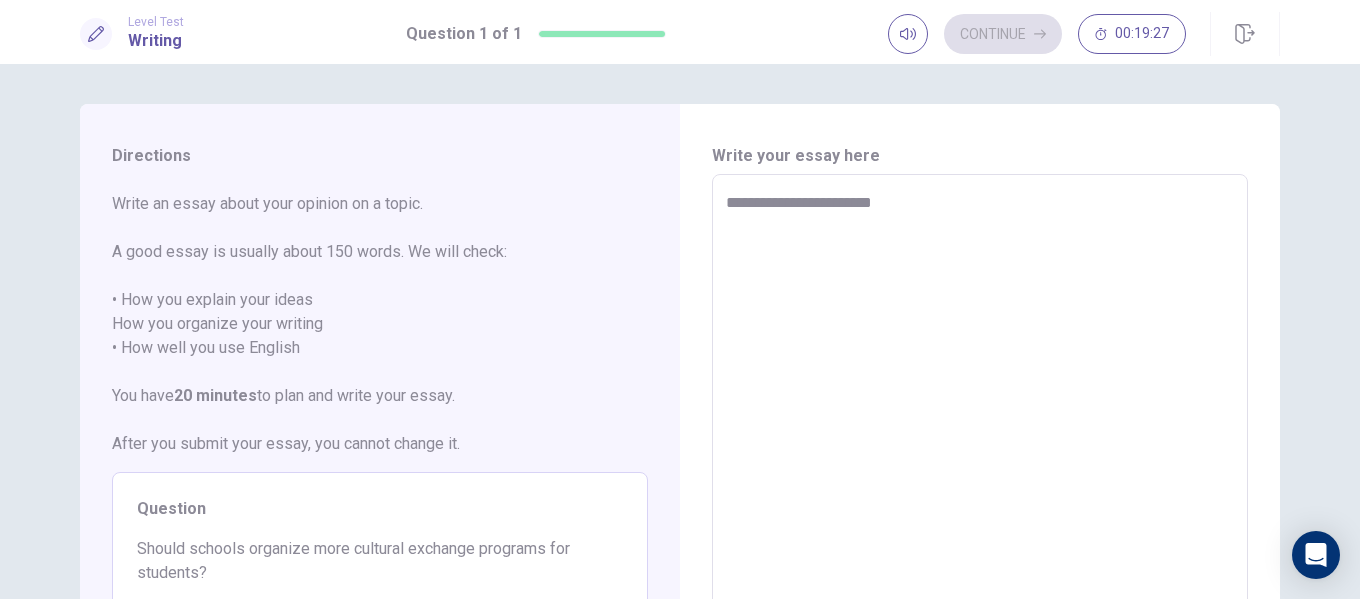 type on "*" 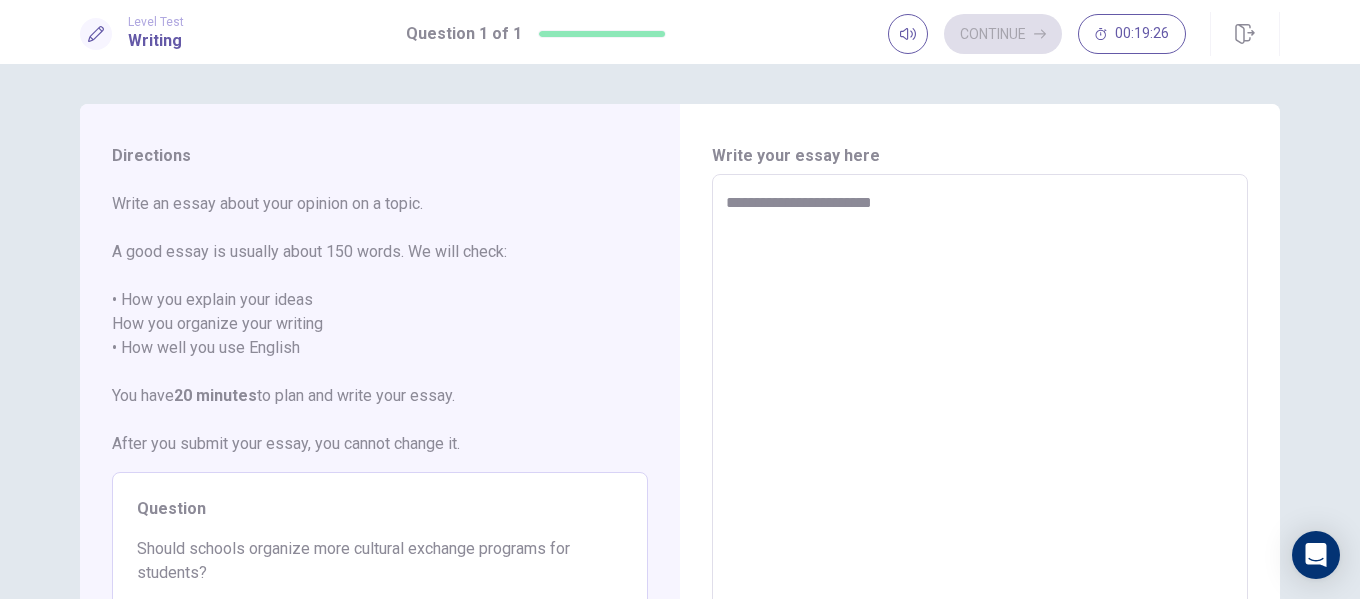 type on "**********" 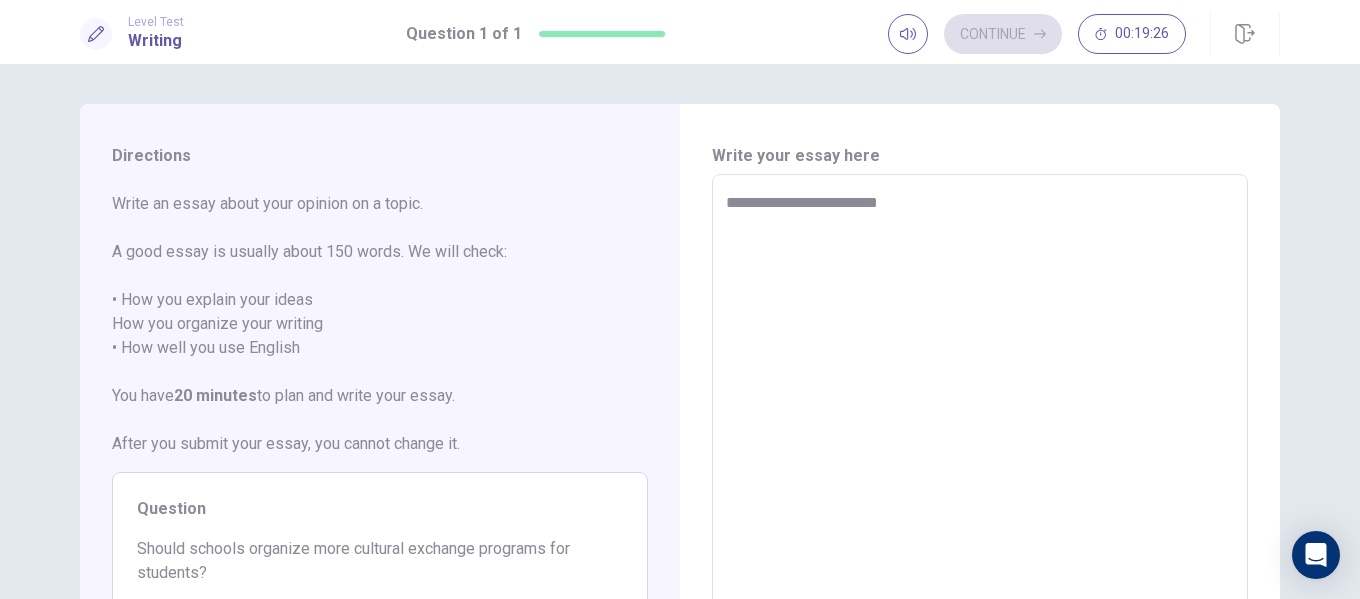 type on "**********" 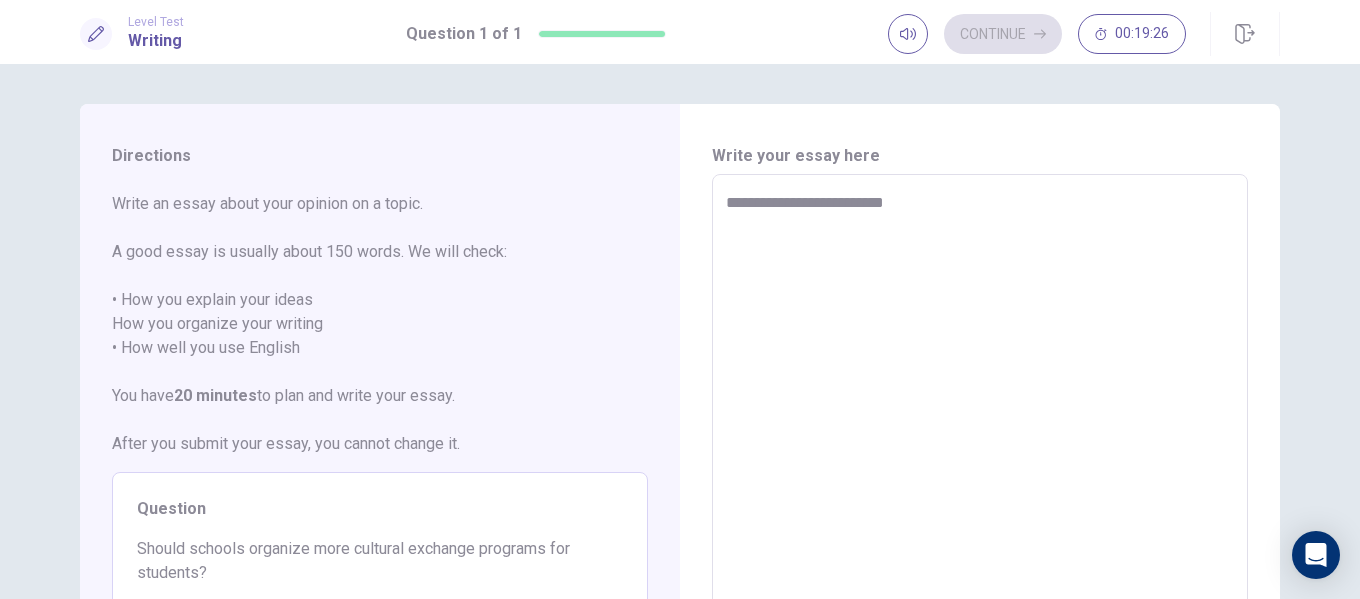 type on "*" 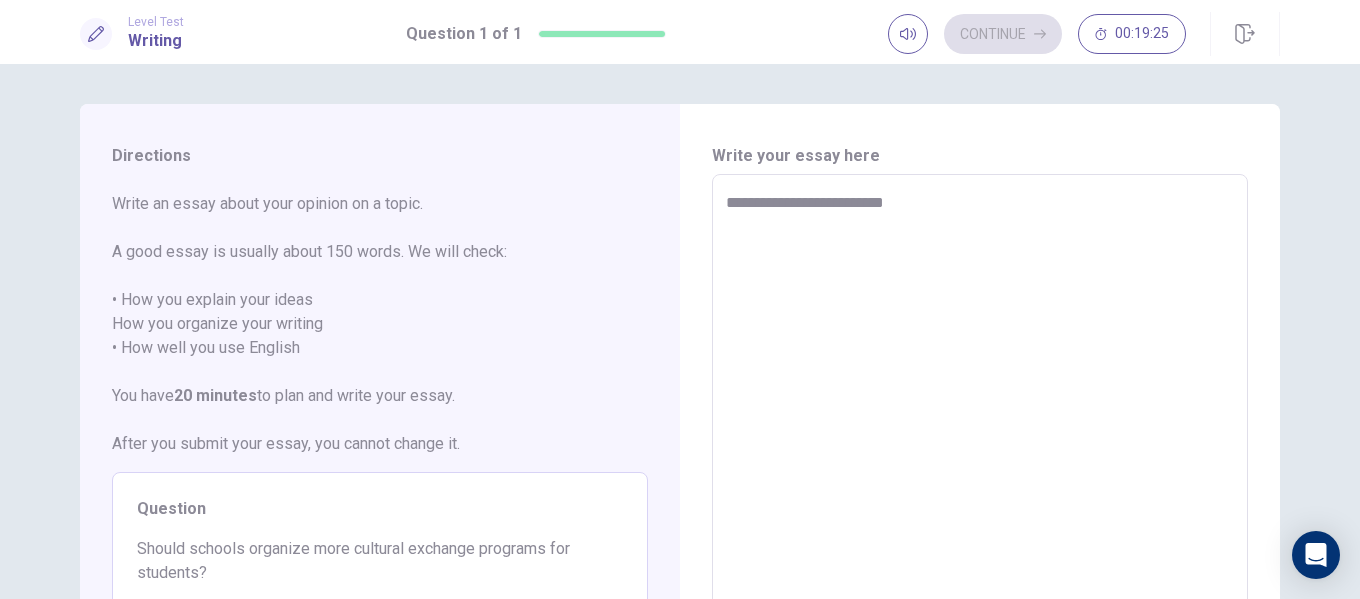 type on "**********" 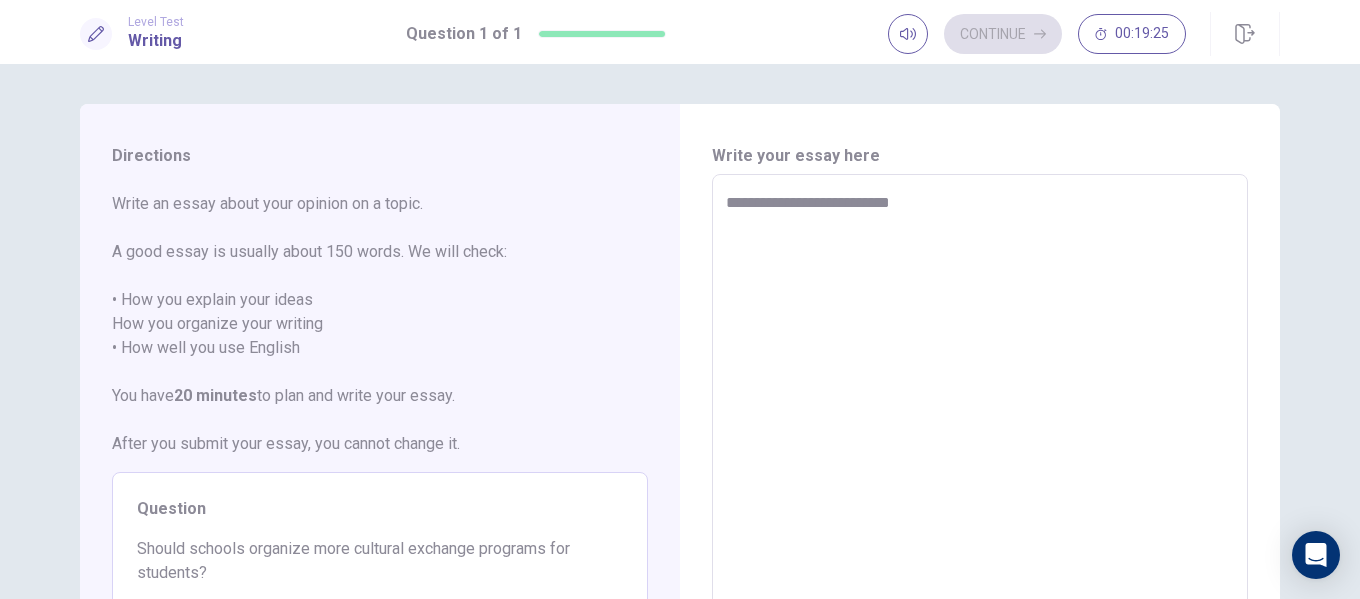 type on "*" 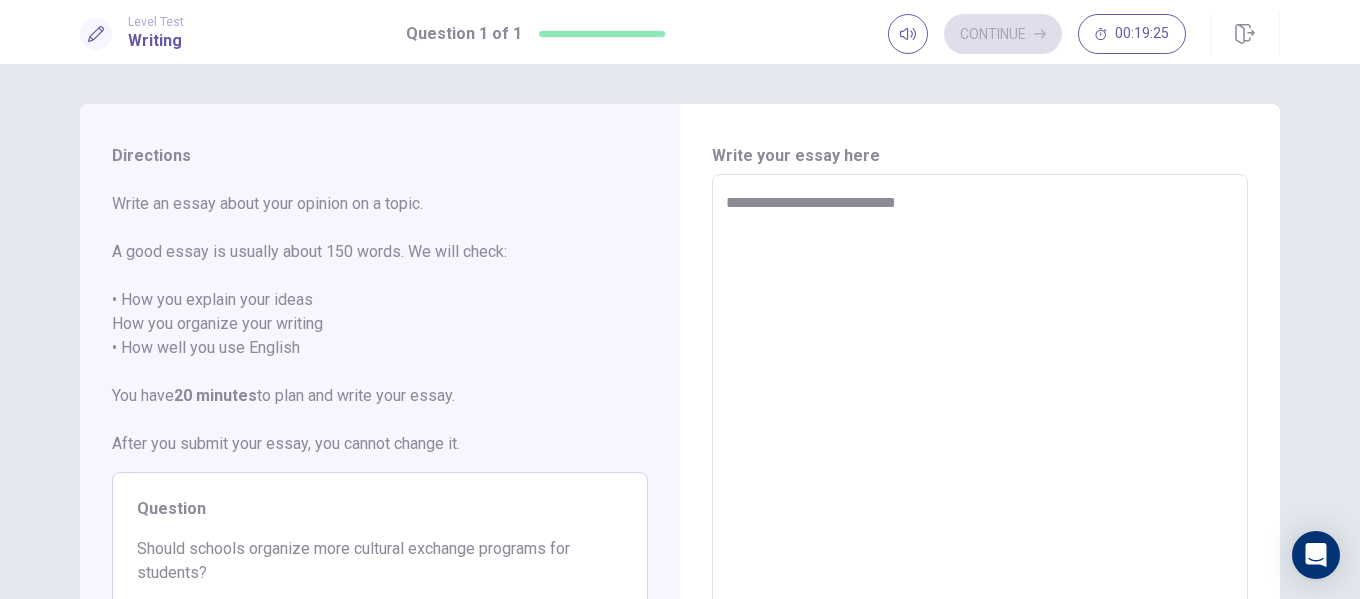 type on "*" 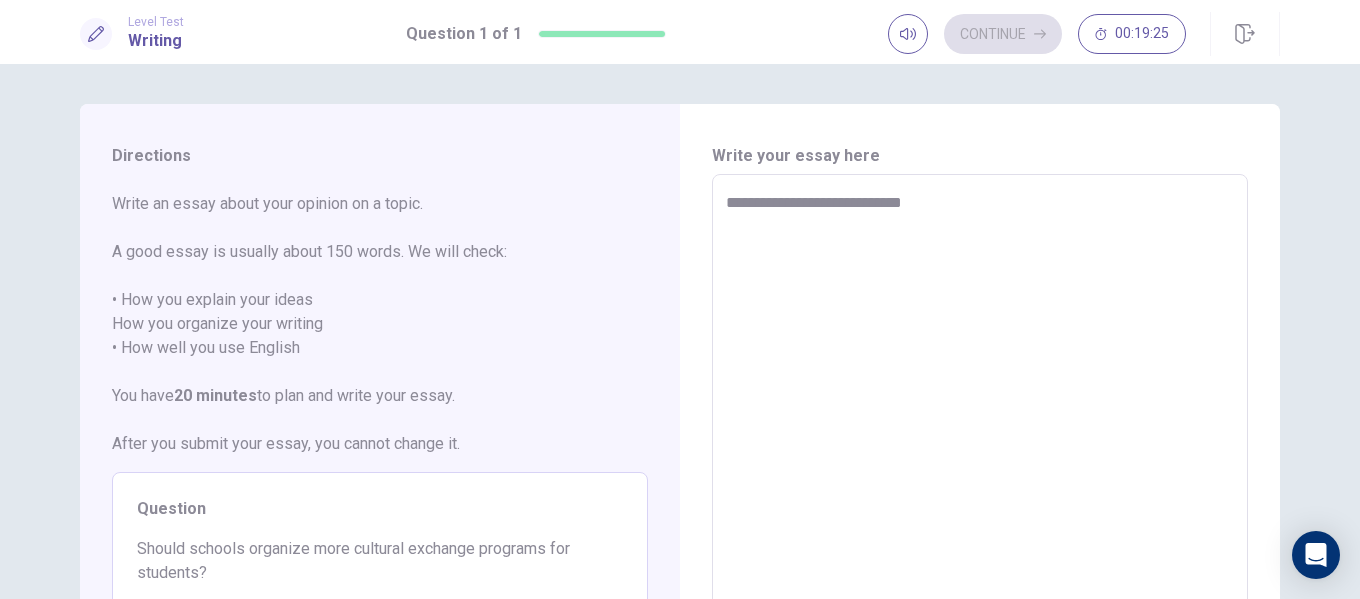 type on "*" 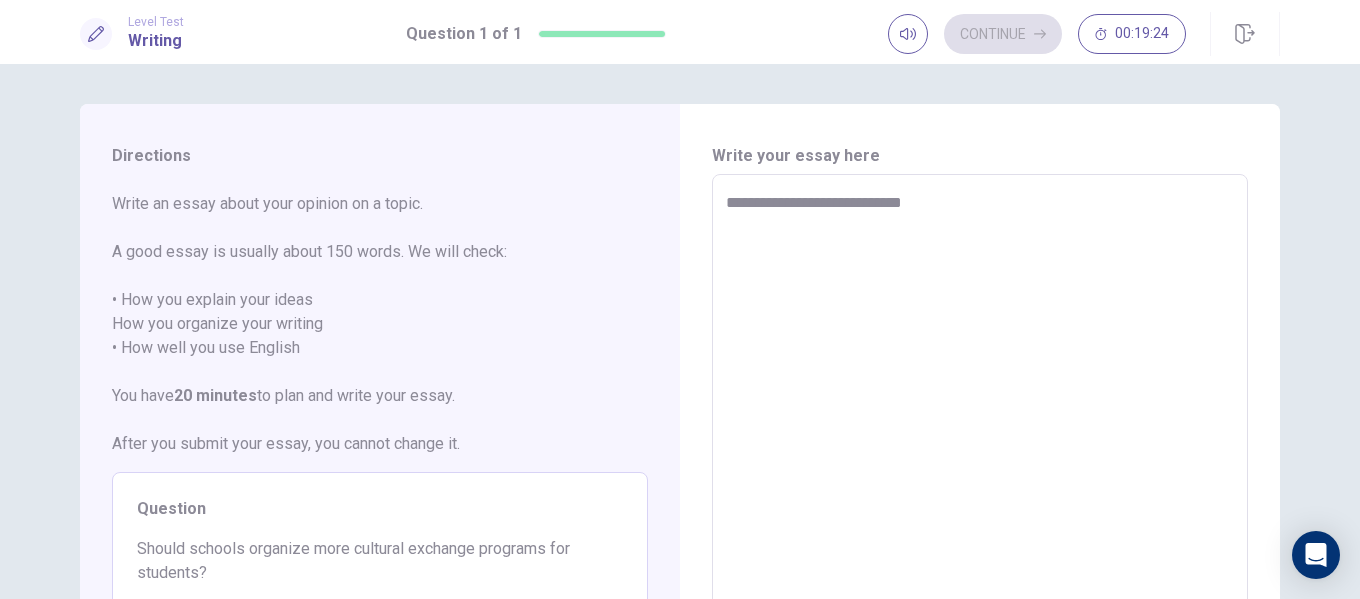type on "**********" 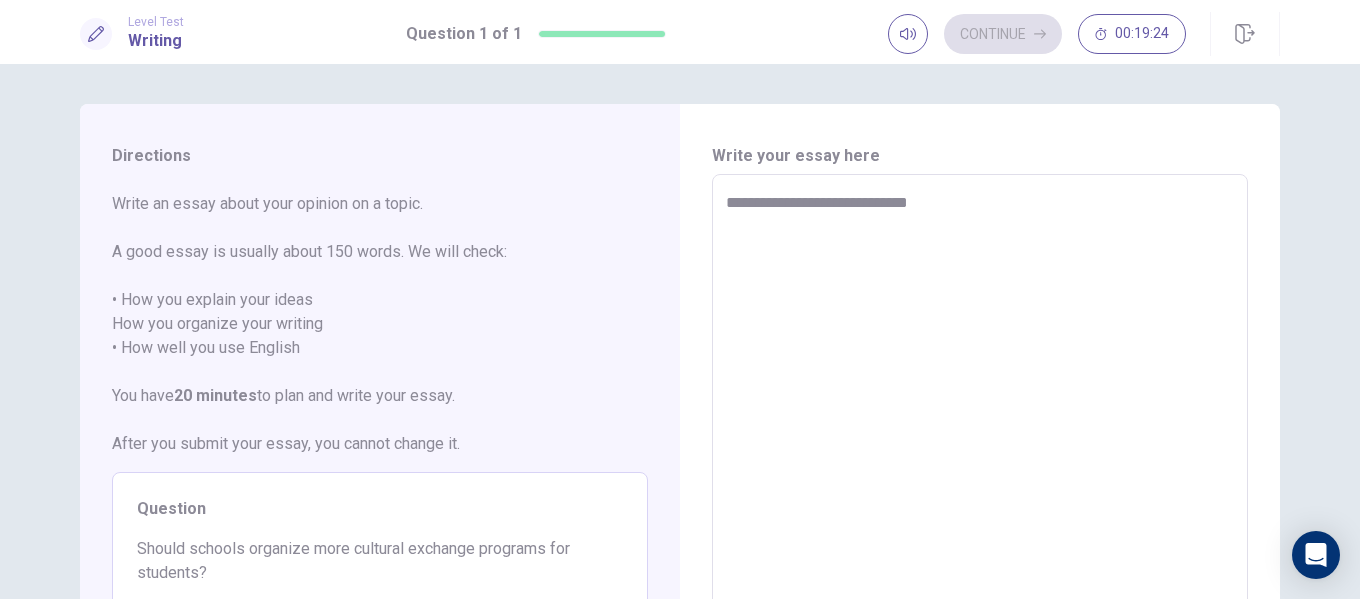 type on "*" 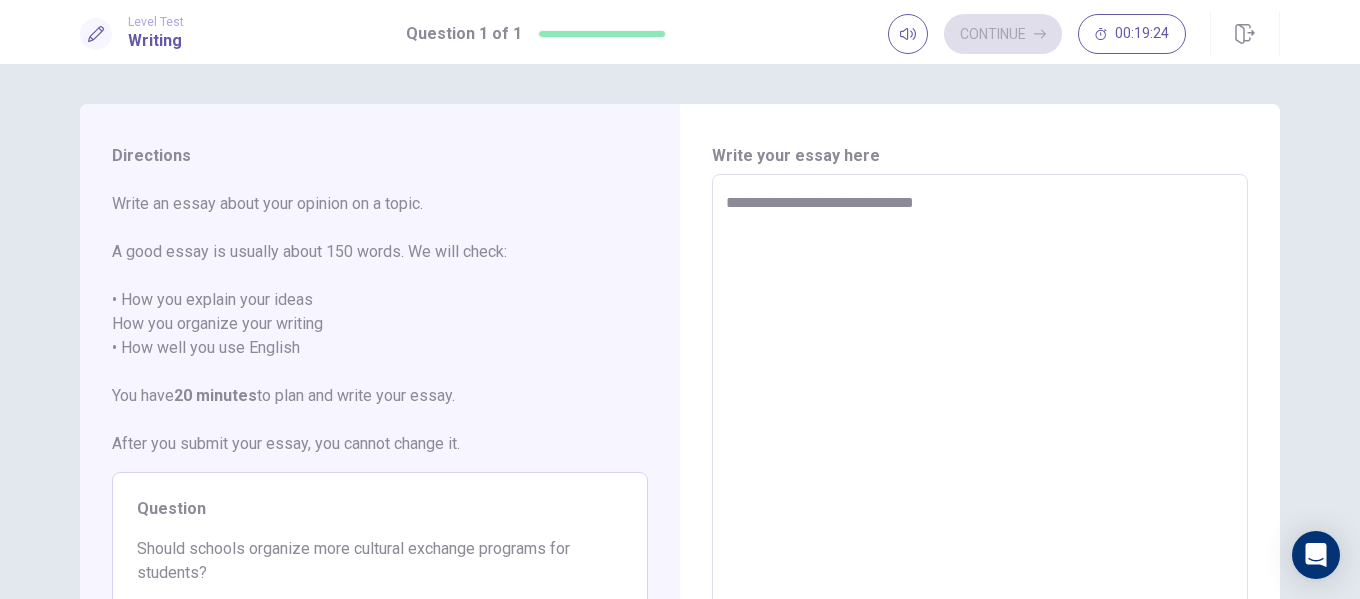 type on "*" 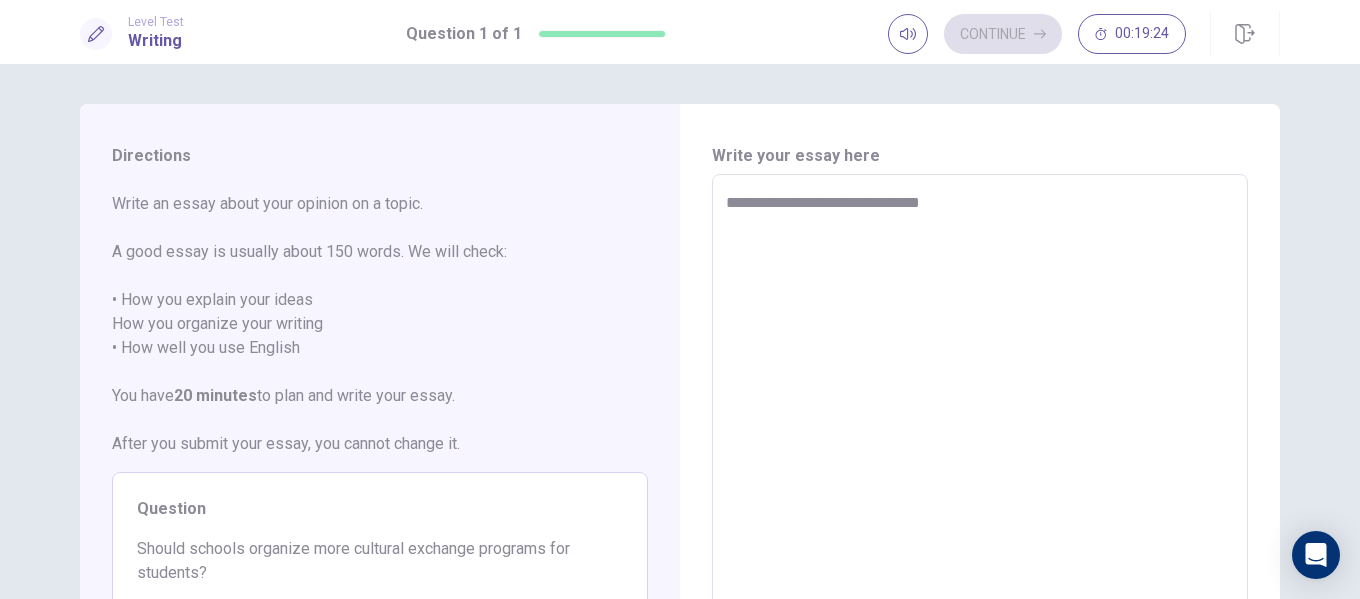 type on "*" 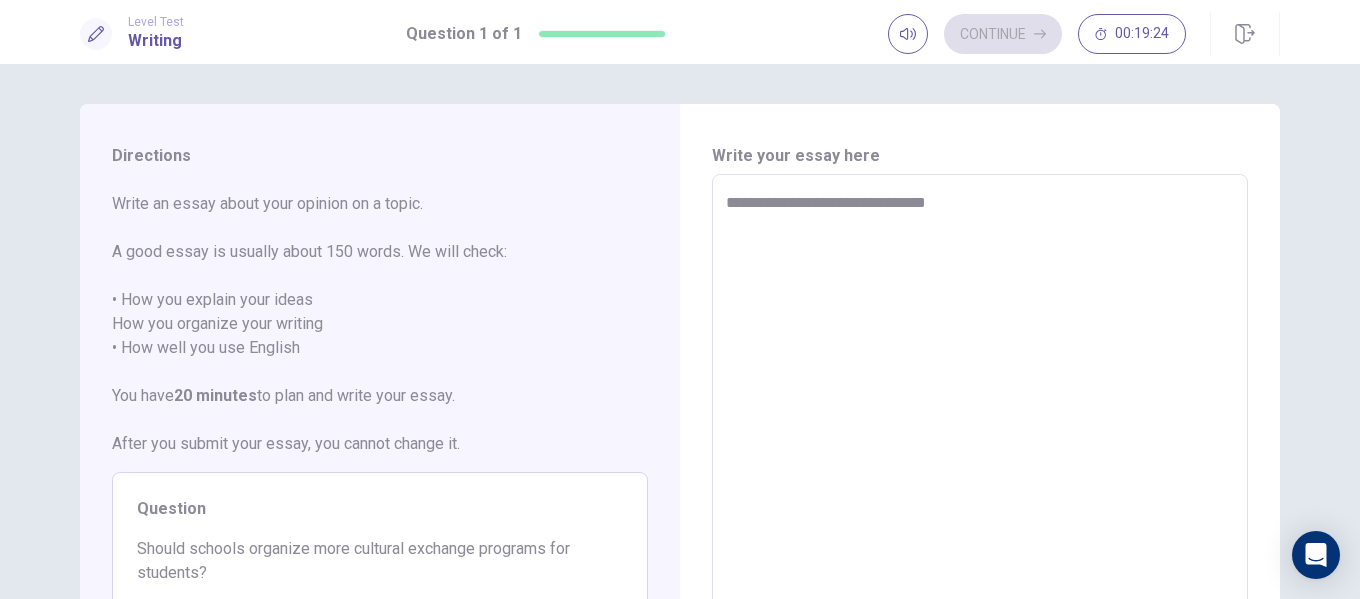 type on "*" 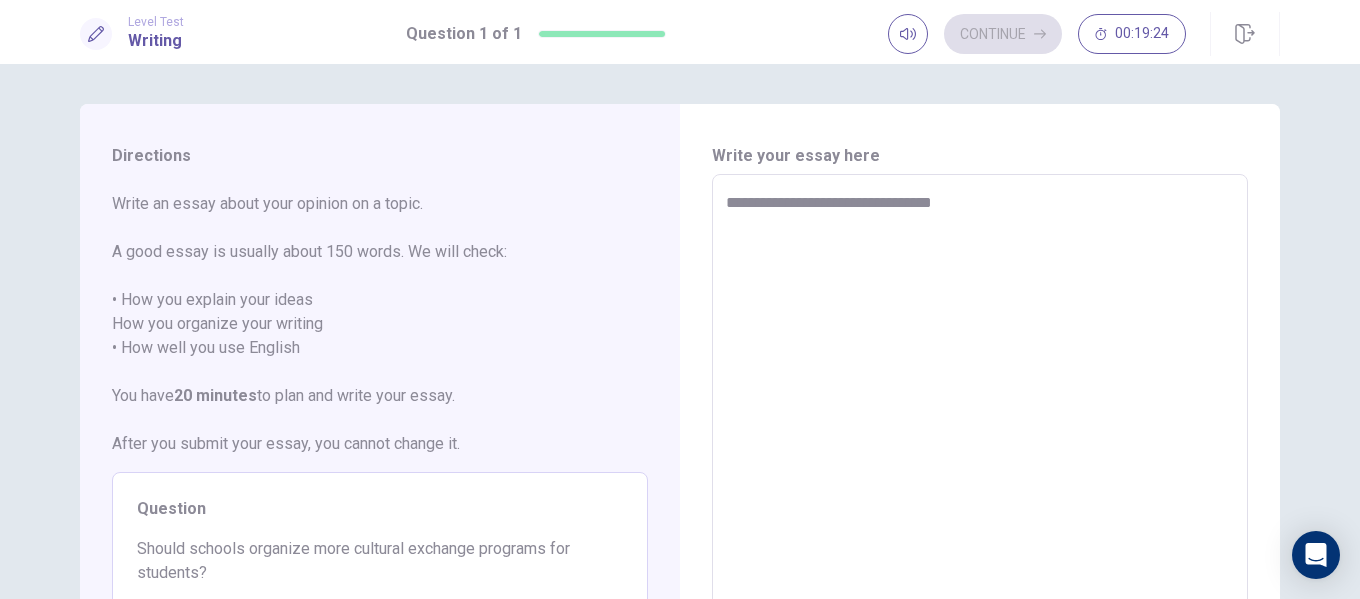 type on "*" 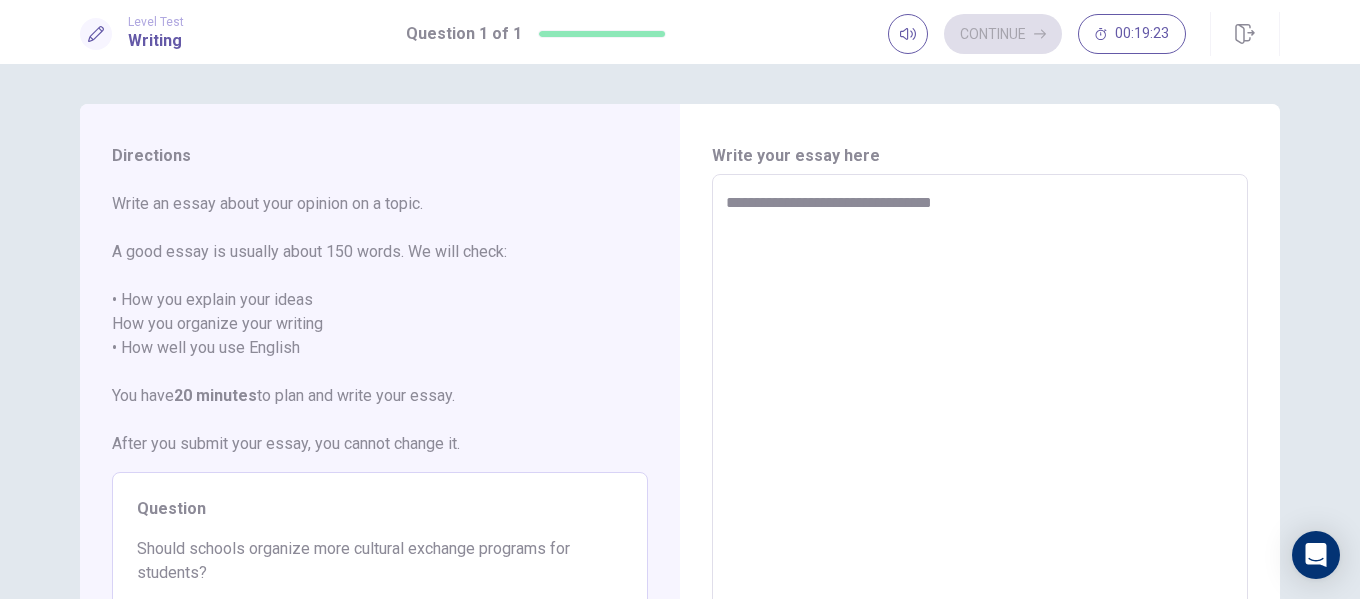 type on "**********" 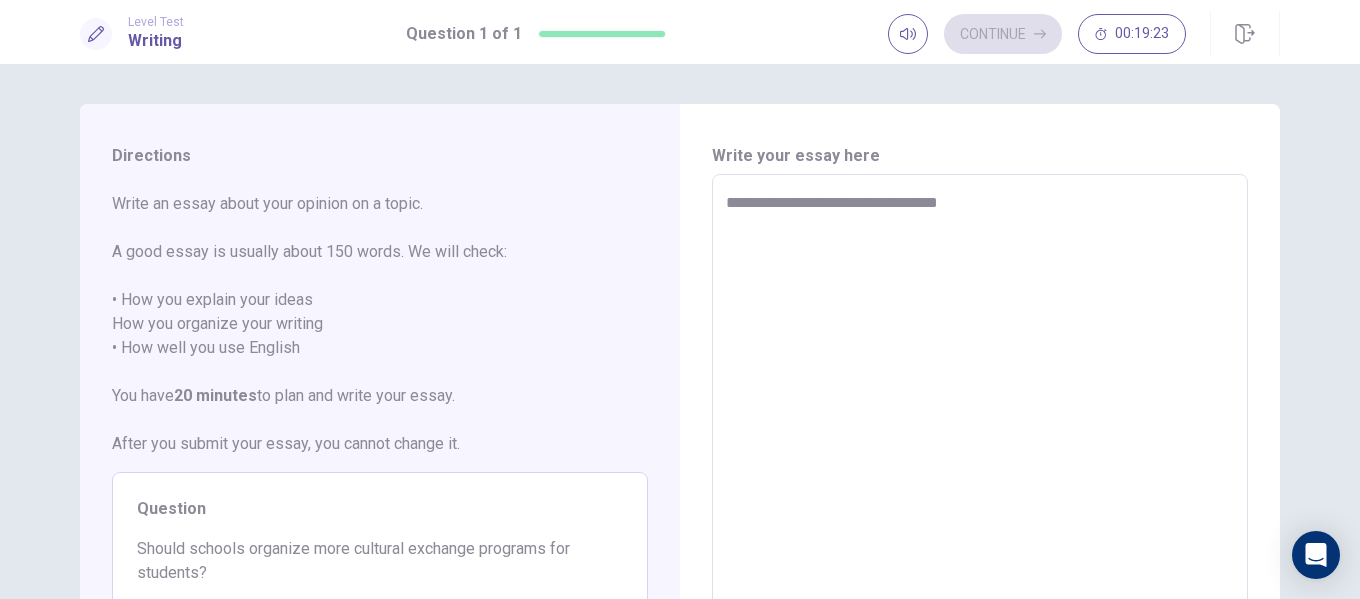 type on "**********" 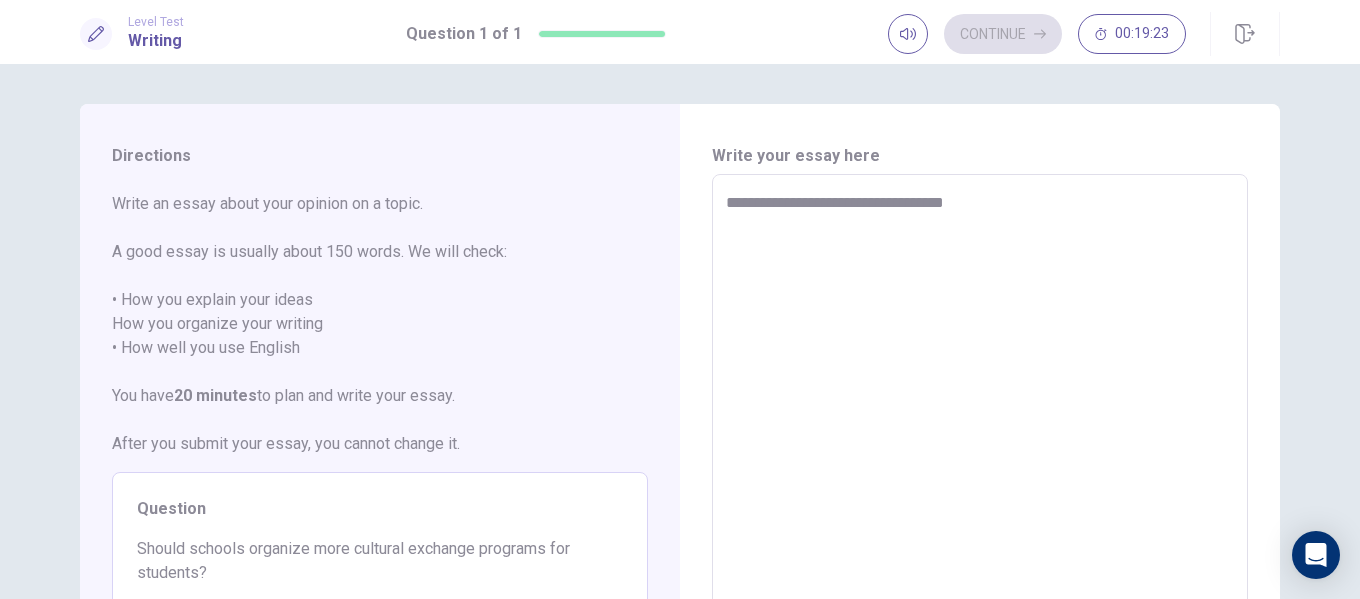type on "*" 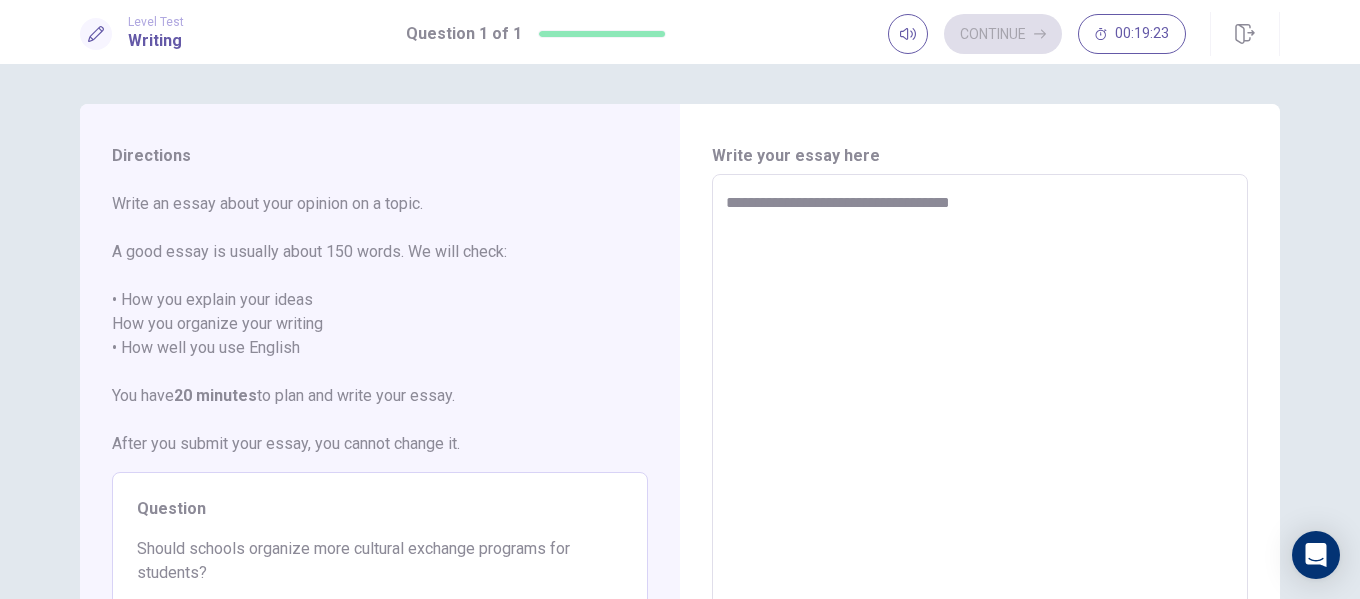type on "*" 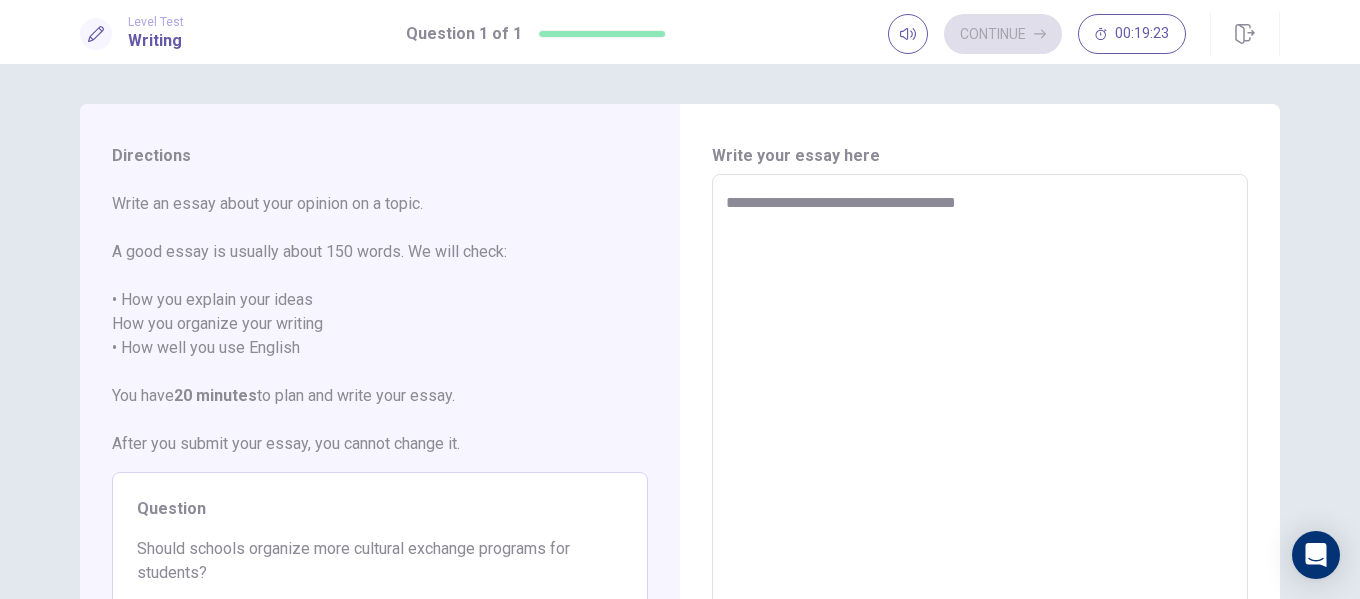type on "*" 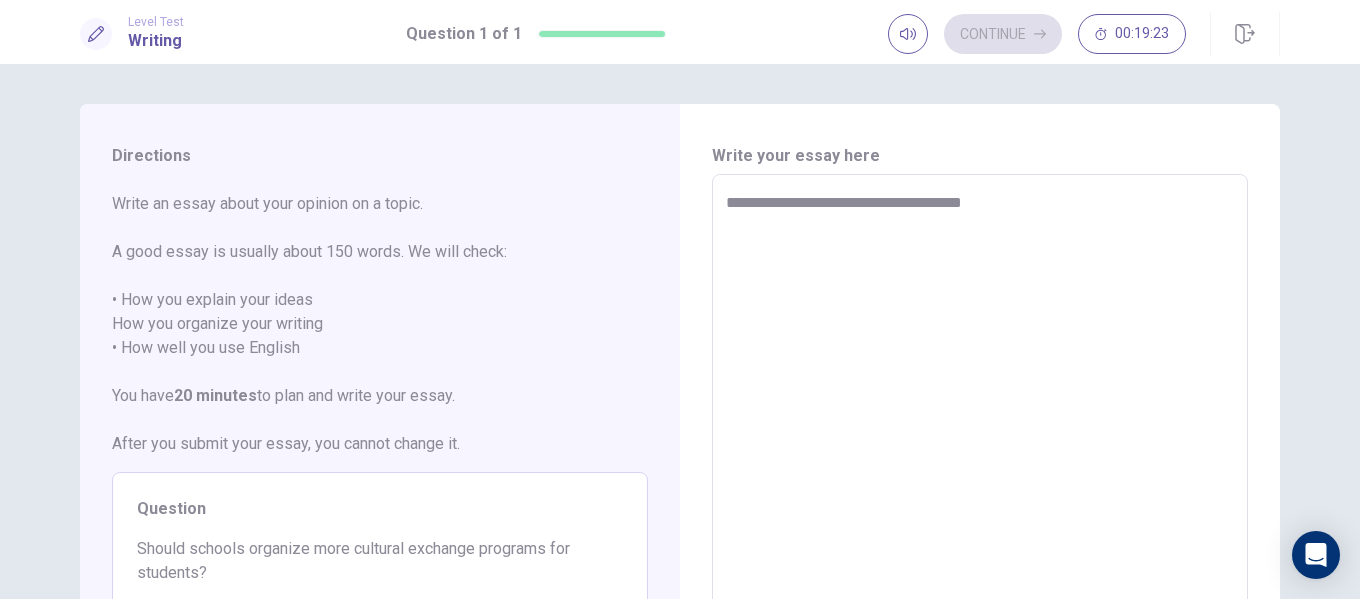 type on "*" 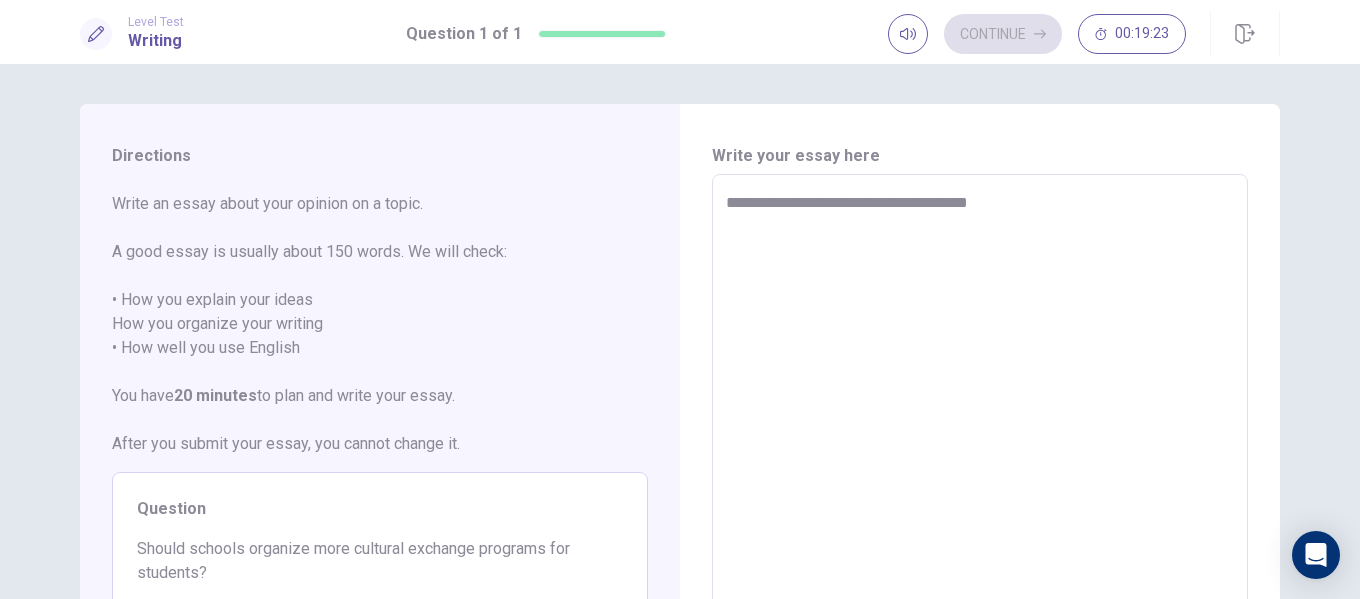 type on "*" 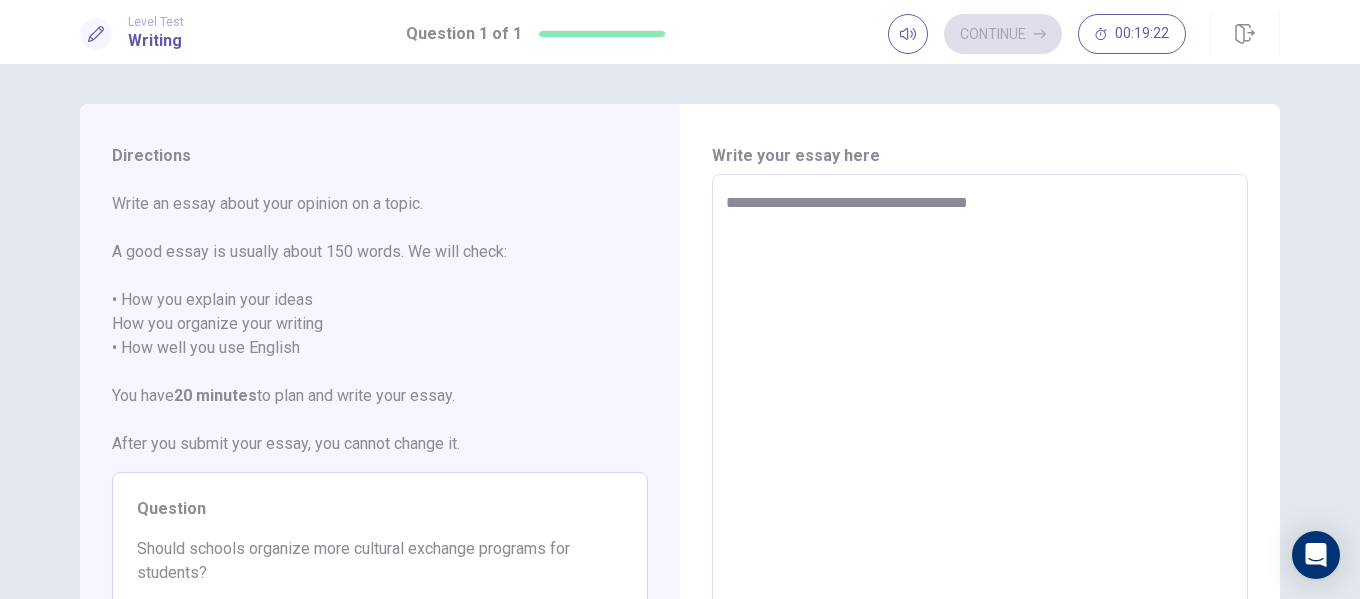 type on "**********" 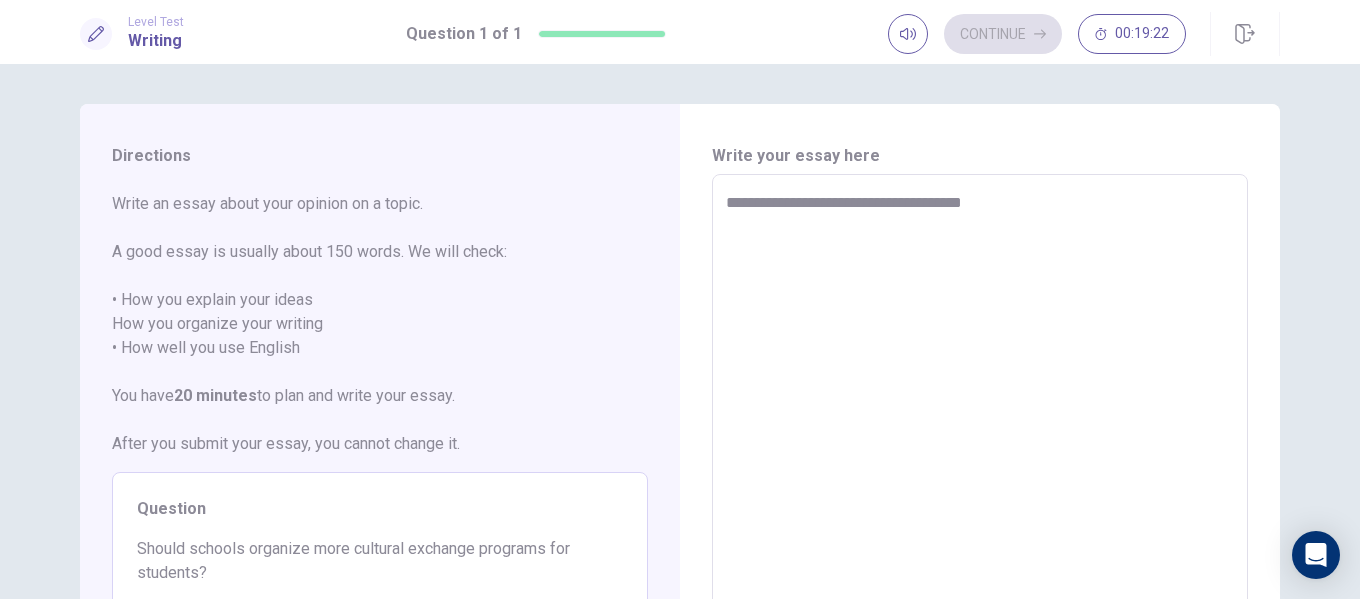 type on "*" 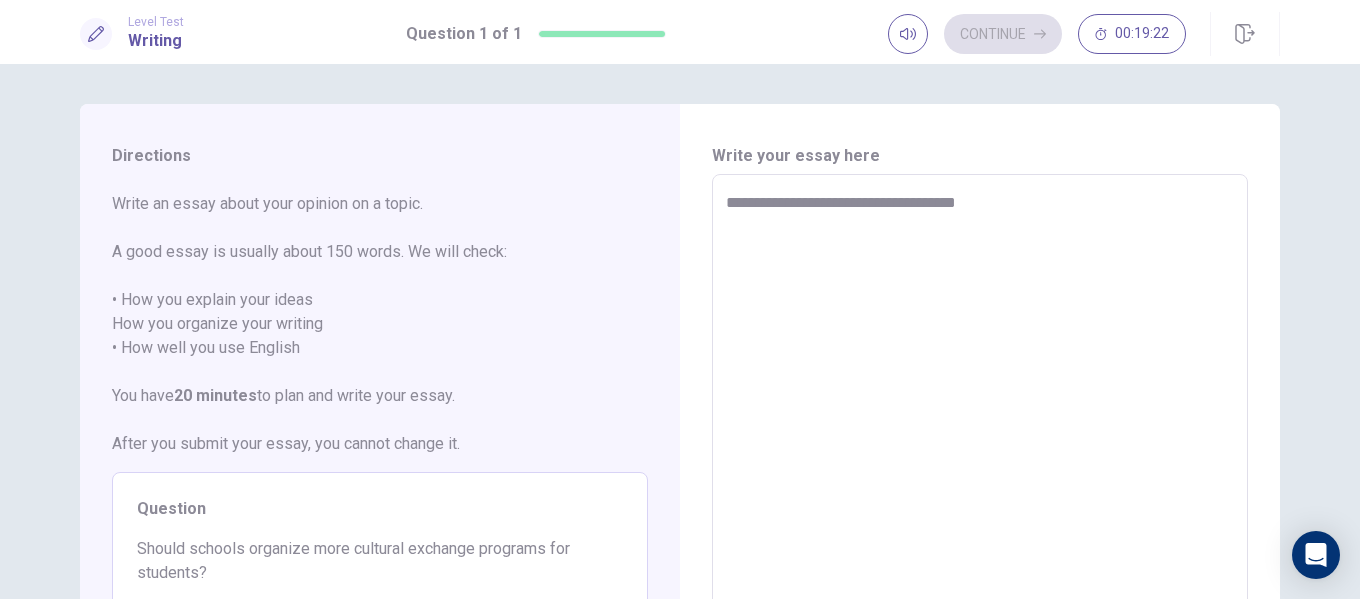 type on "*" 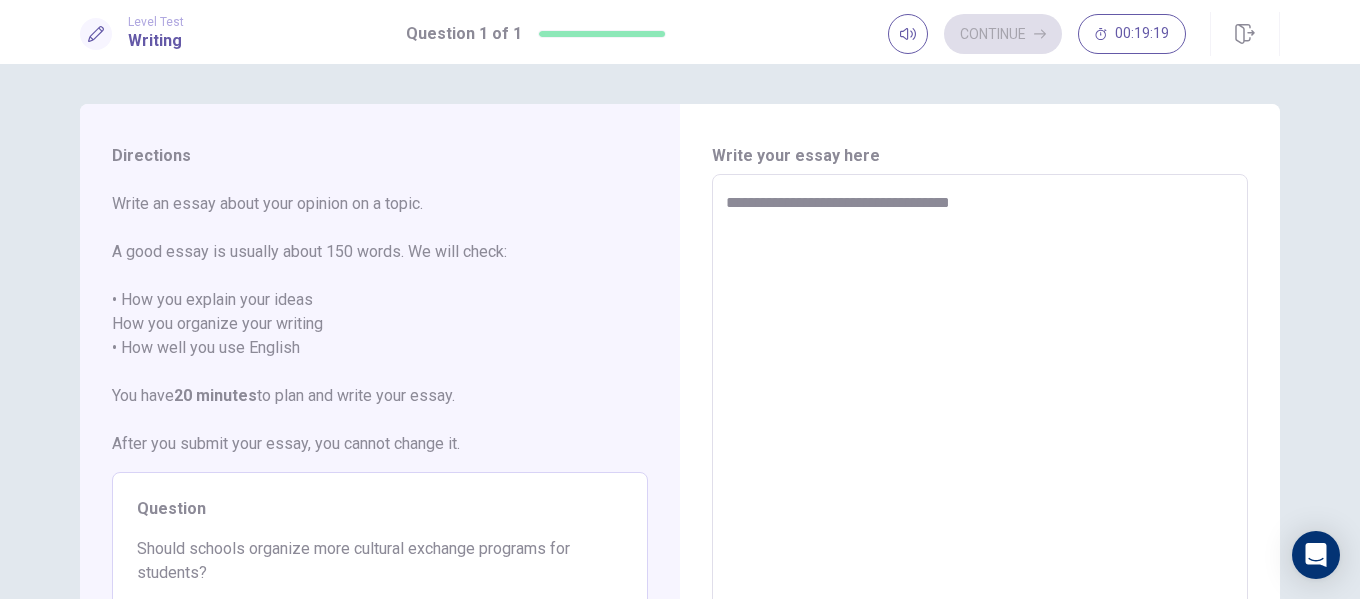 type on "*" 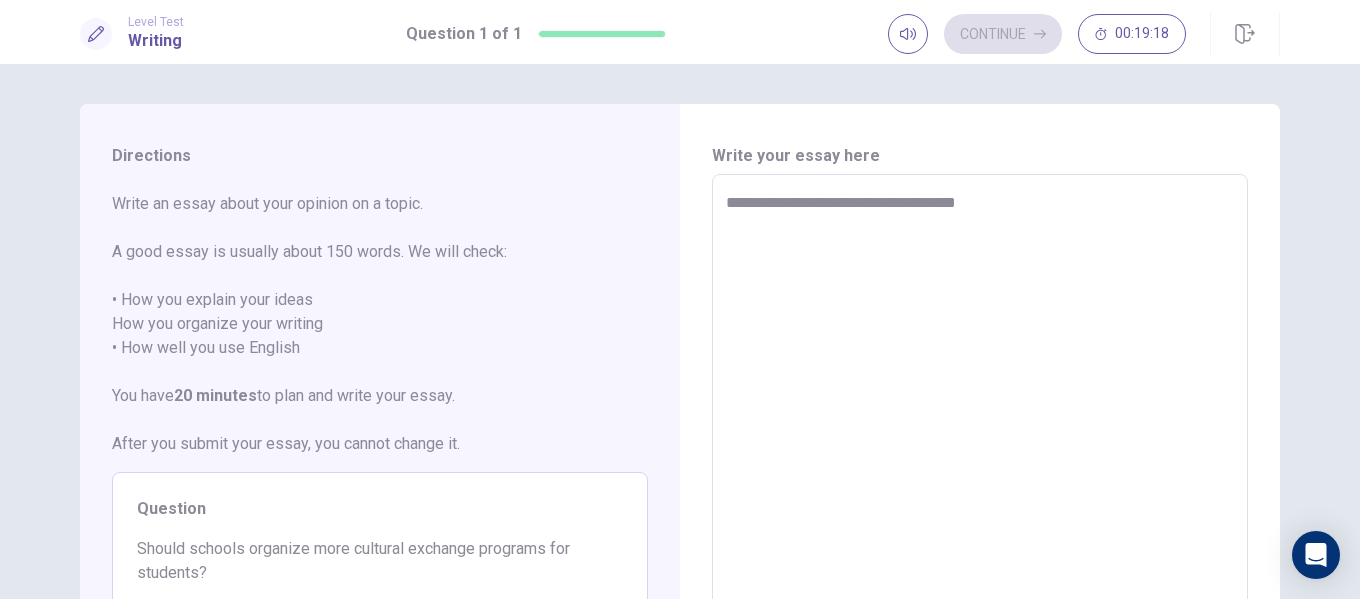 type on "*" 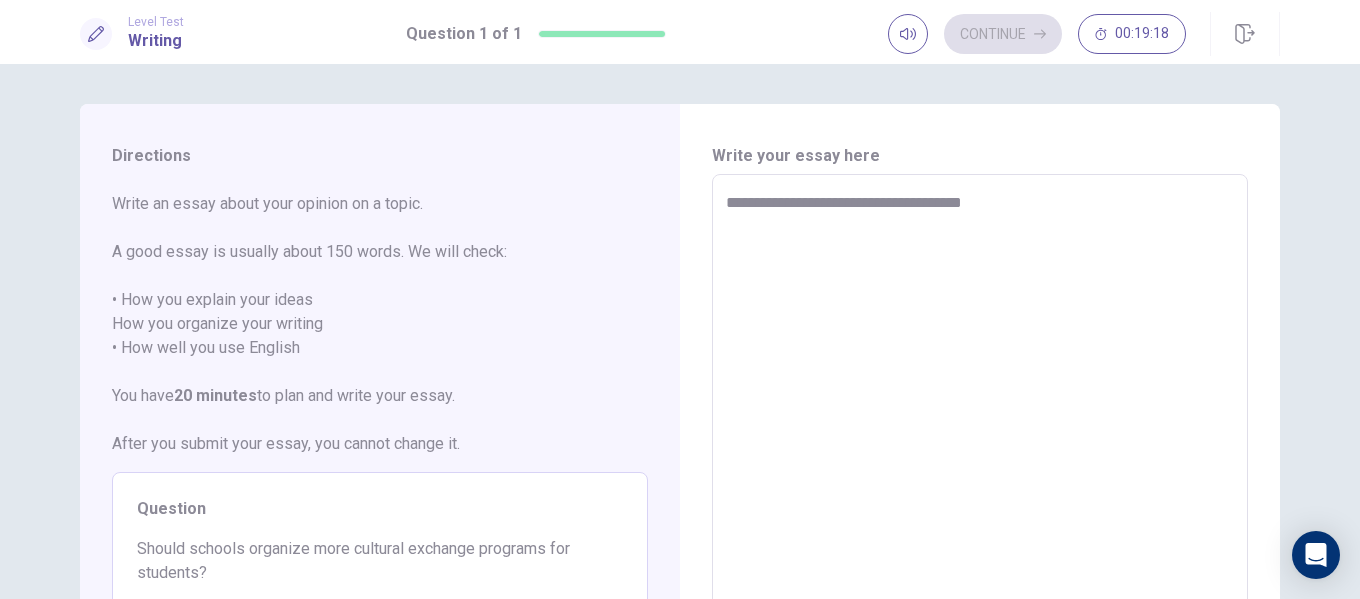 type on "*" 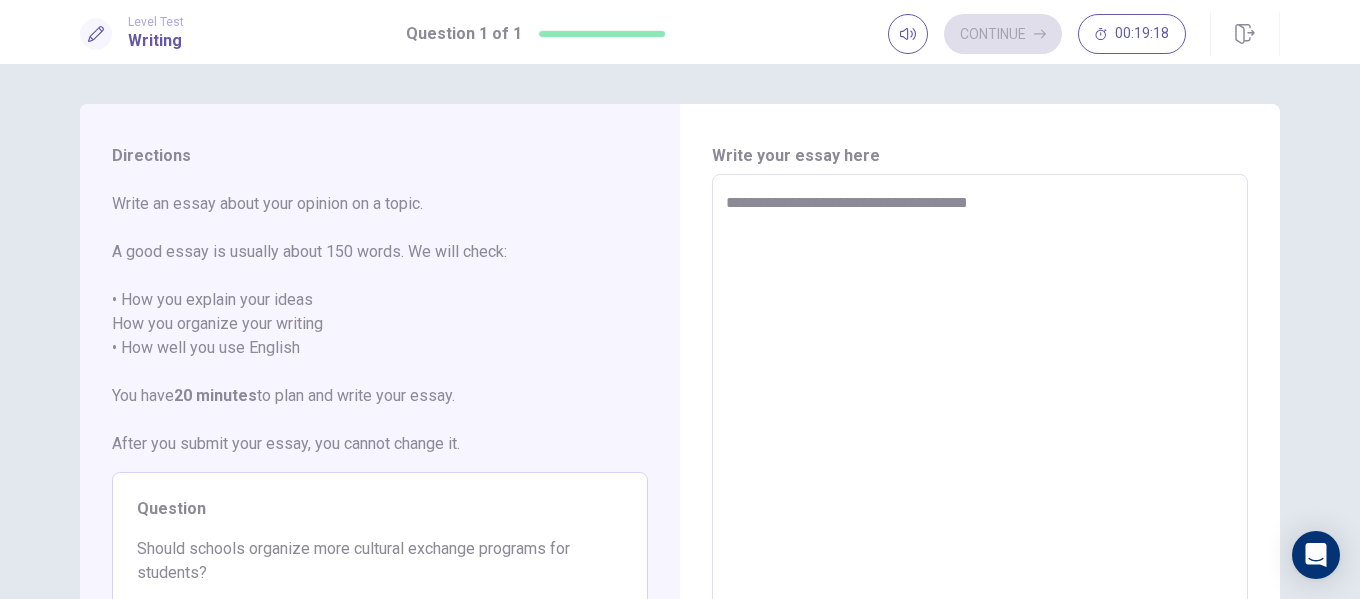 type on "*" 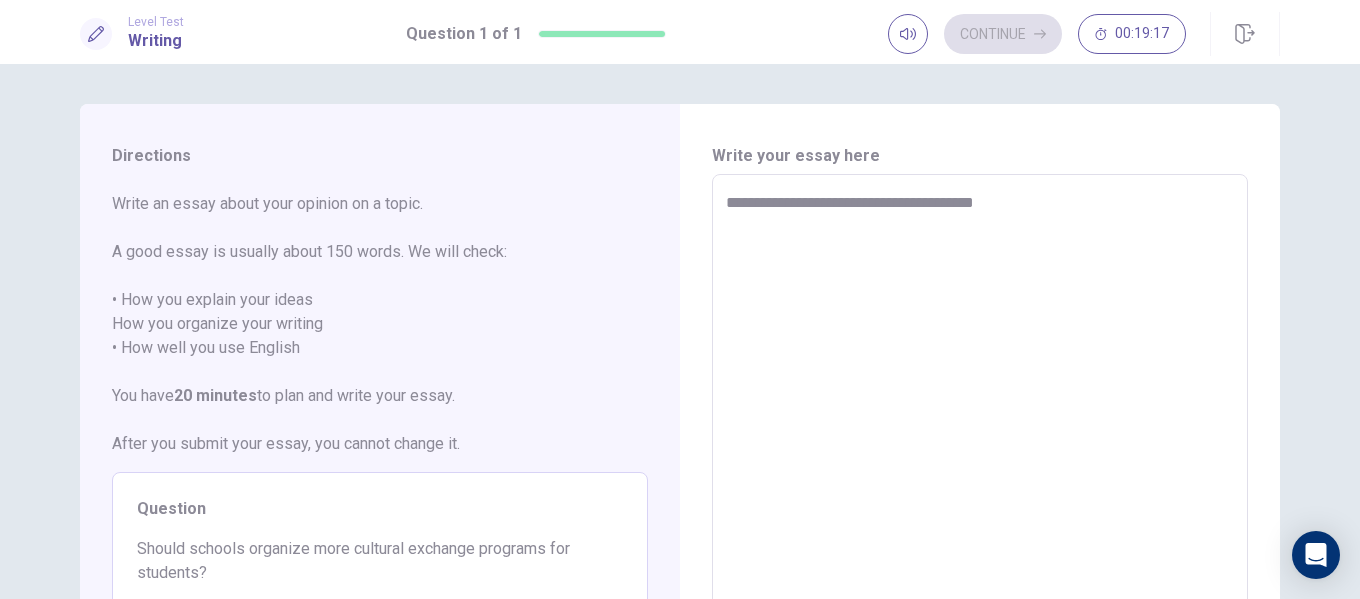 type on "*" 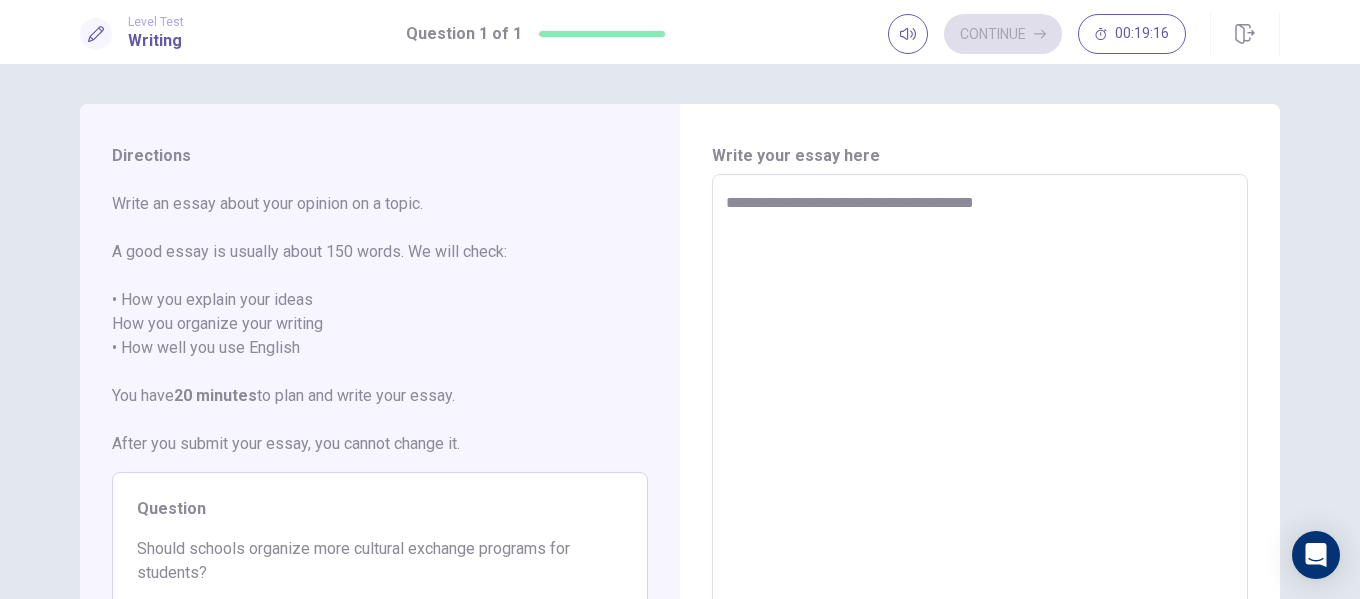 type on "**********" 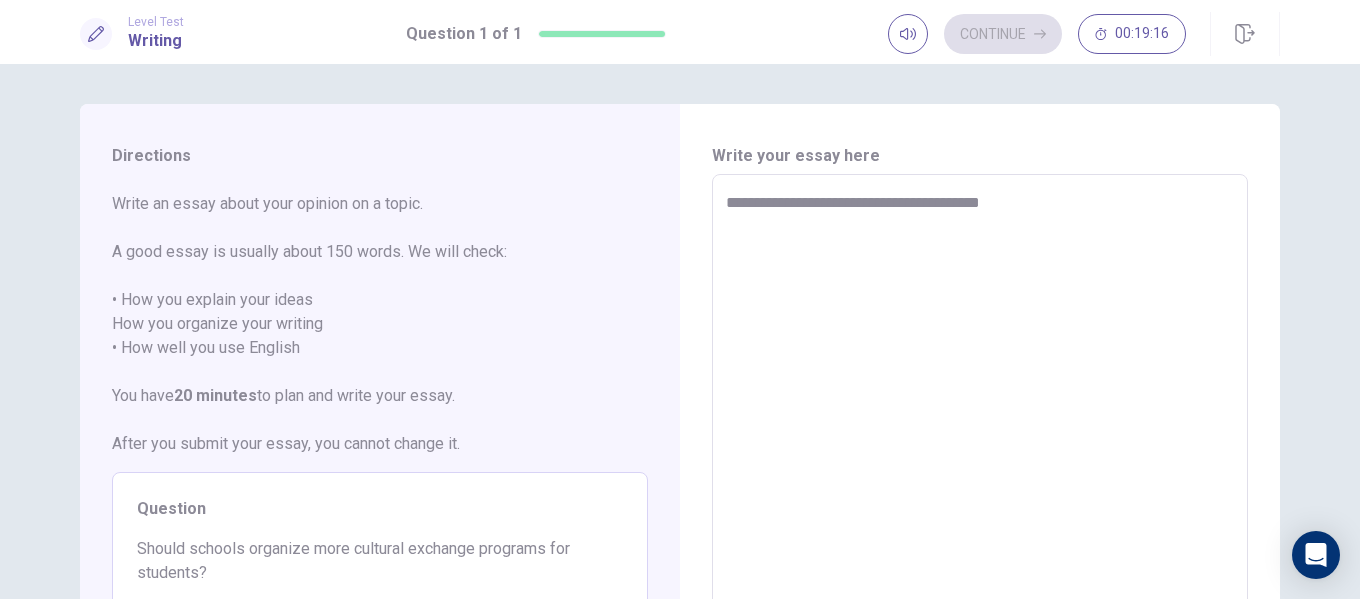 type on "*" 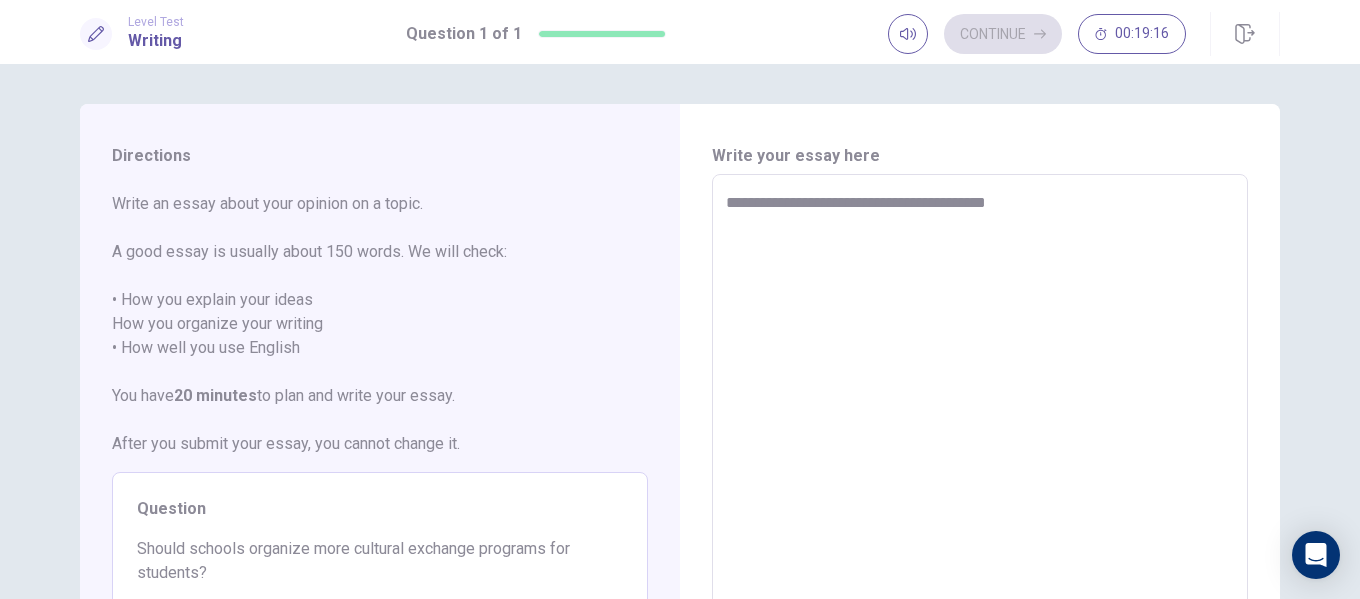 type on "*" 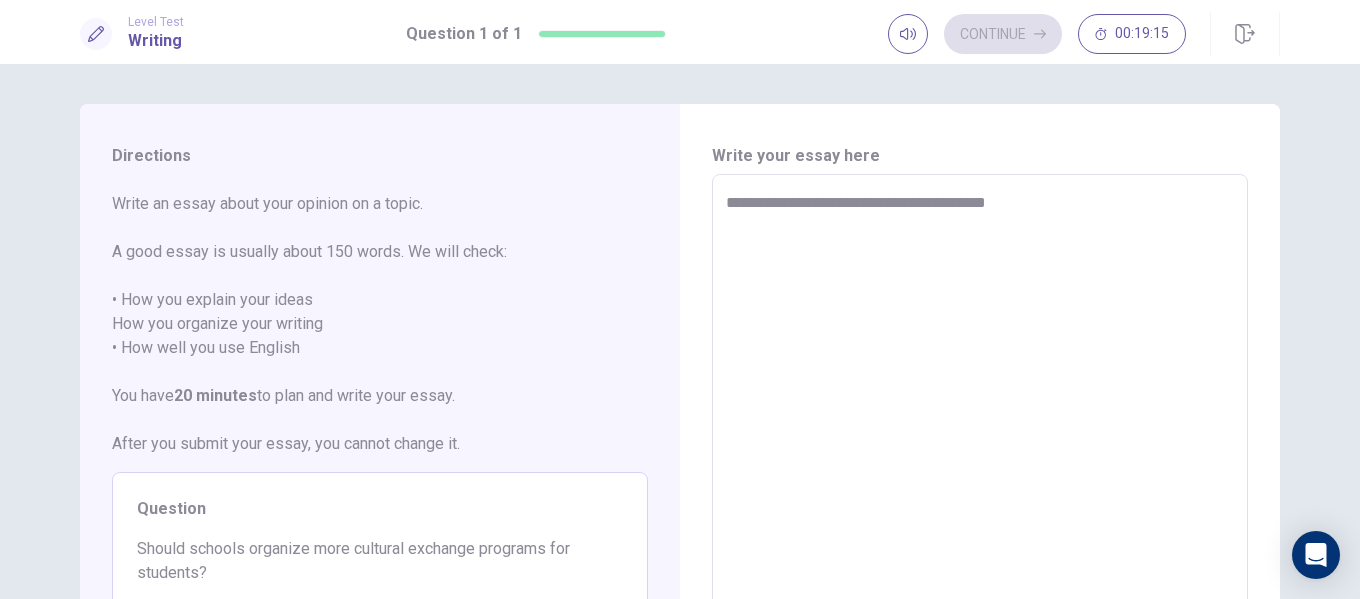 type on "**********" 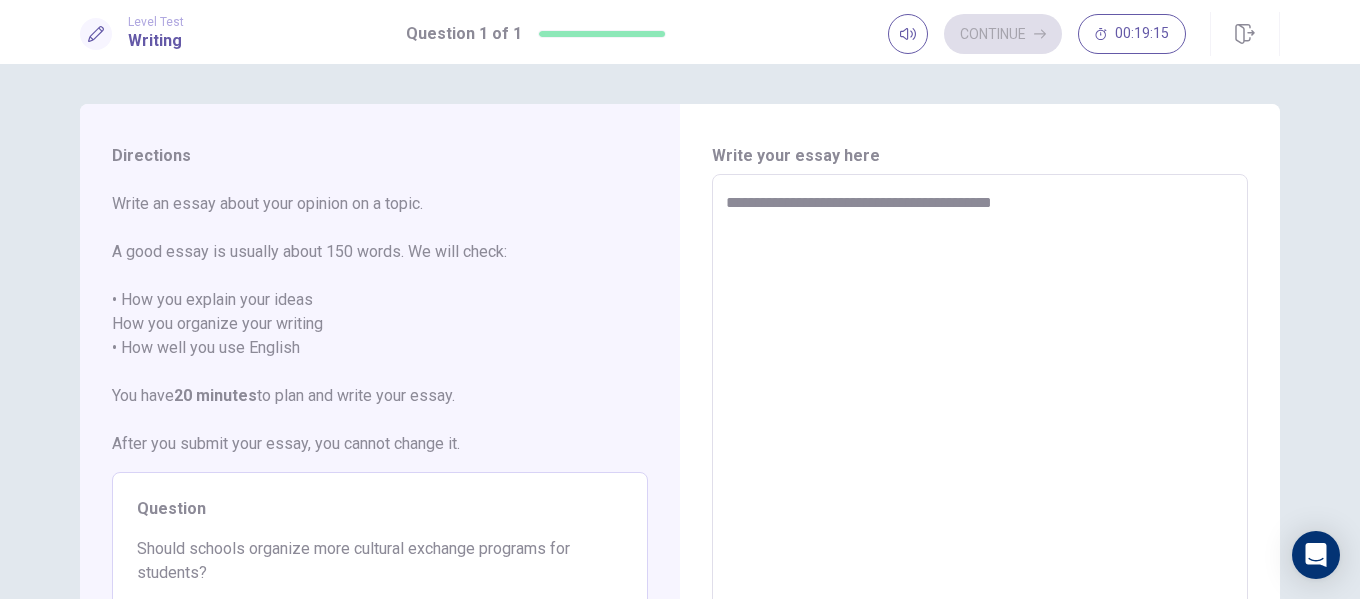 type on "*" 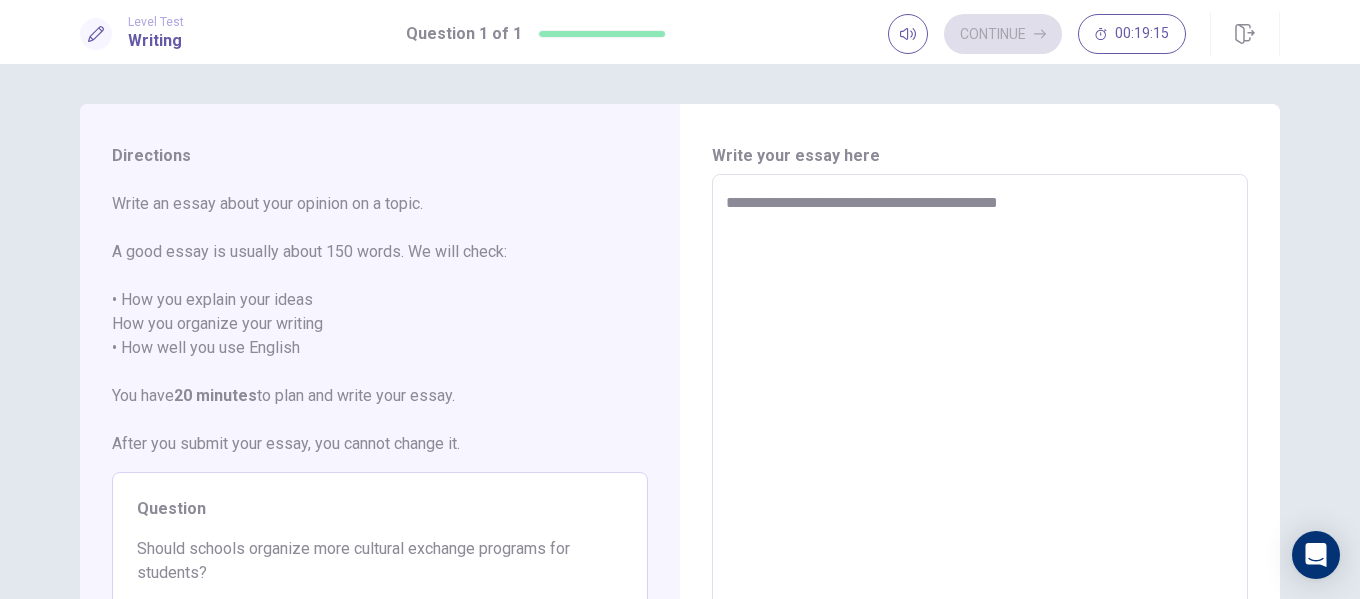 type on "*" 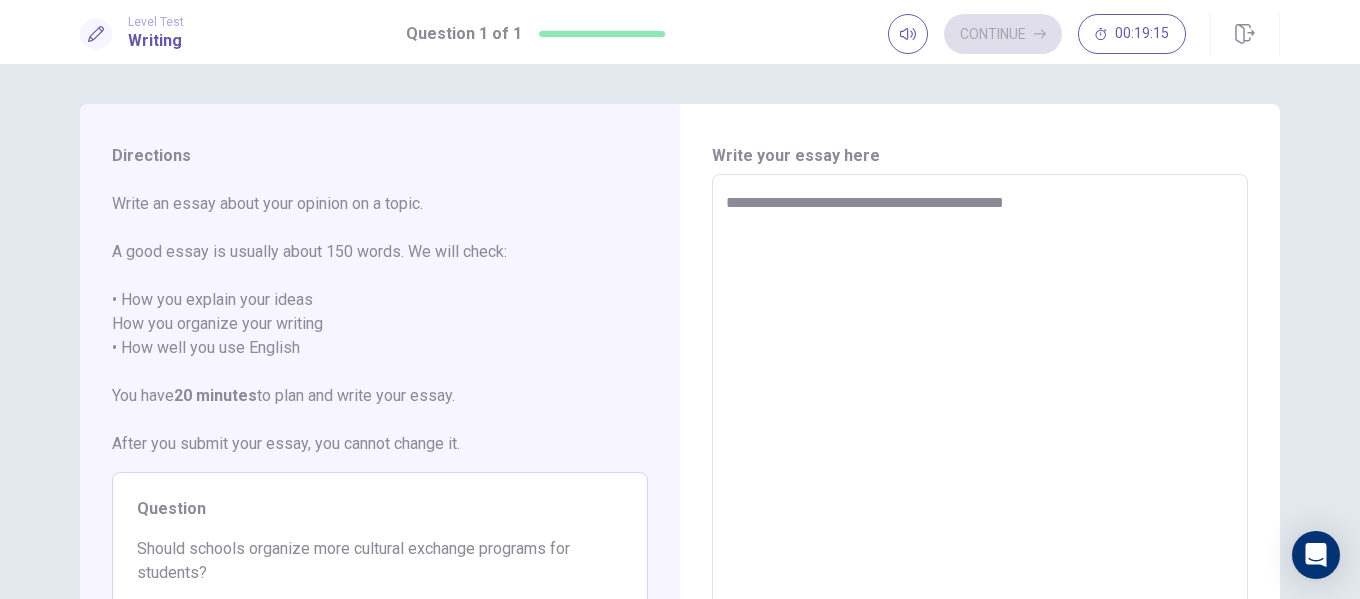 type on "*" 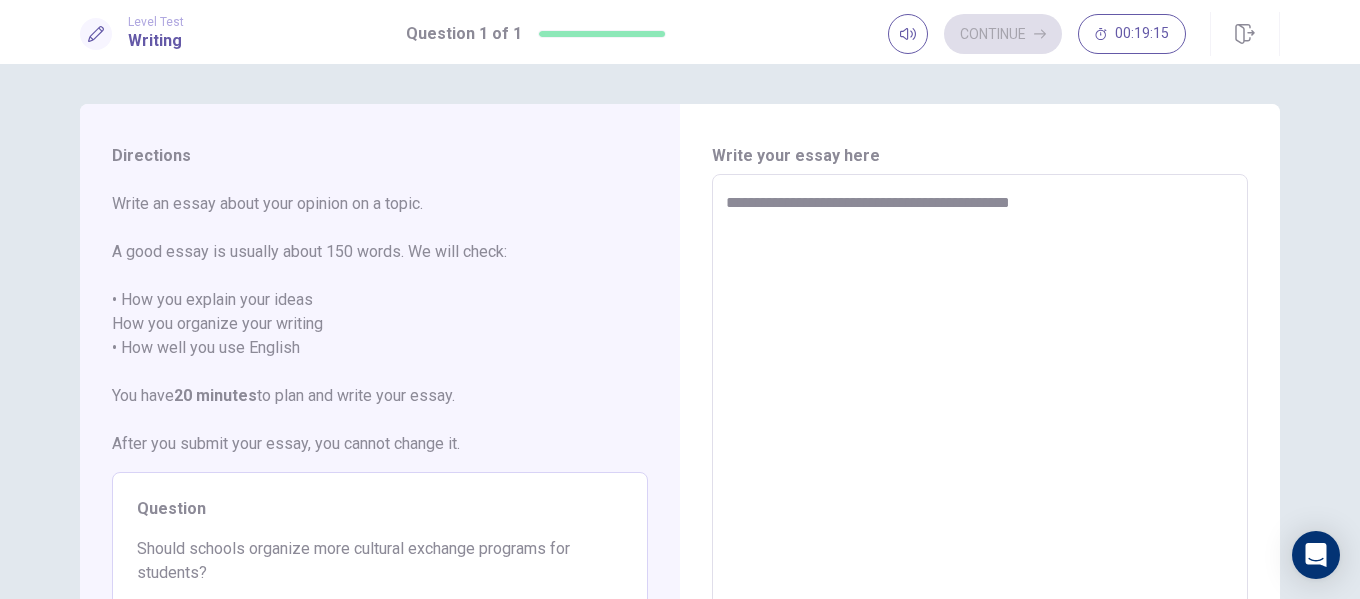 type on "*" 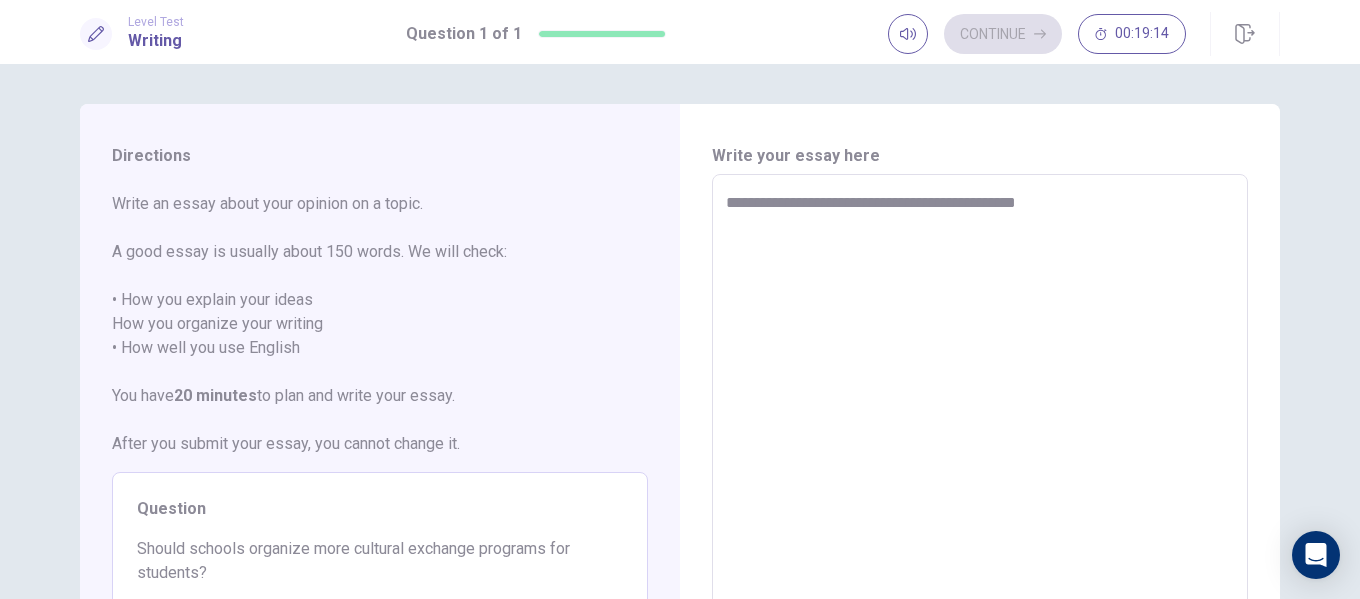 type on "*" 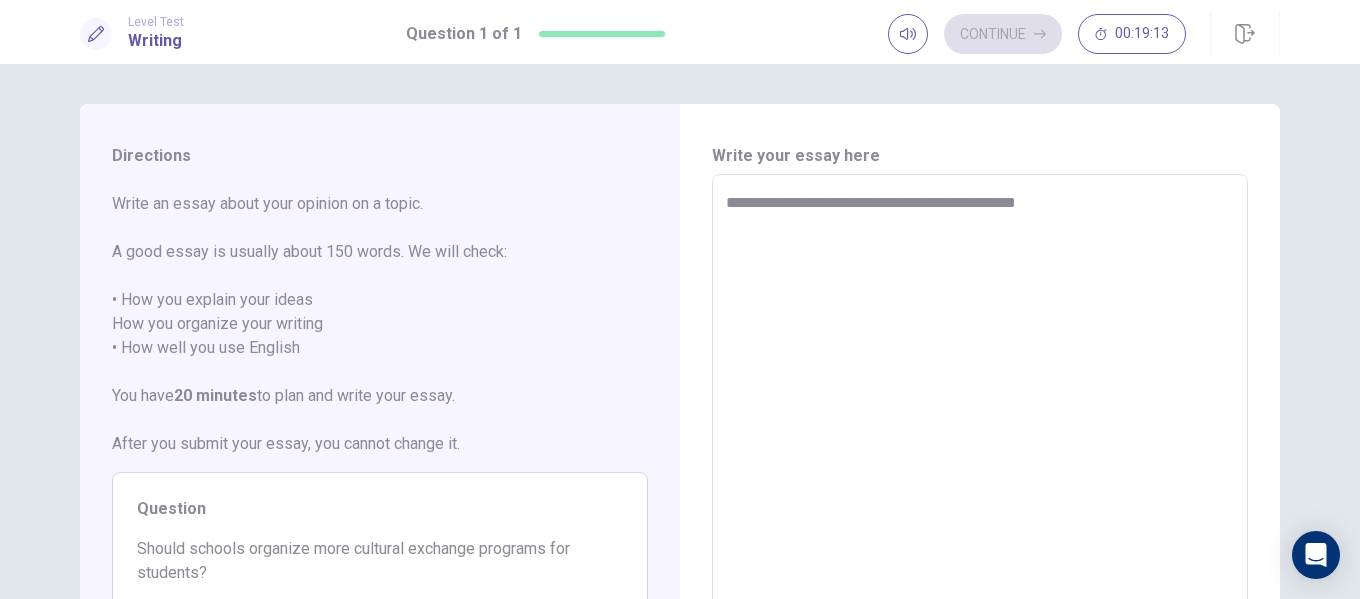 type on "**********" 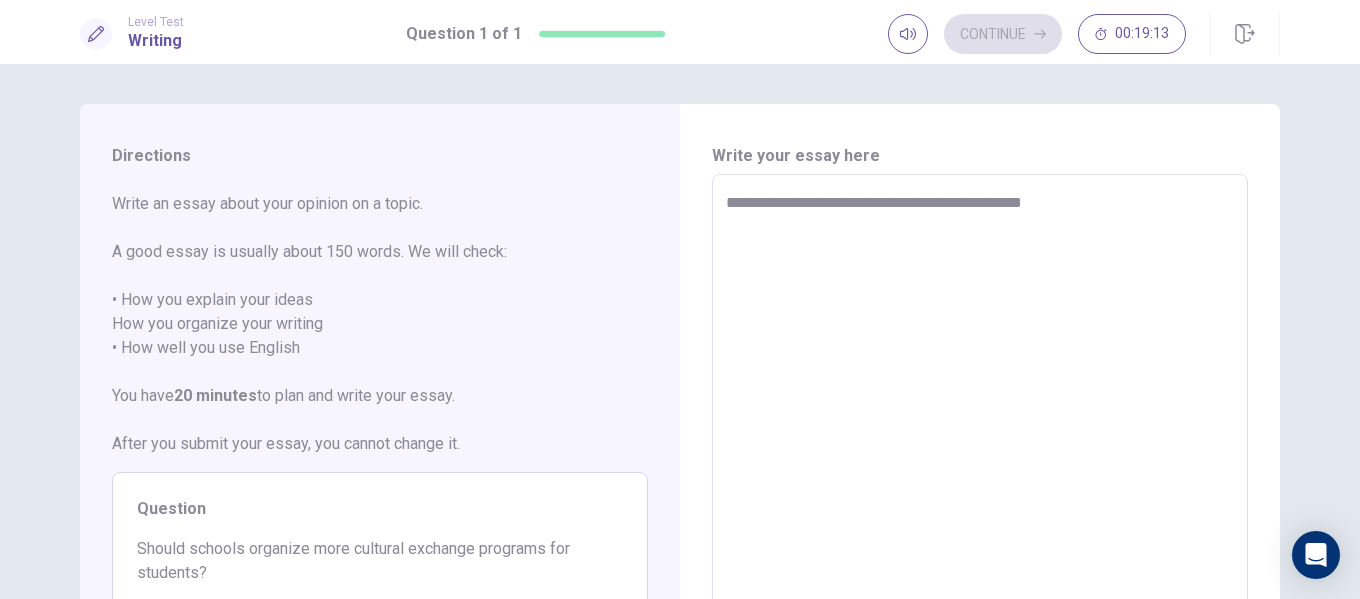 type on "*" 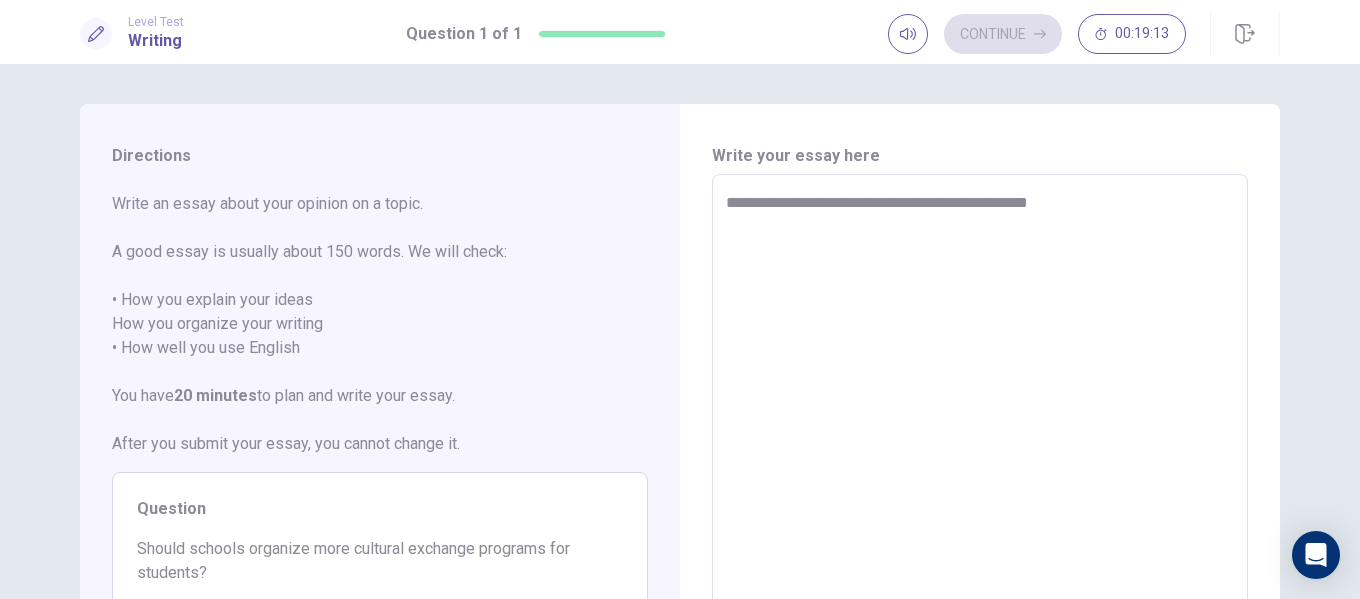 type on "*" 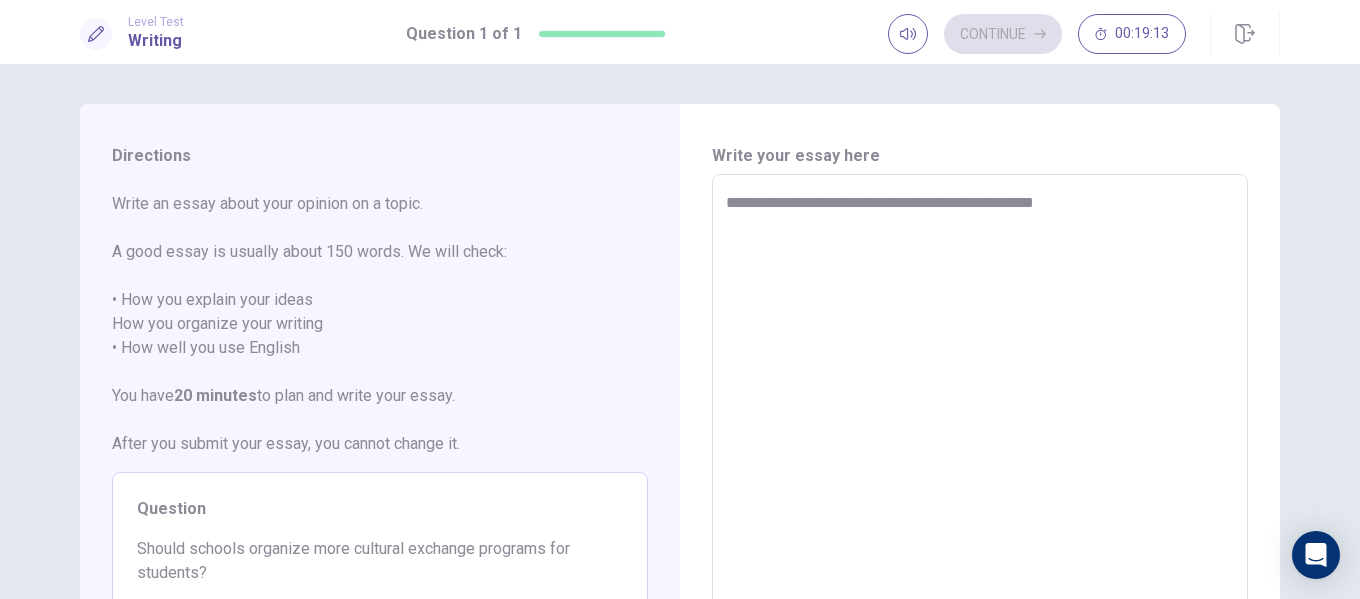 type on "*" 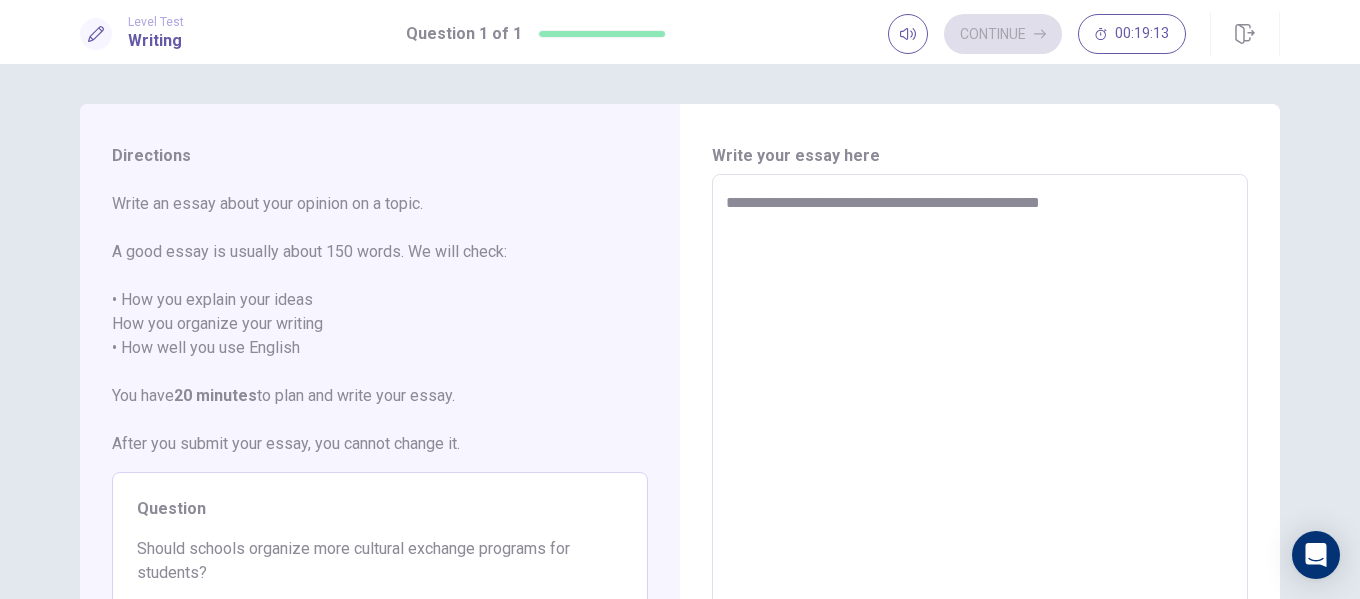 type on "*" 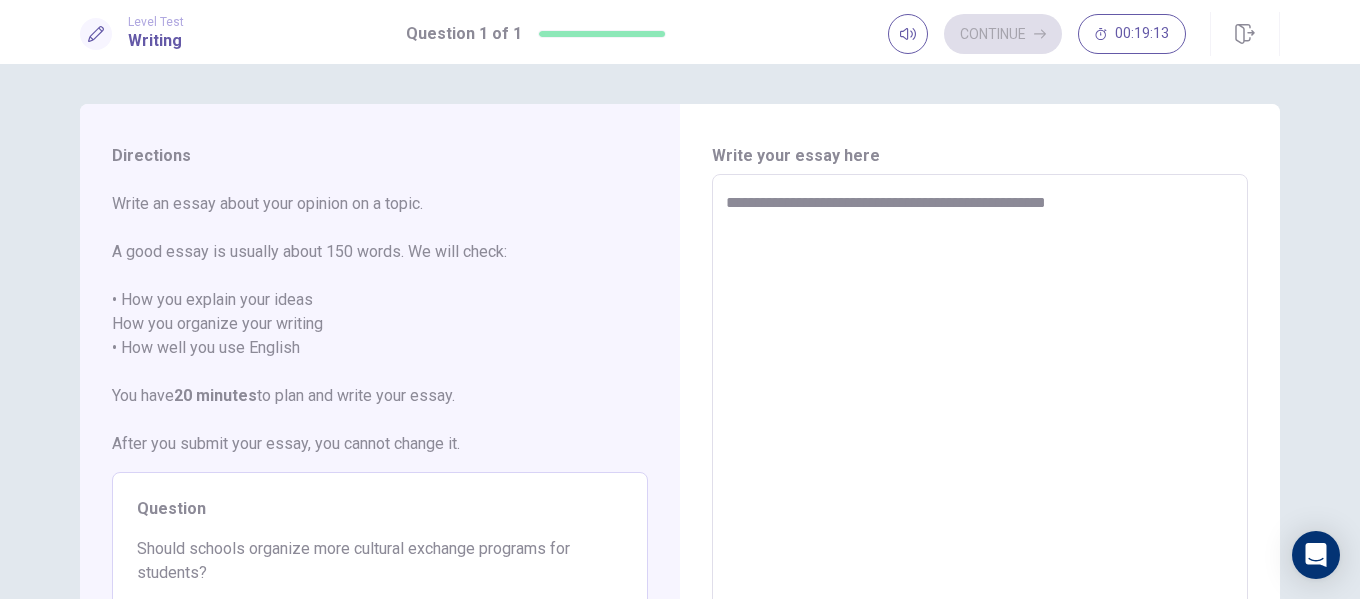 type on "*" 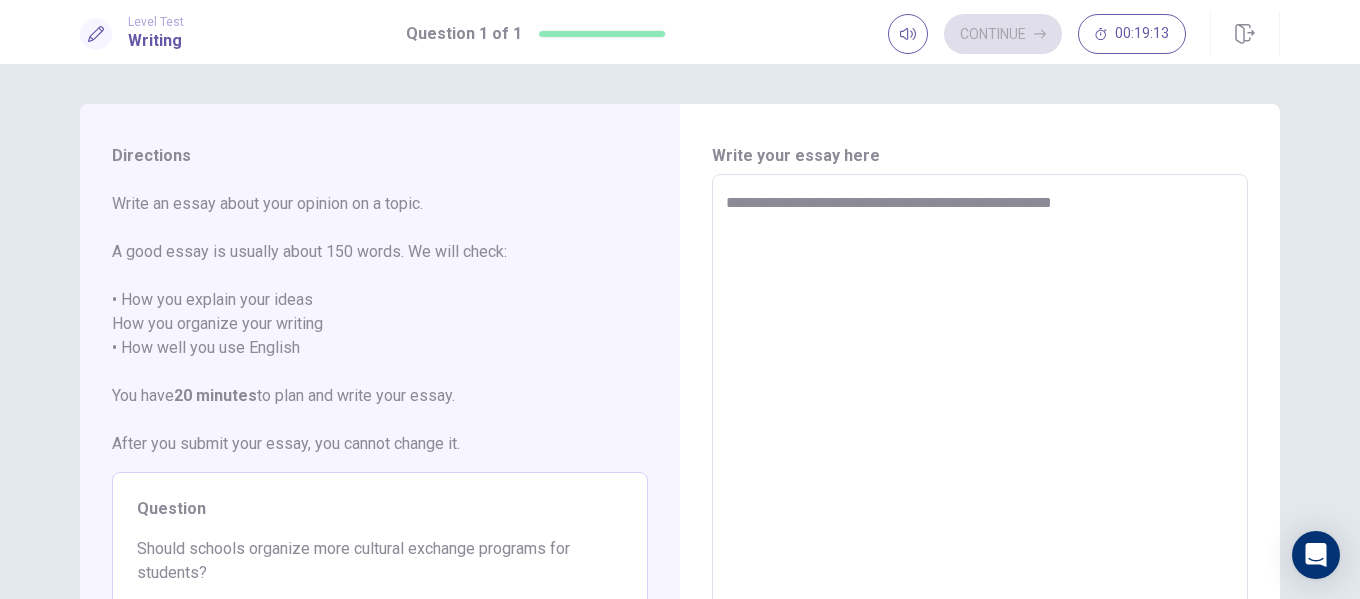type on "*" 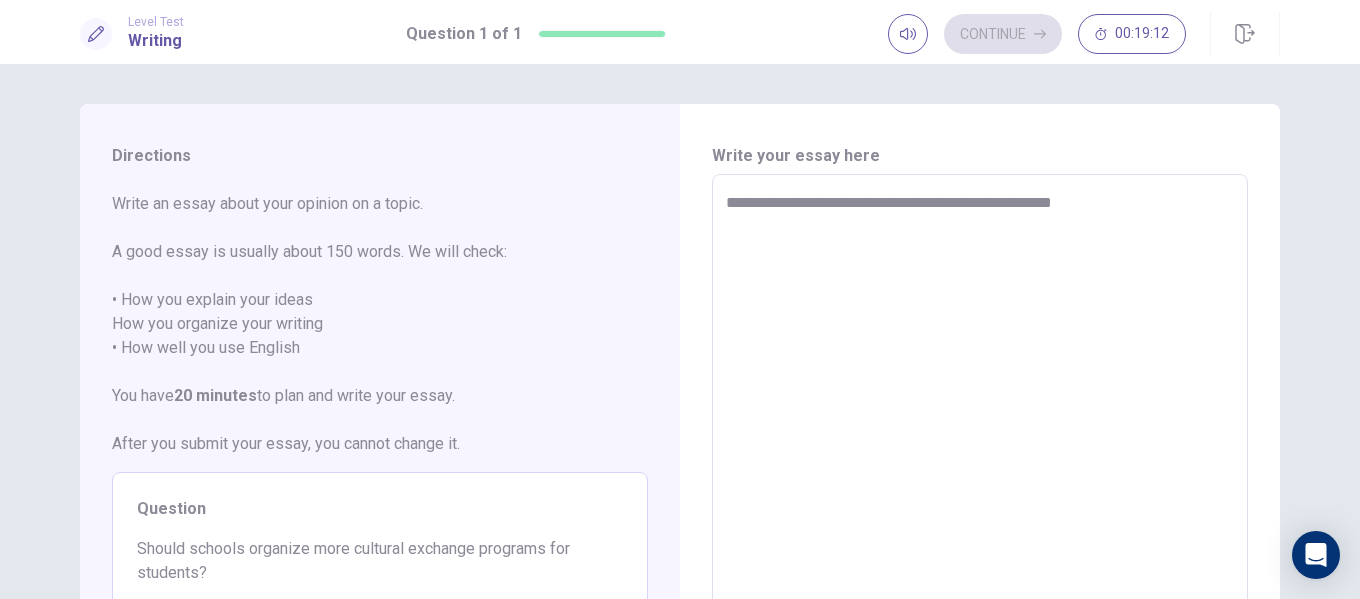 type on "**********" 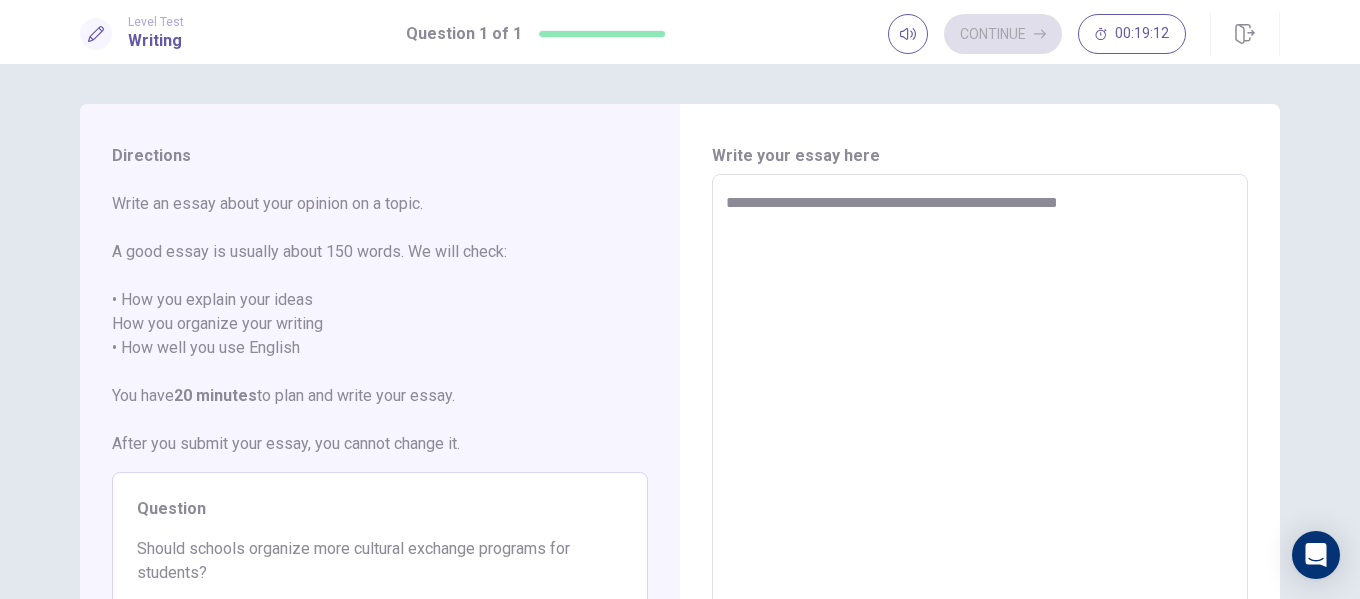 type on "*" 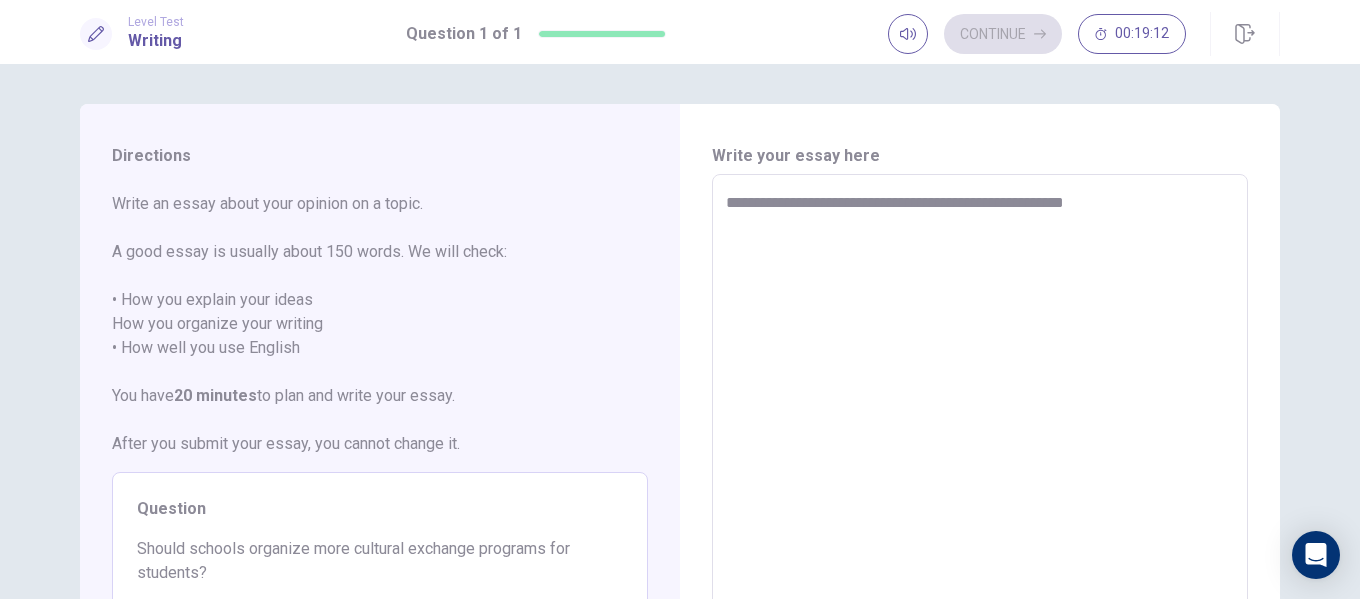 type on "*" 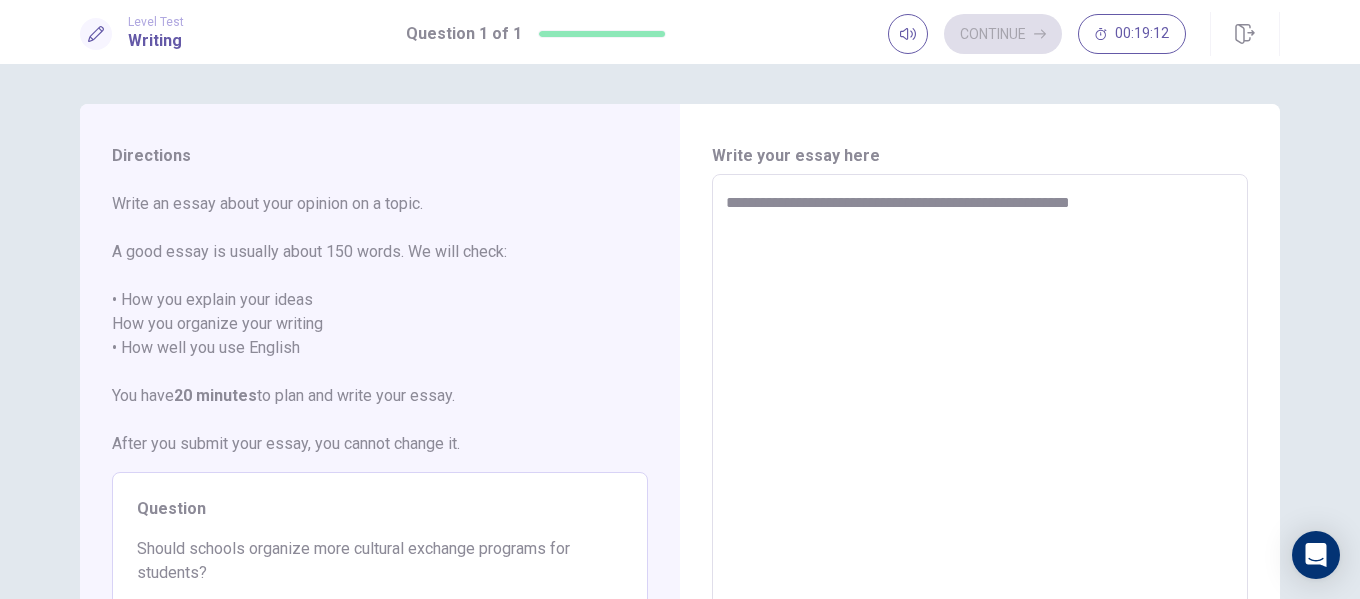 type on "**********" 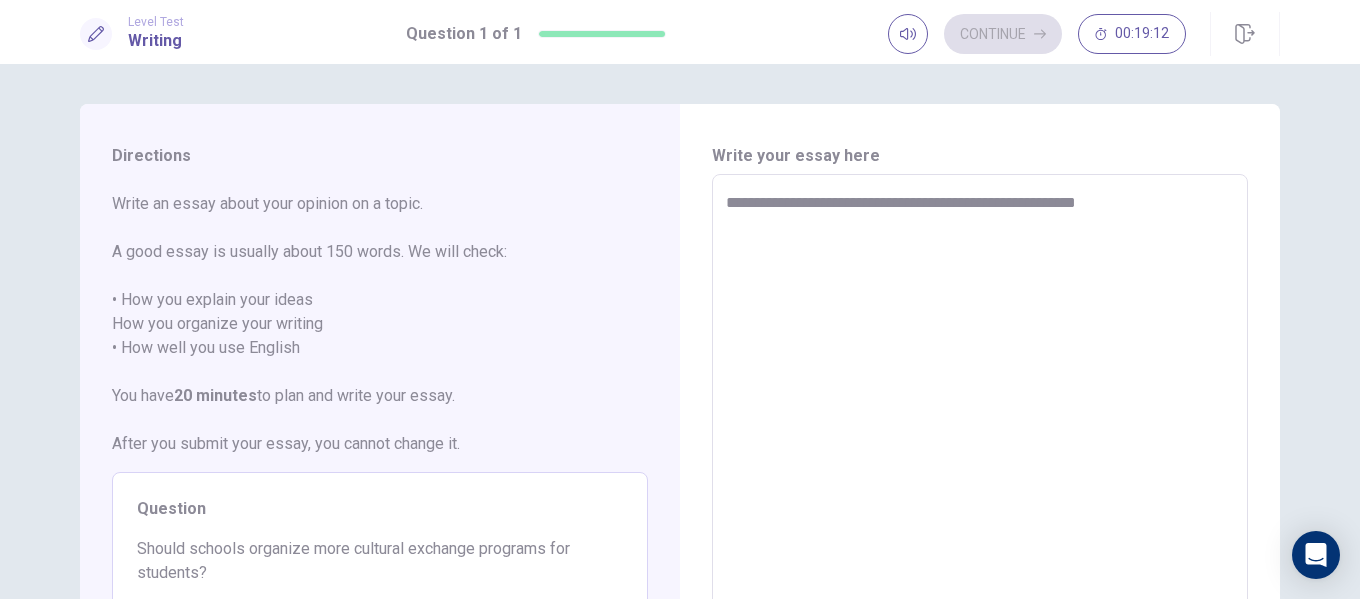 type on "*" 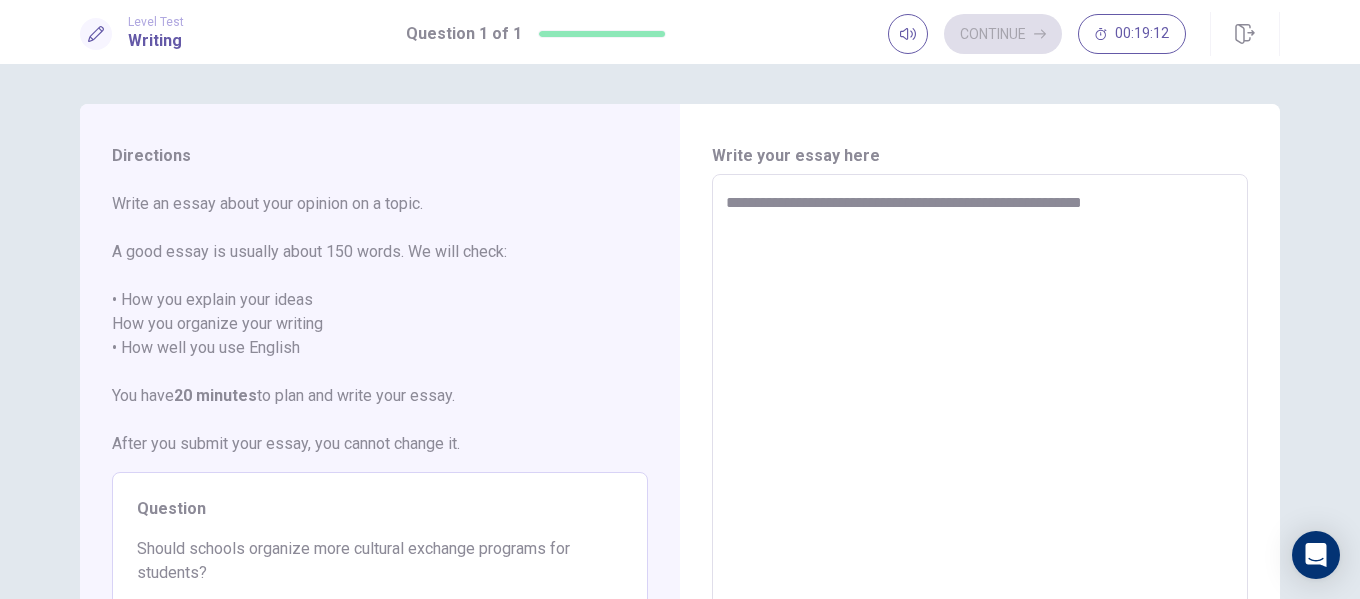 type on "*" 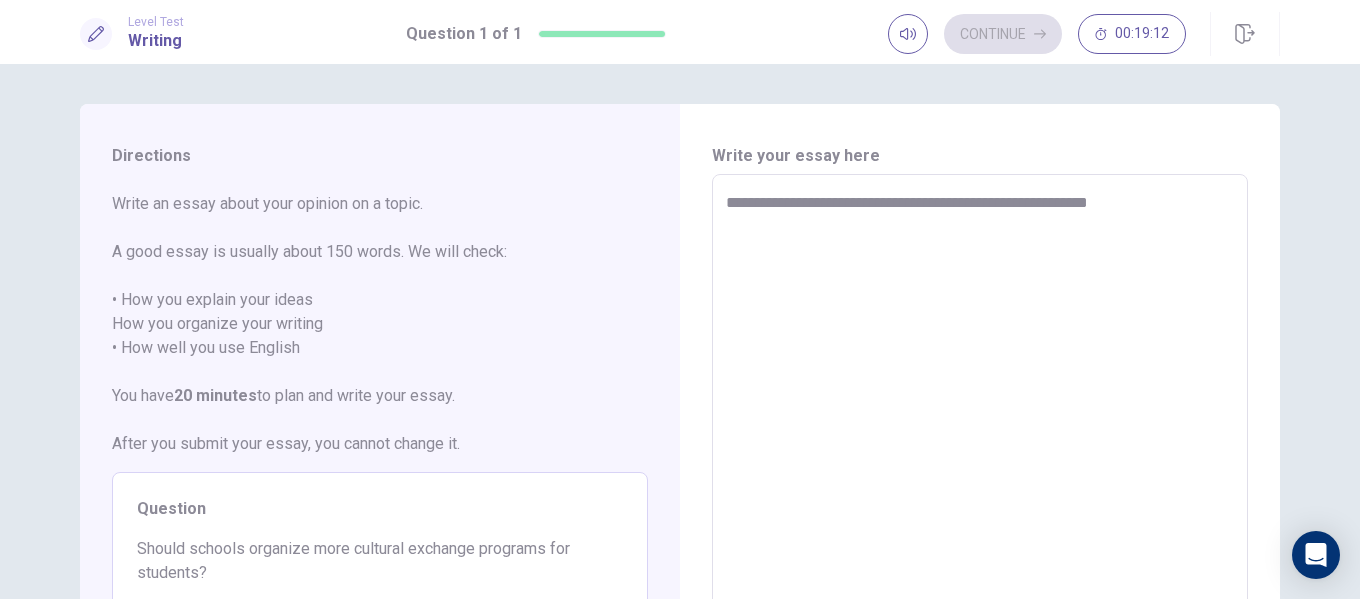 type on "*" 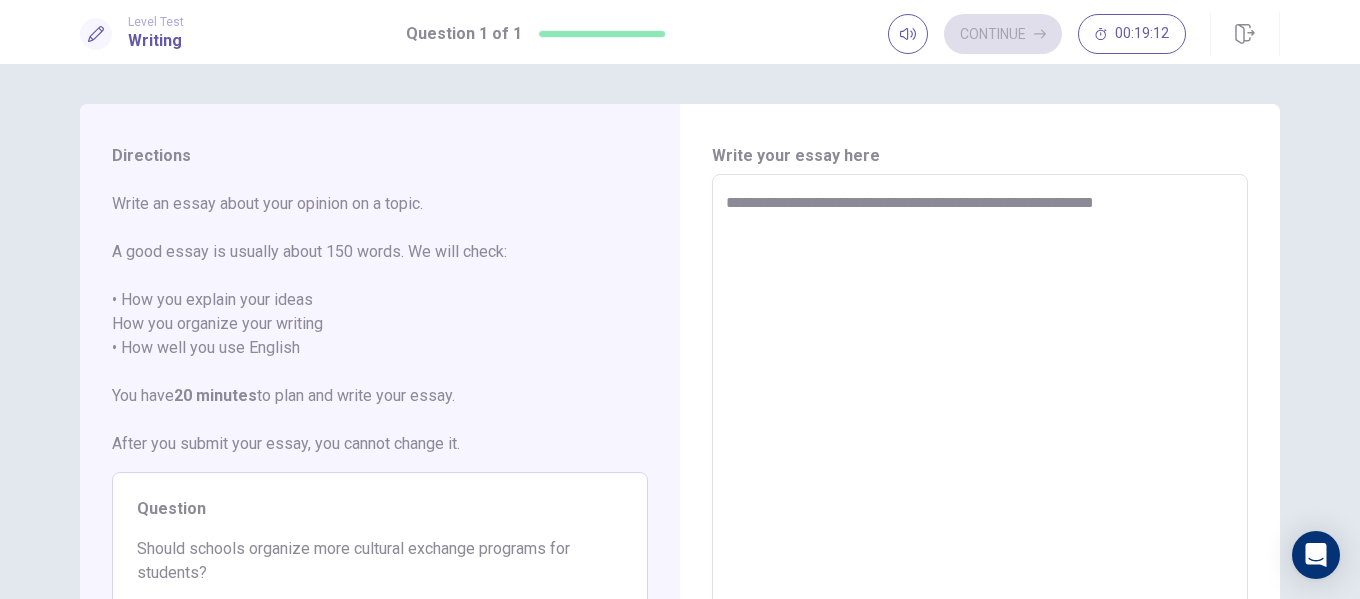 type on "*" 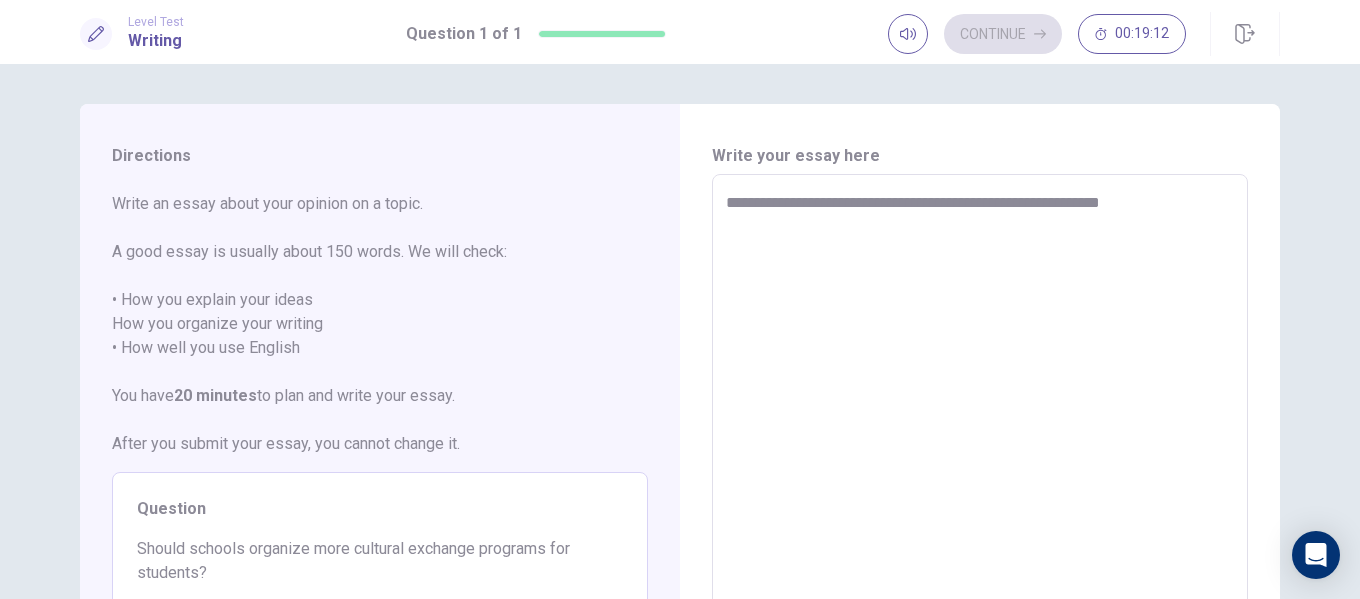 type on "*" 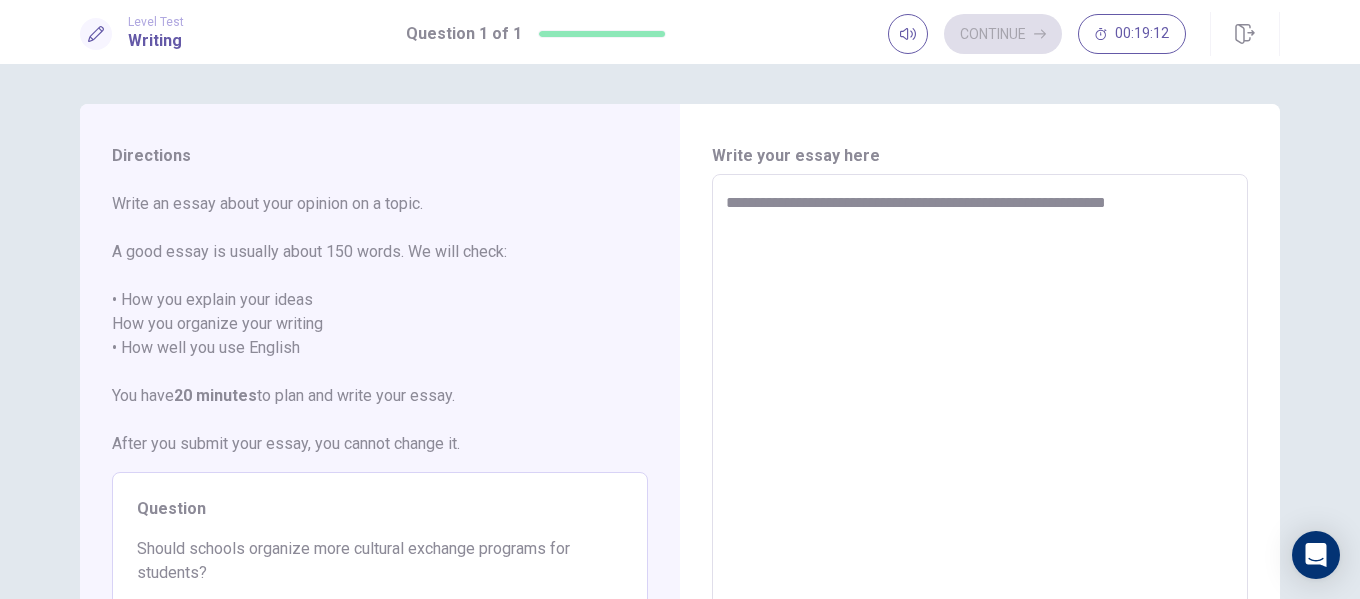 type on "*" 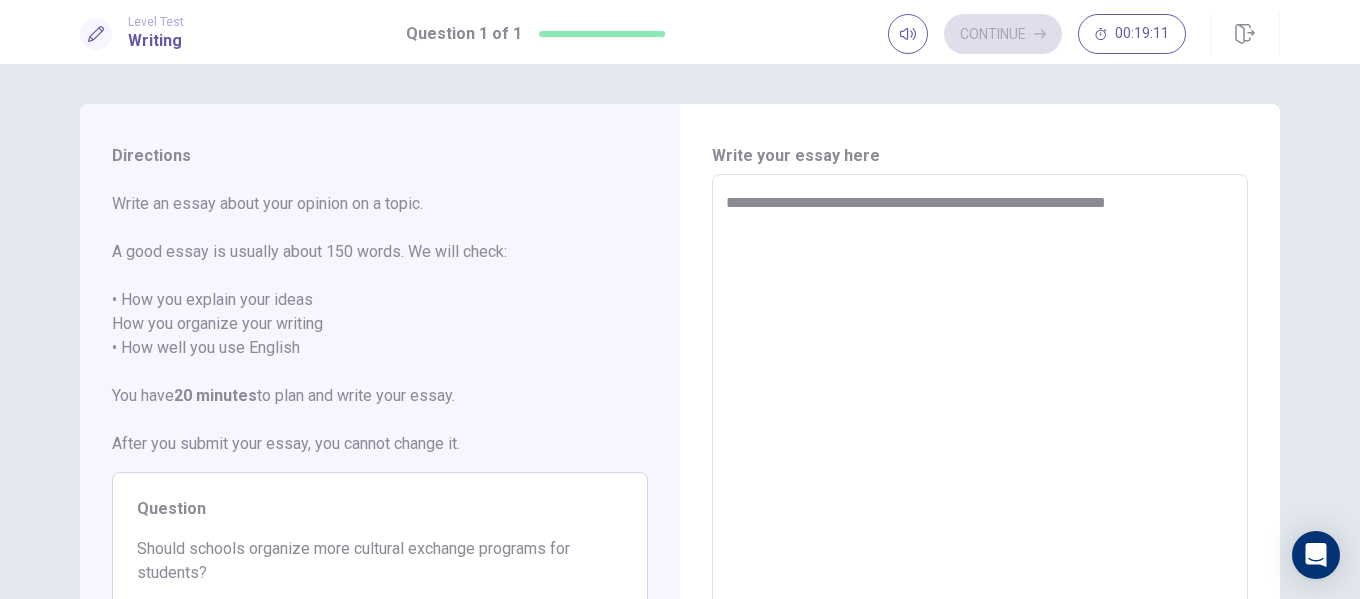 type on "**********" 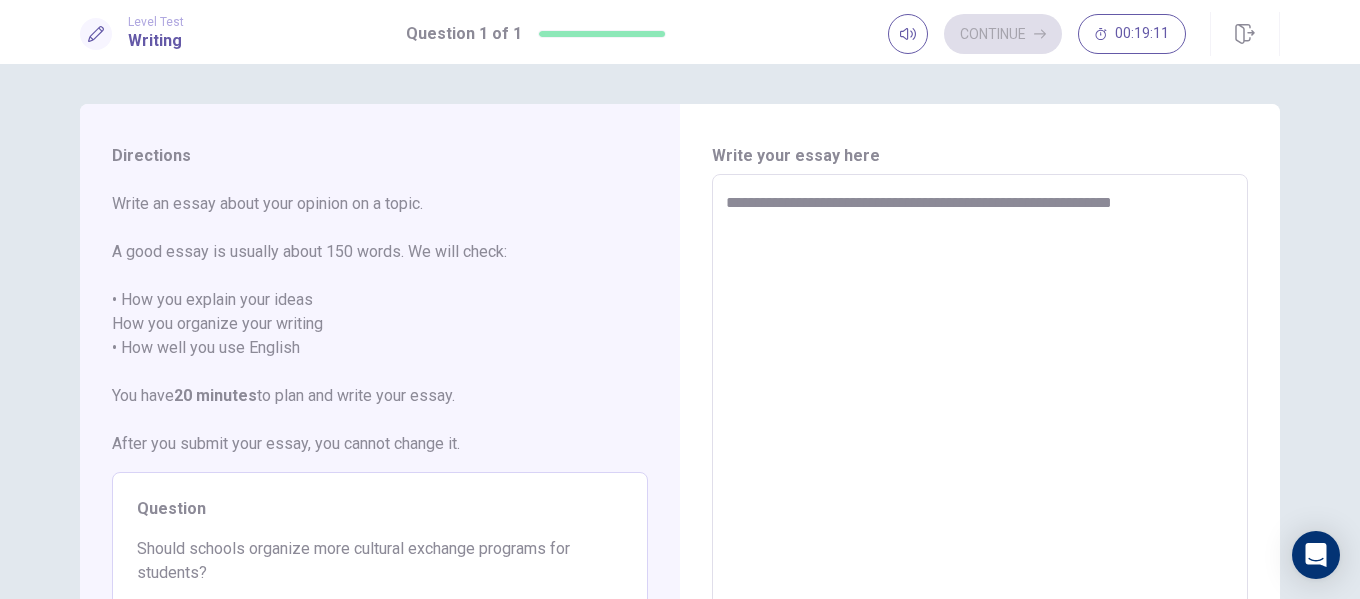 type on "*" 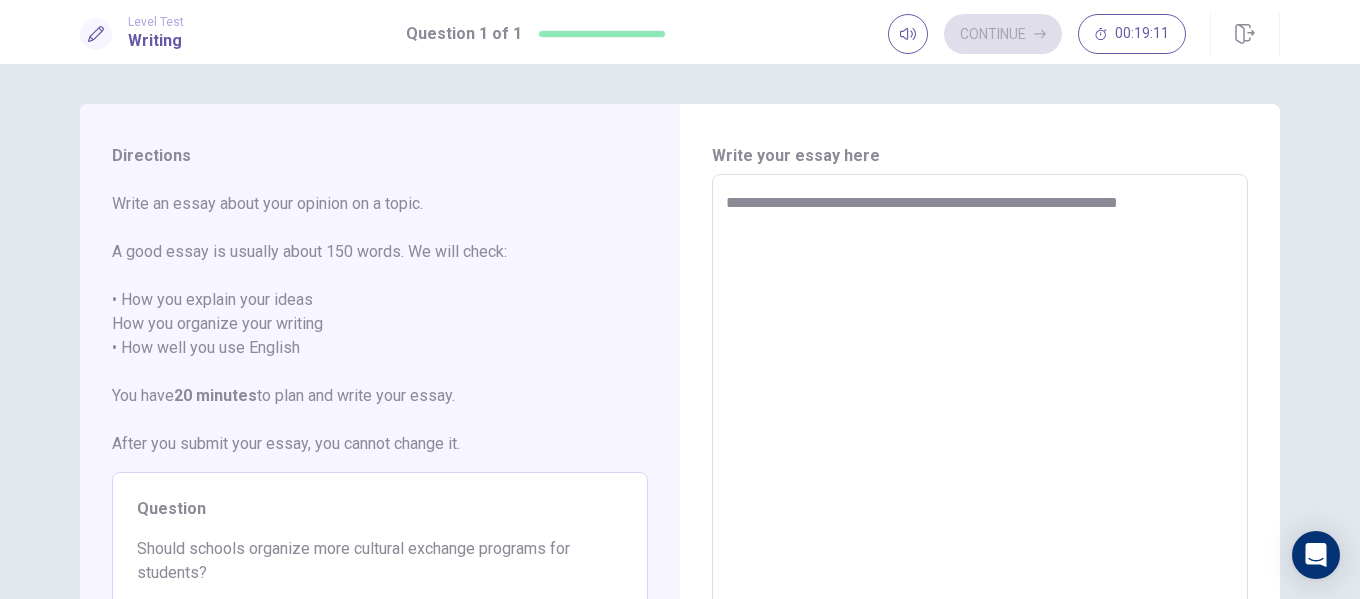type on "*" 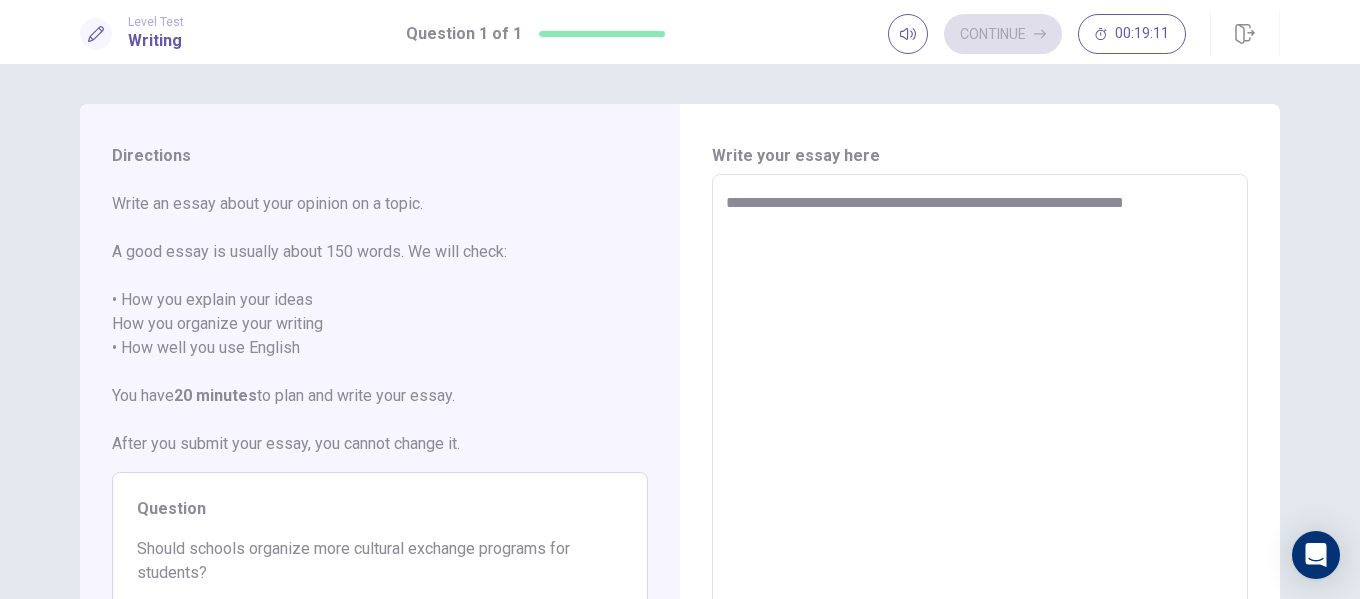 type on "*" 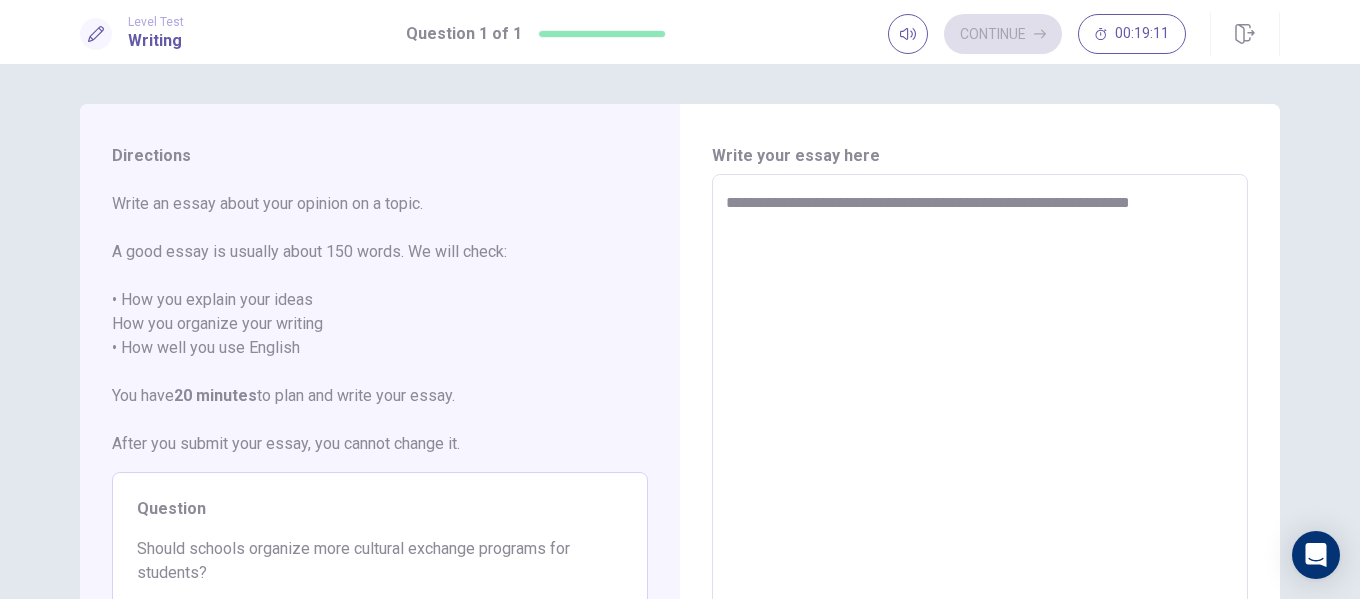 type on "**********" 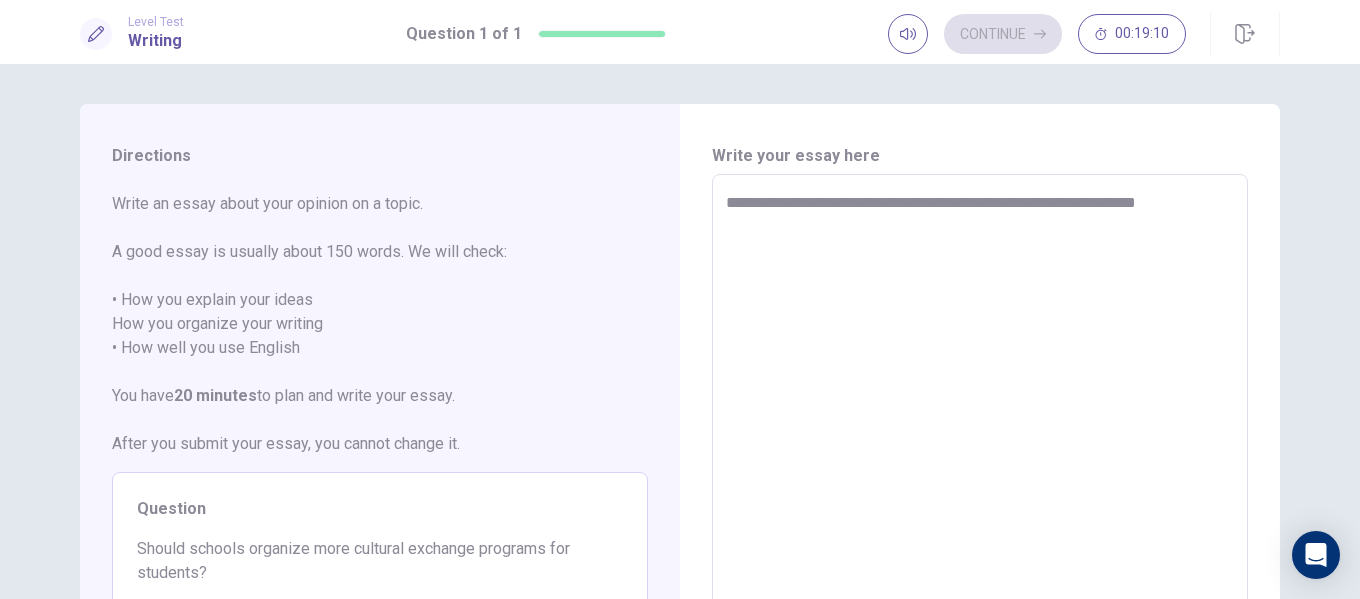 type on "*" 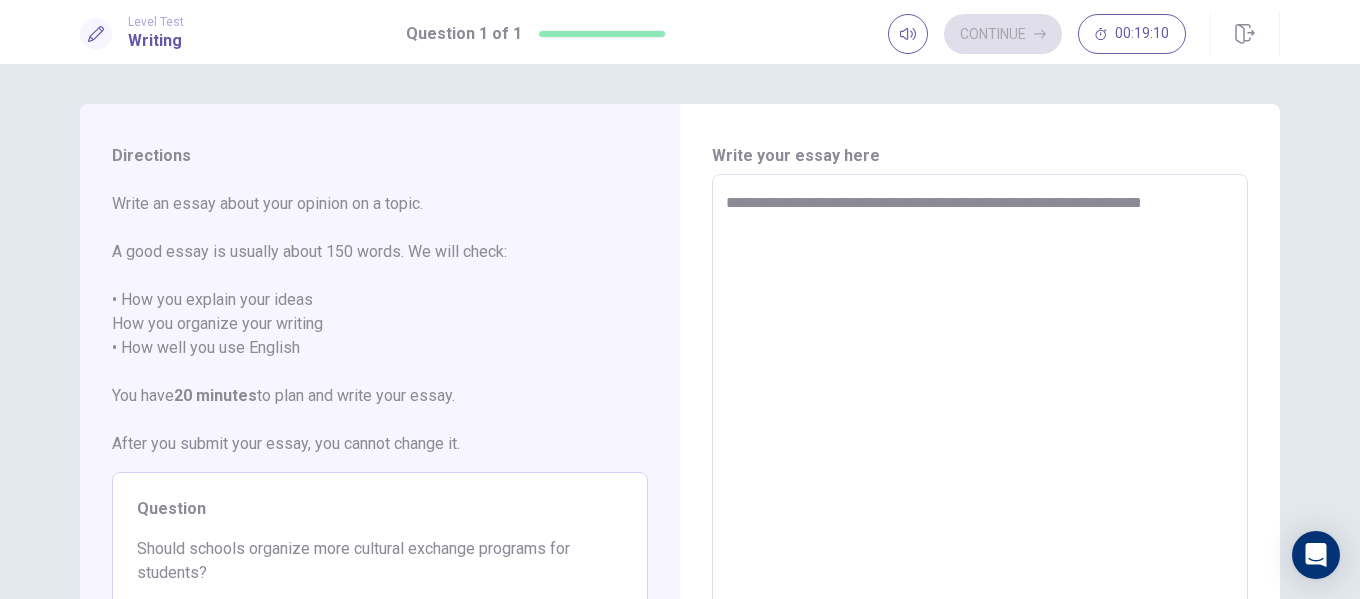 type on "*" 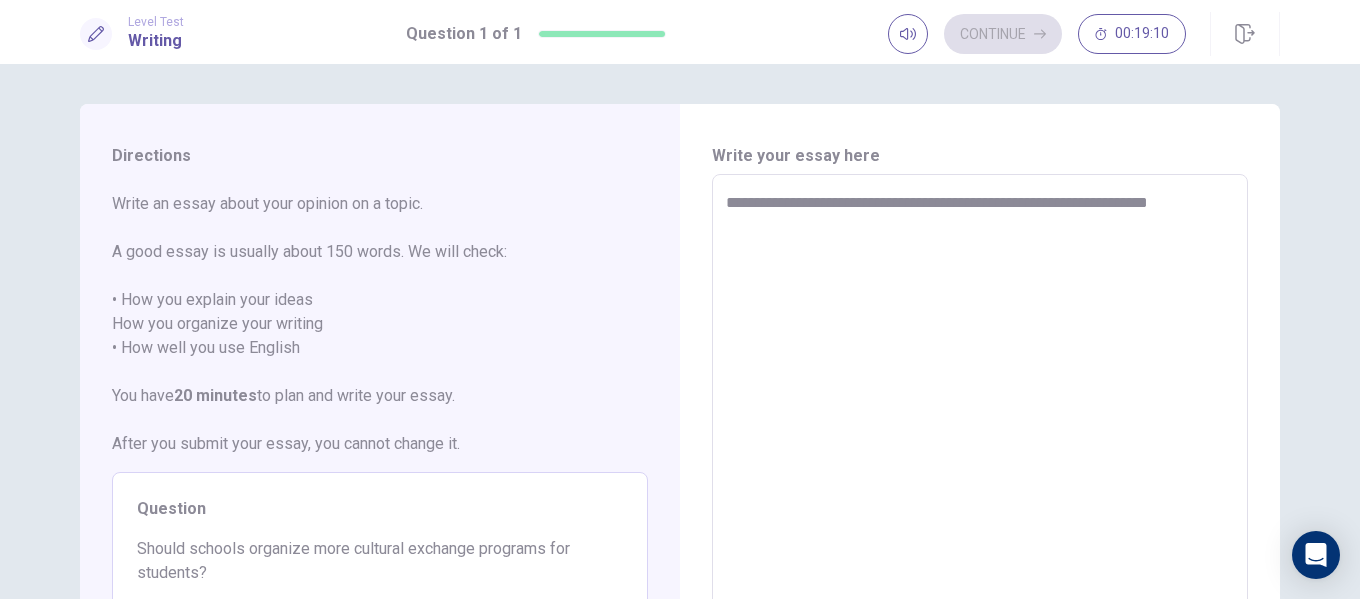 type on "*" 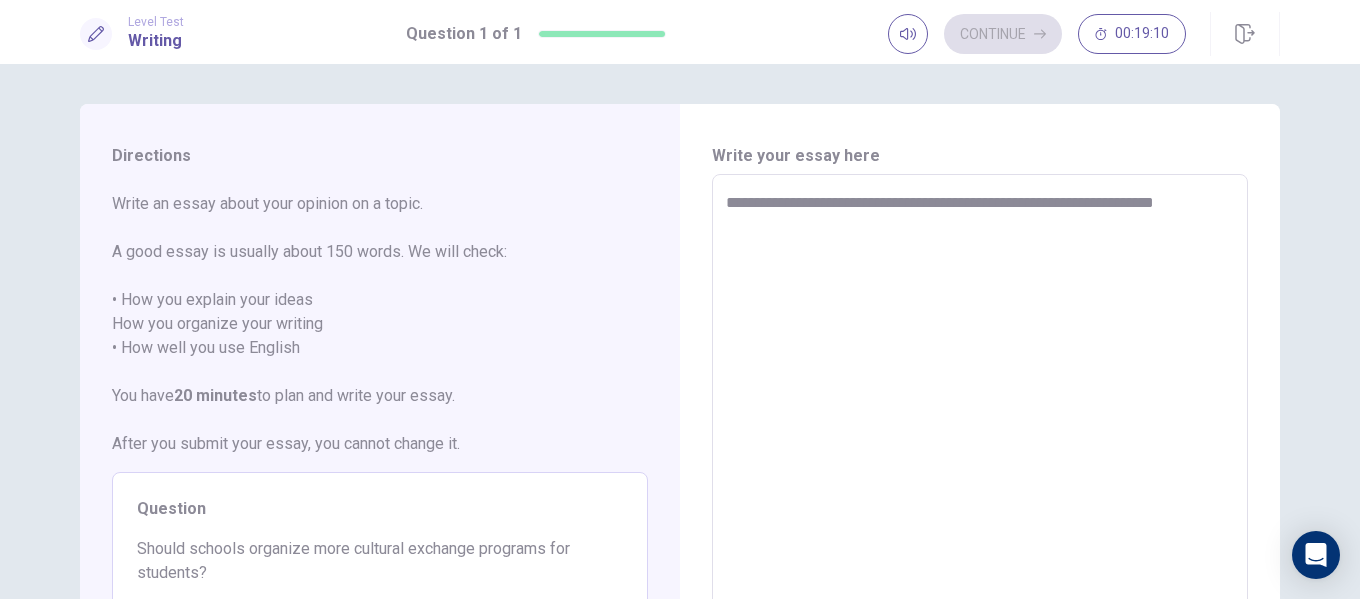 type on "*" 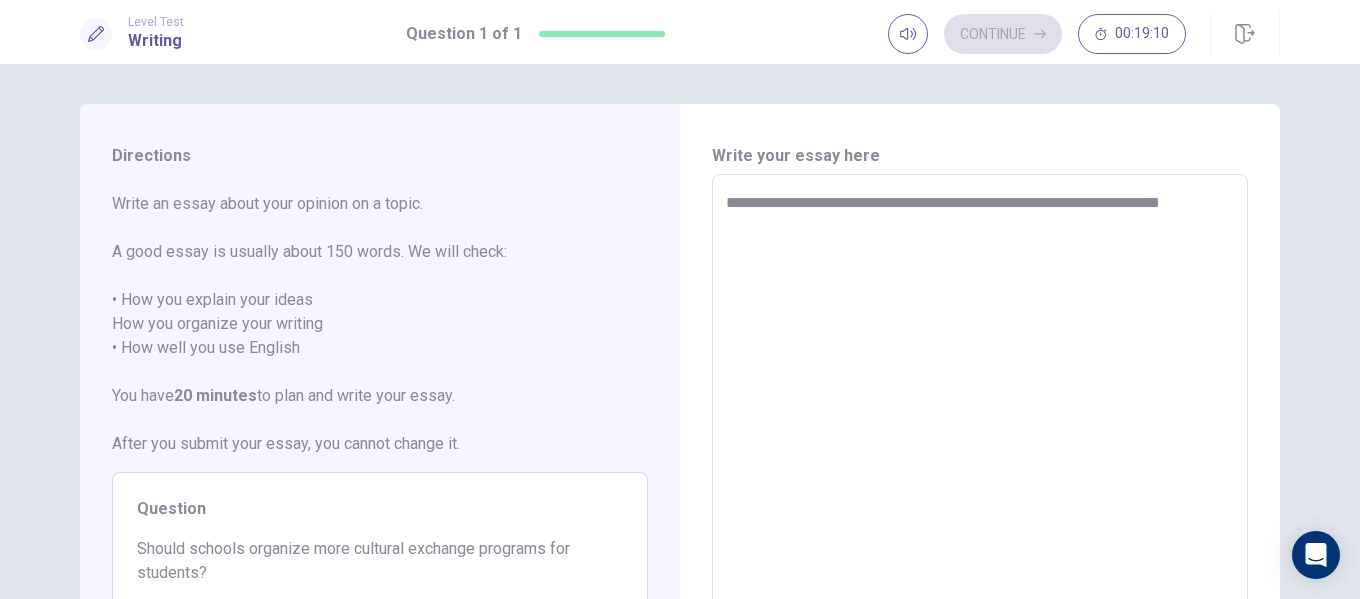 type on "*" 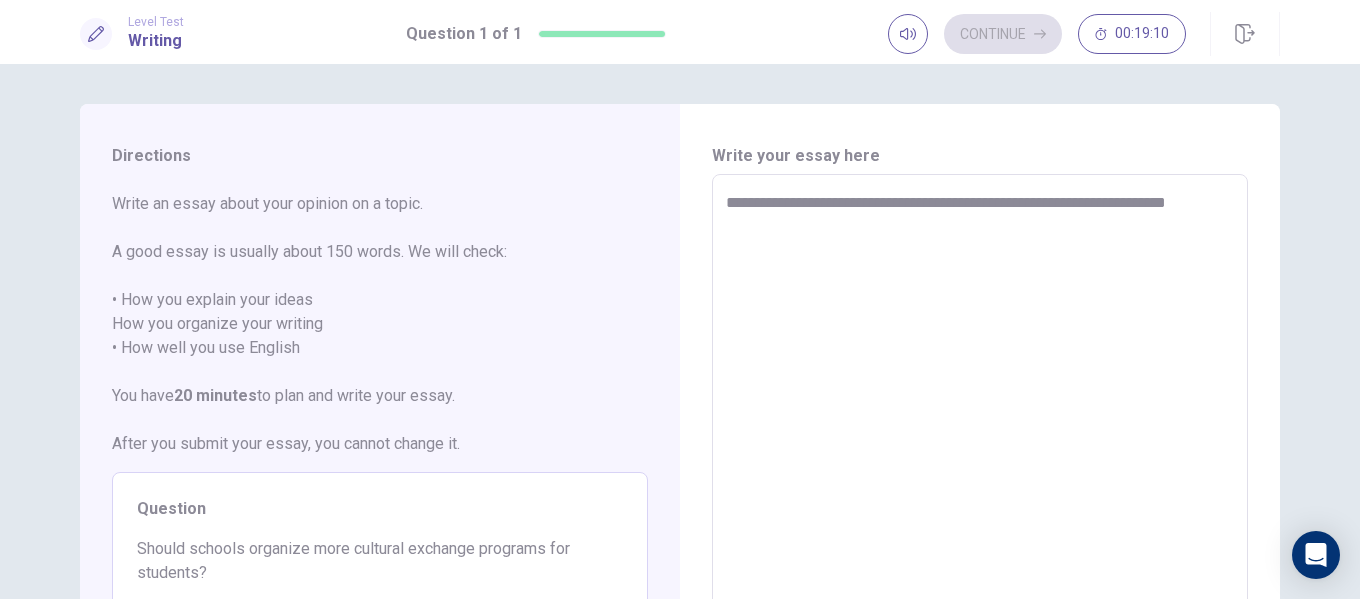 type on "**********" 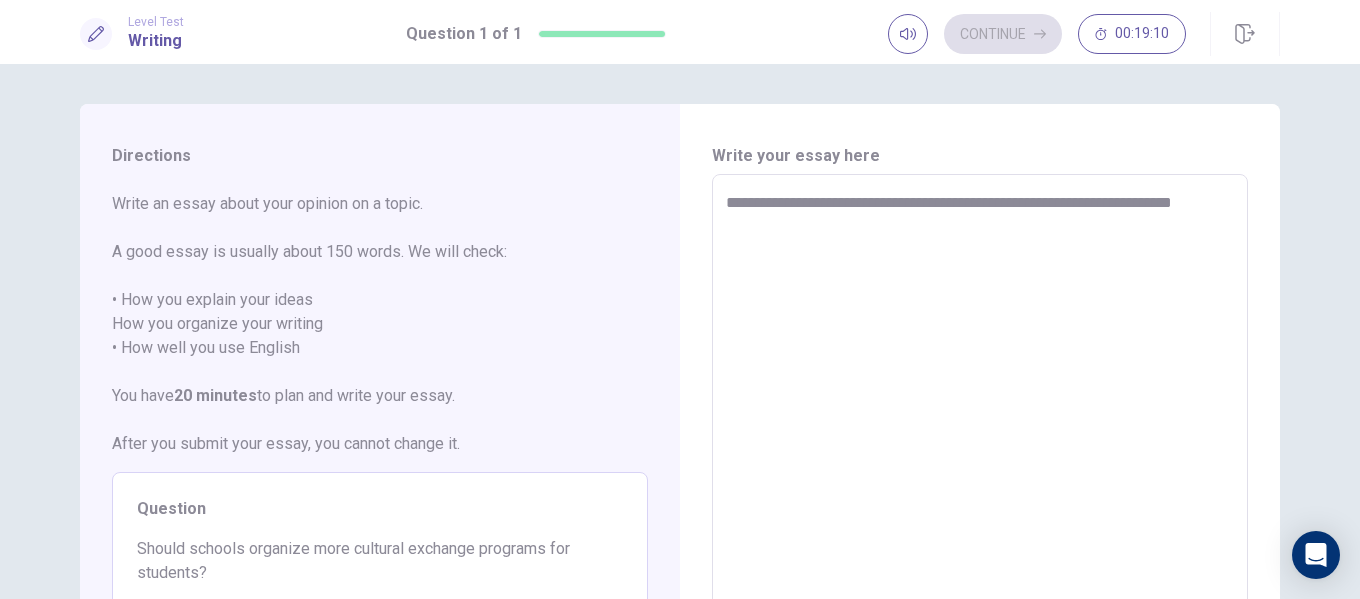 type on "*" 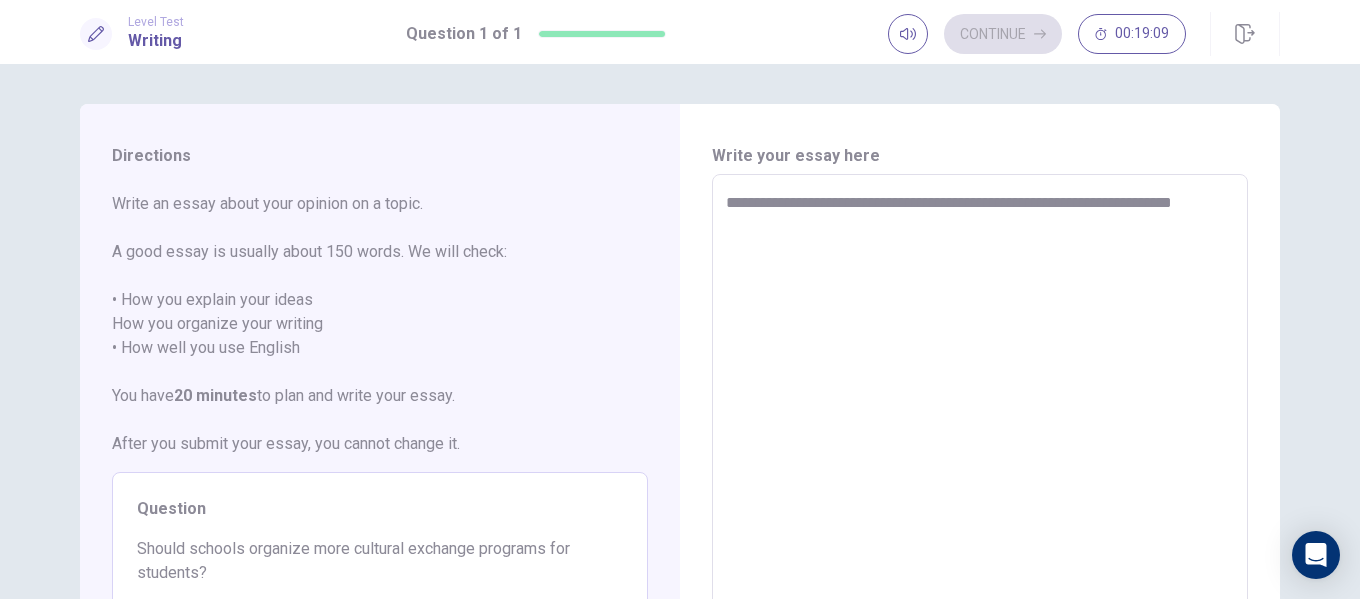 type on "**********" 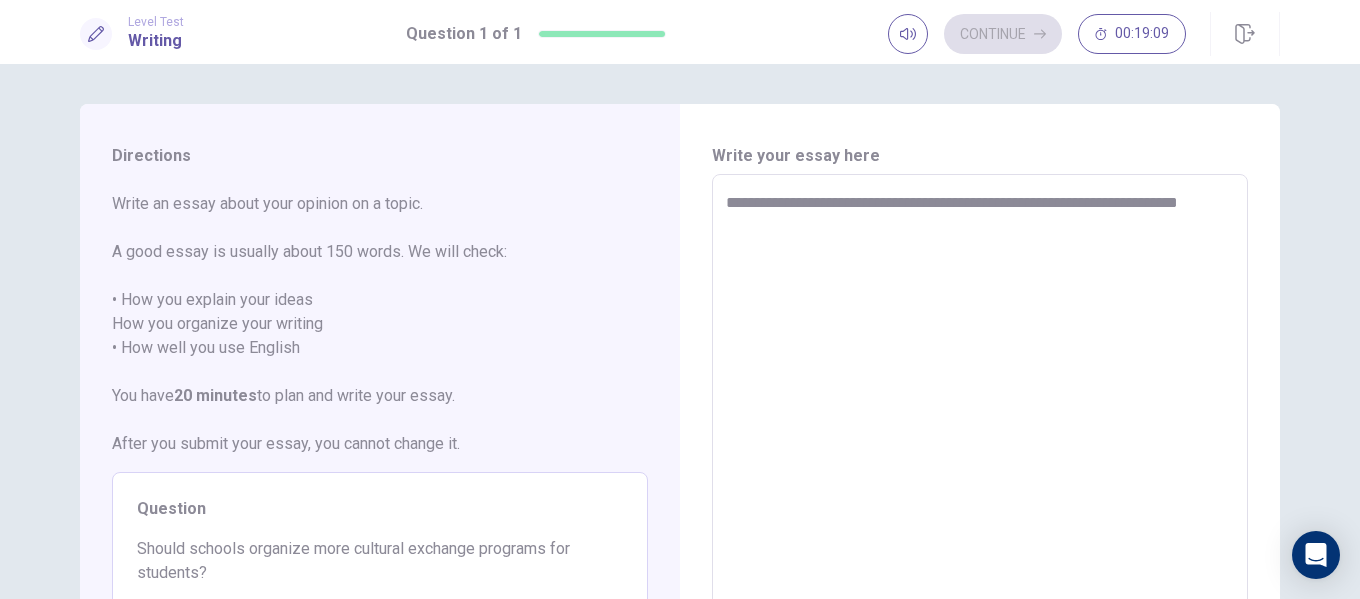 type on "**********" 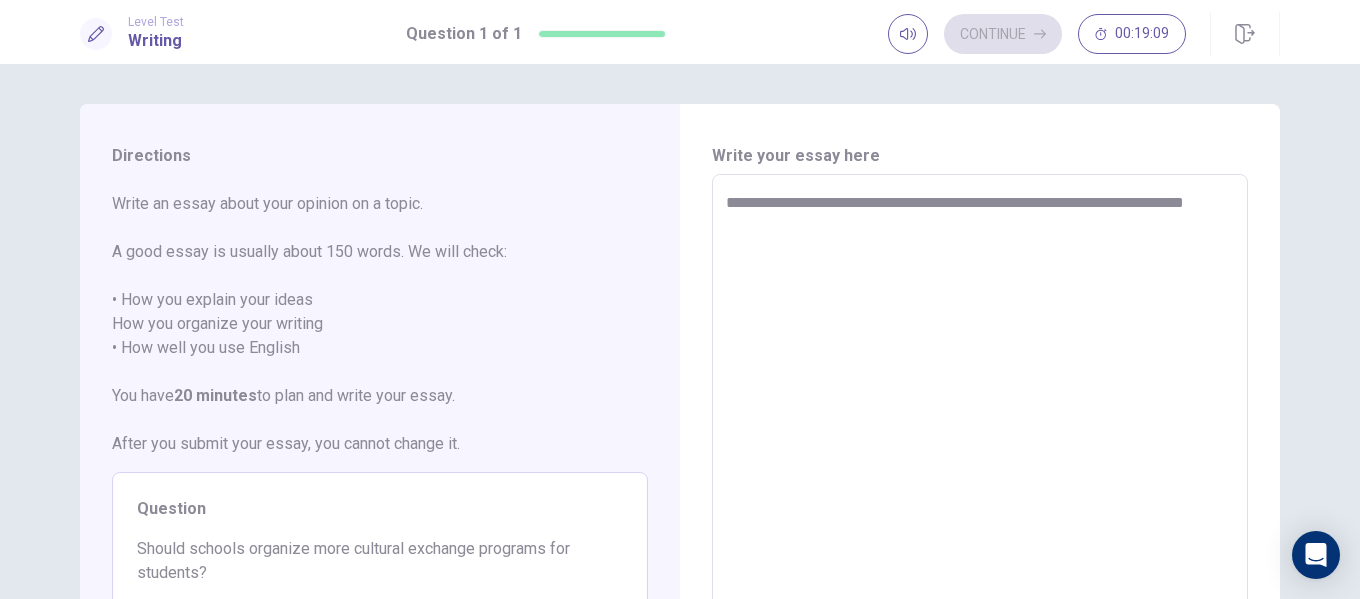 type on "*" 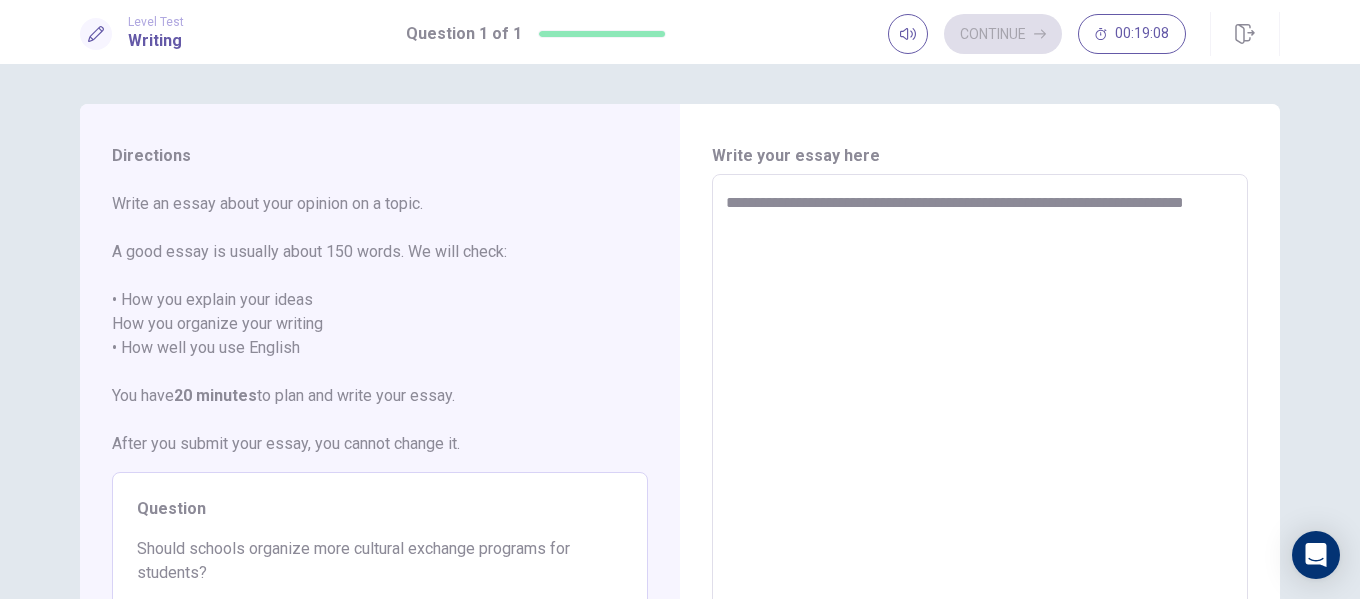 type on "**********" 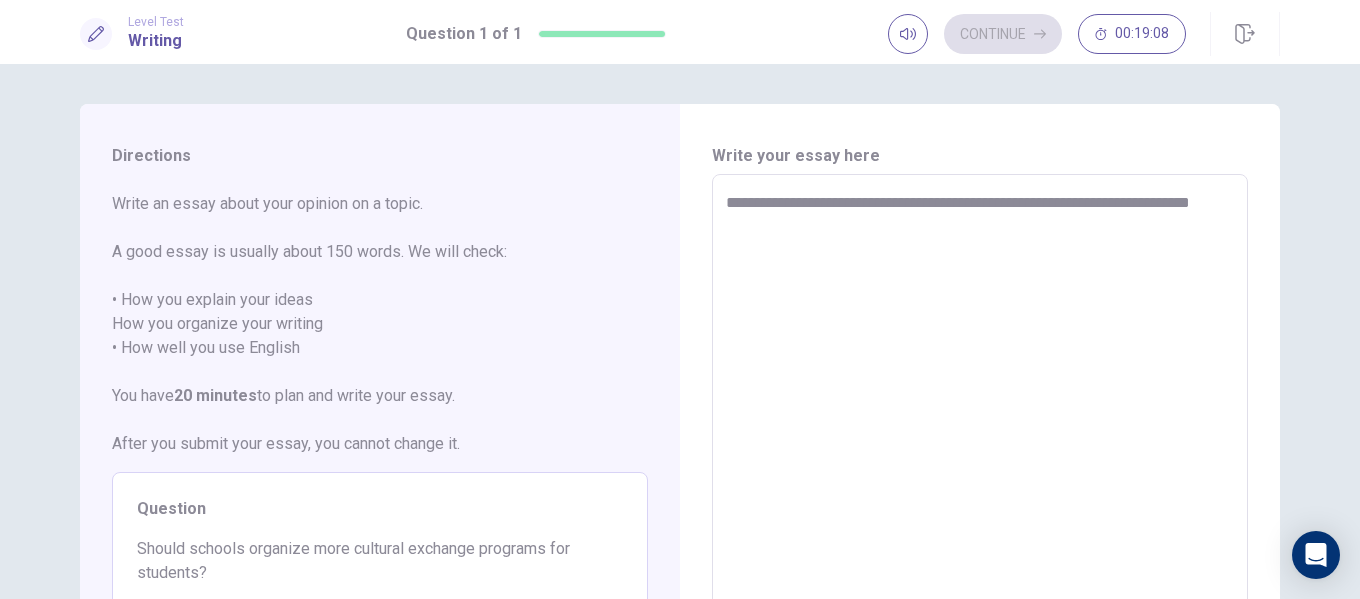 type on "*" 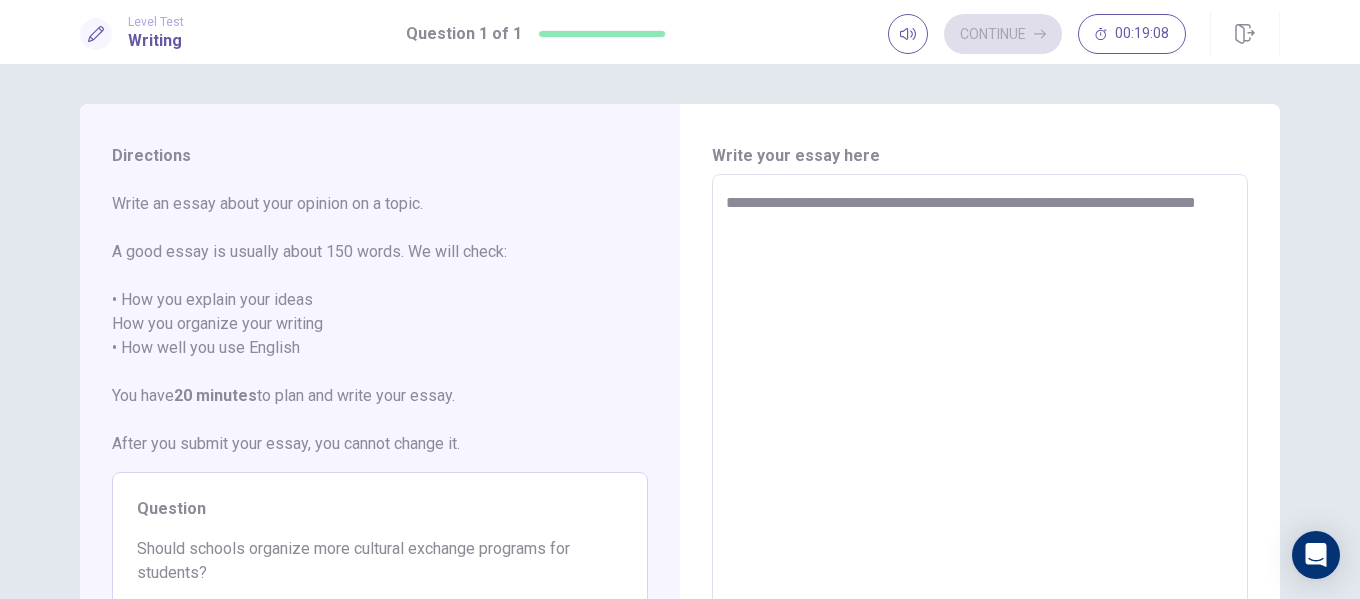 type on "**********" 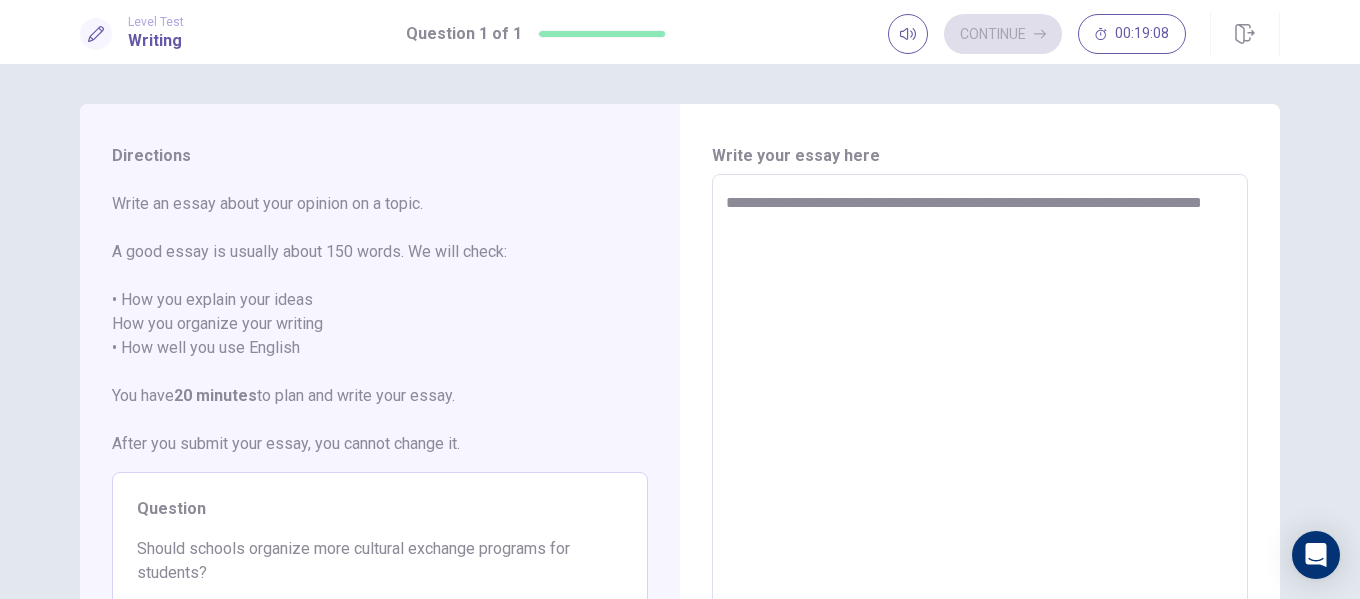 type on "*" 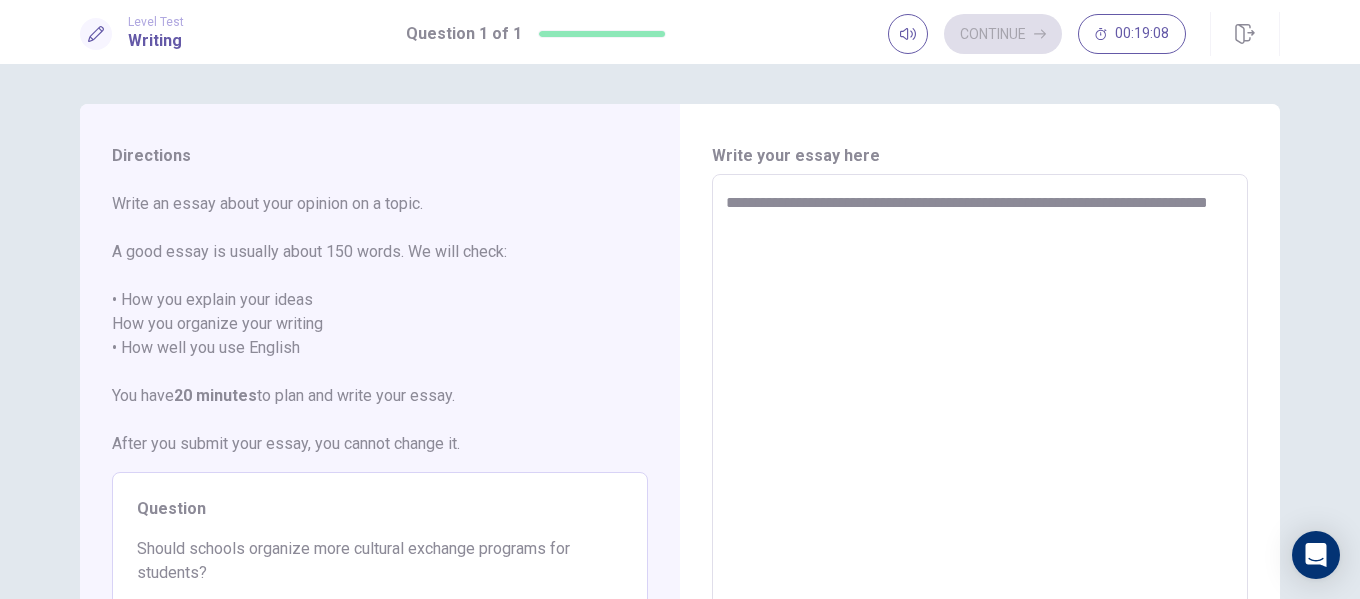 type on "*" 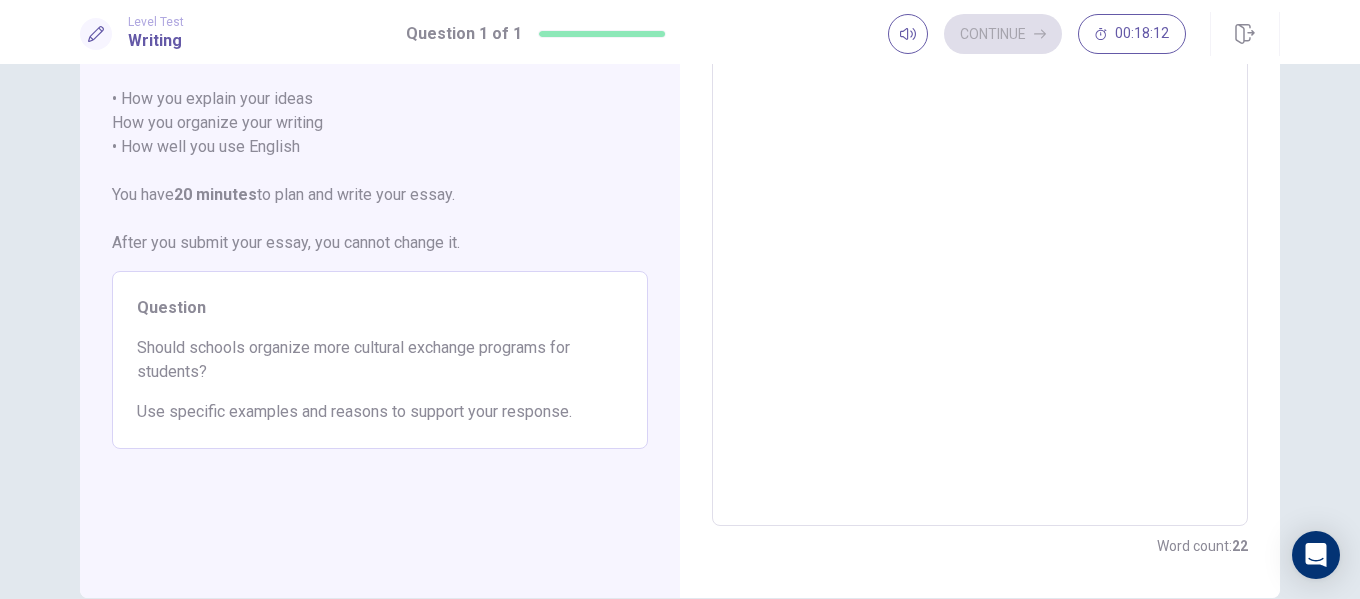 scroll, scrollTop: 0, scrollLeft: 0, axis: both 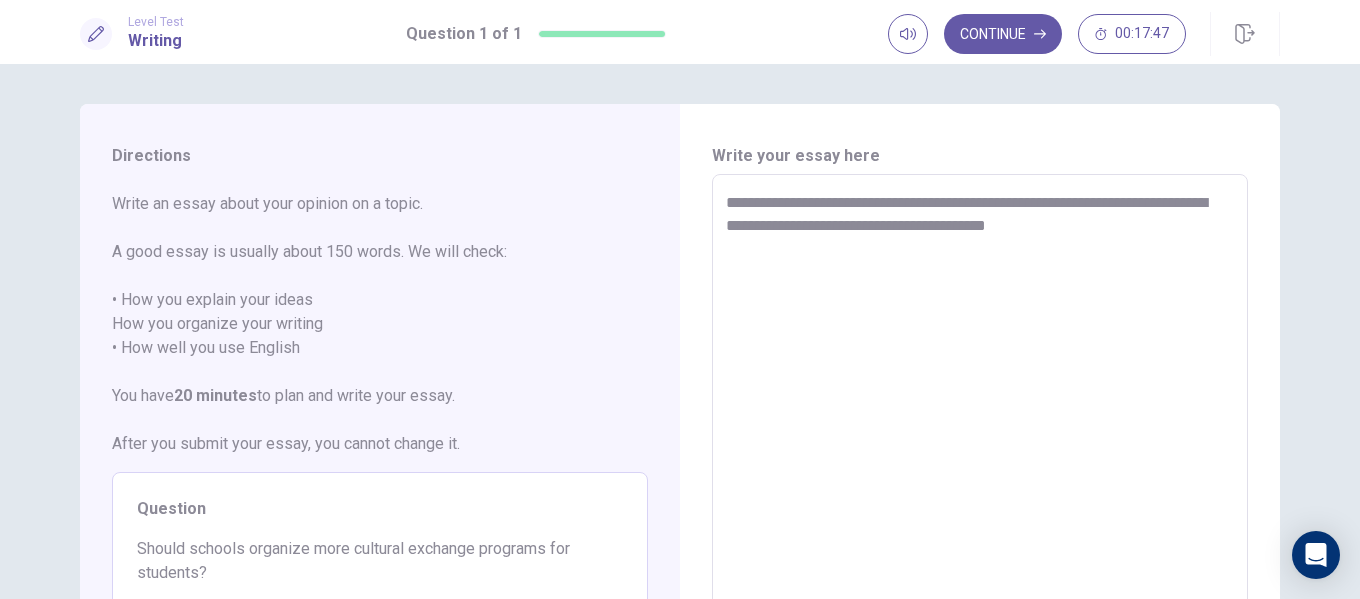 click on "**********" at bounding box center [980, 451] 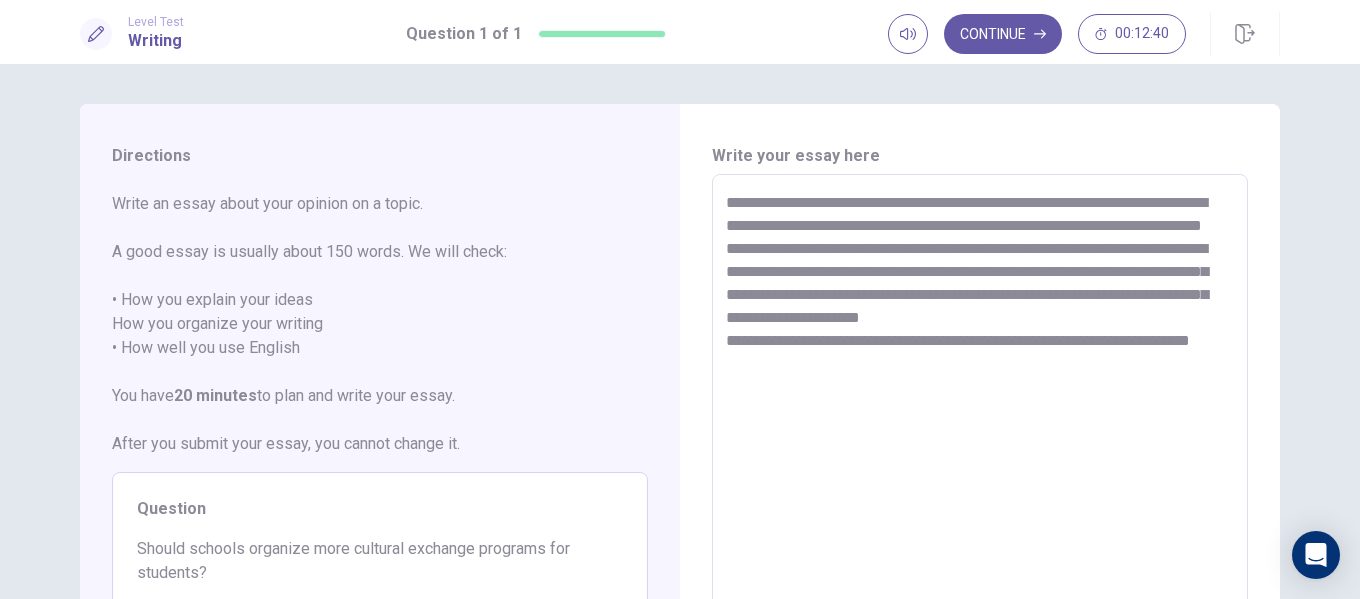 scroll, scrollTop: 1, scrollLeft: 0, axis: vertical 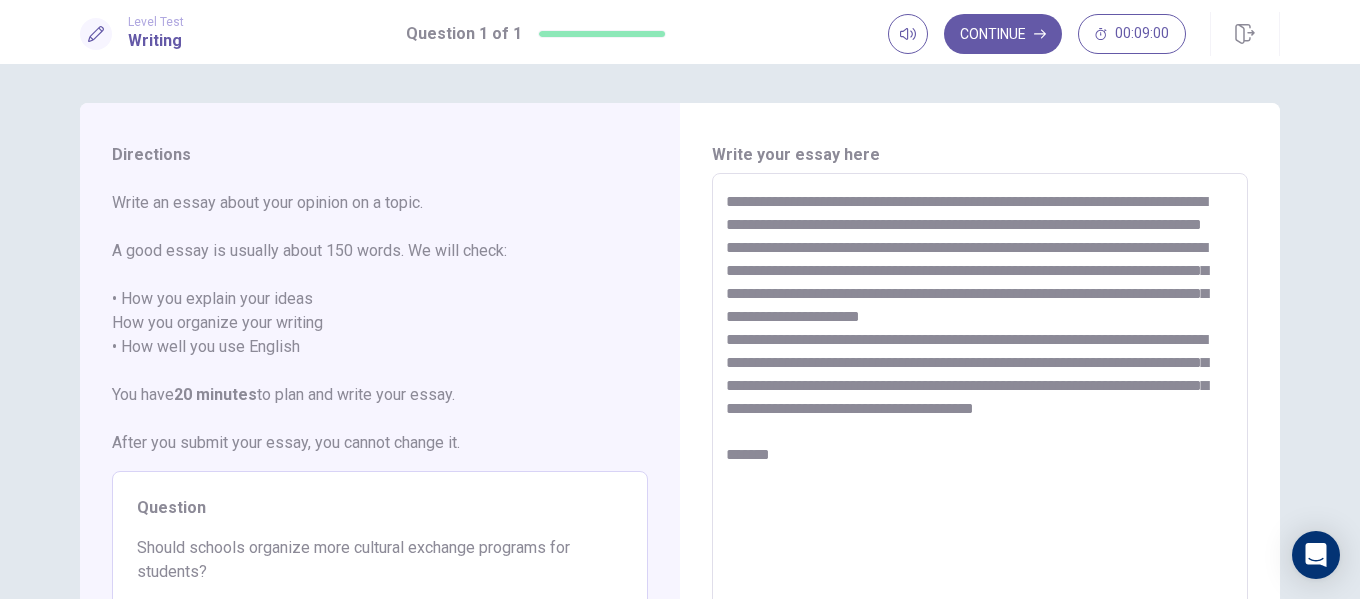 click on "**********" at bounding box center [980, 450] 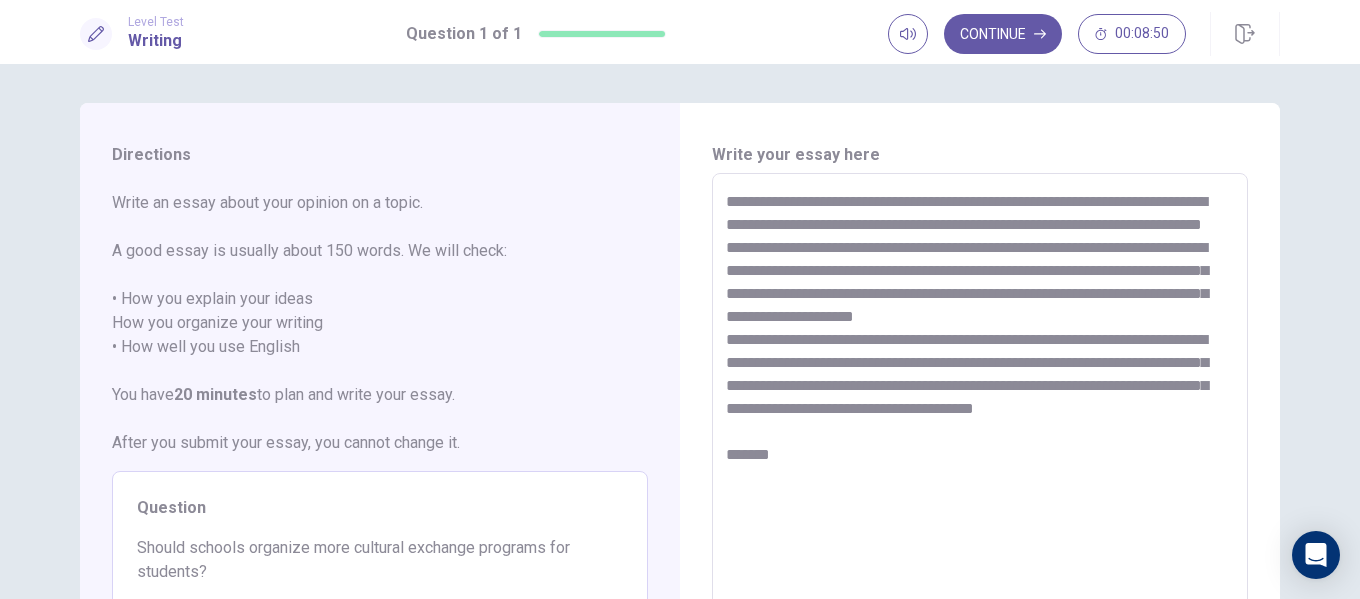 click on "**********" at bounding box center (980, 450) 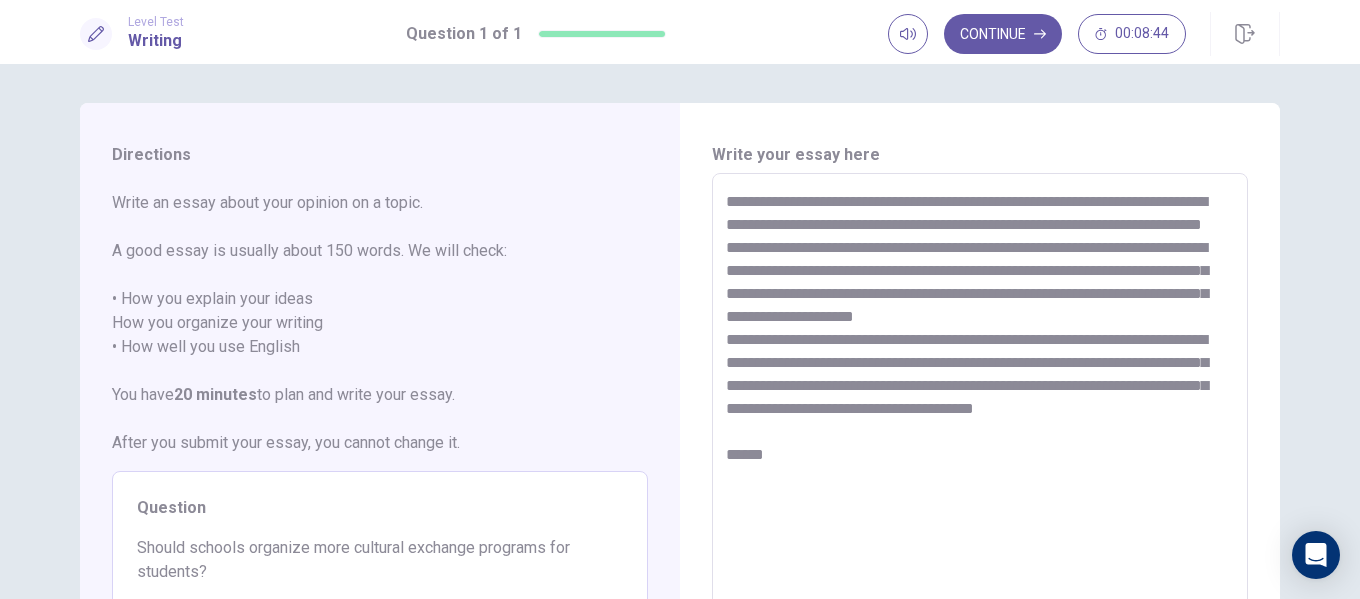 click on "**********" at bounding box center [980, 450] 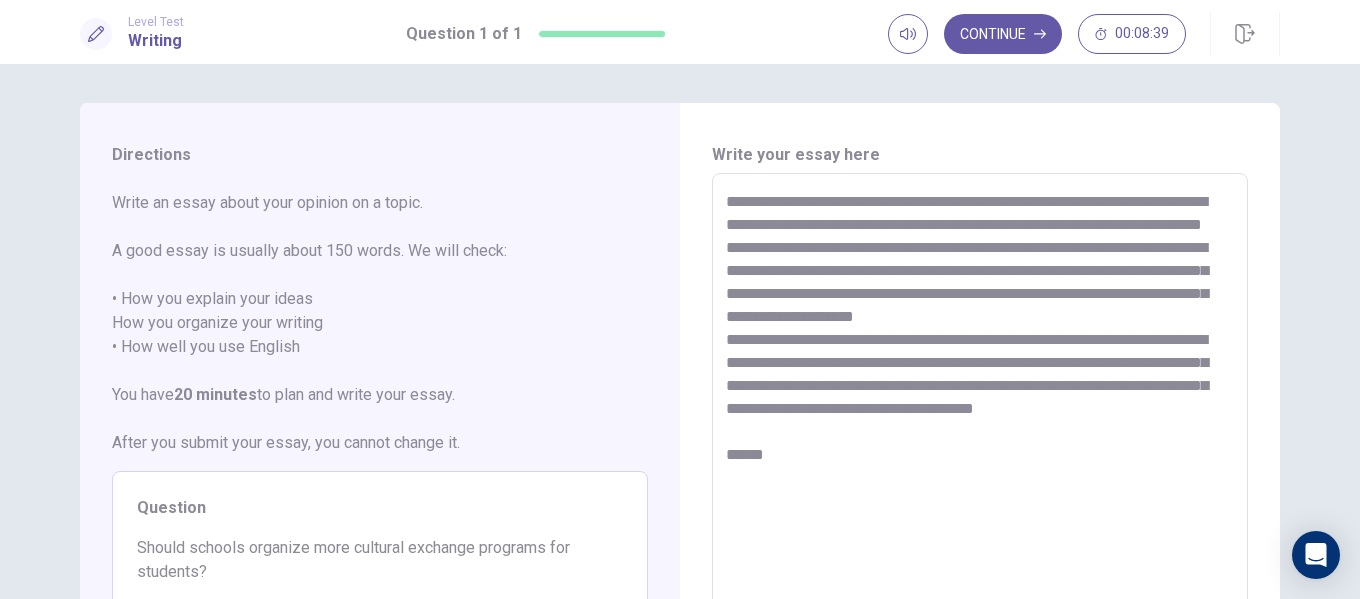 click on "**********" at bounding box center [980, 450] 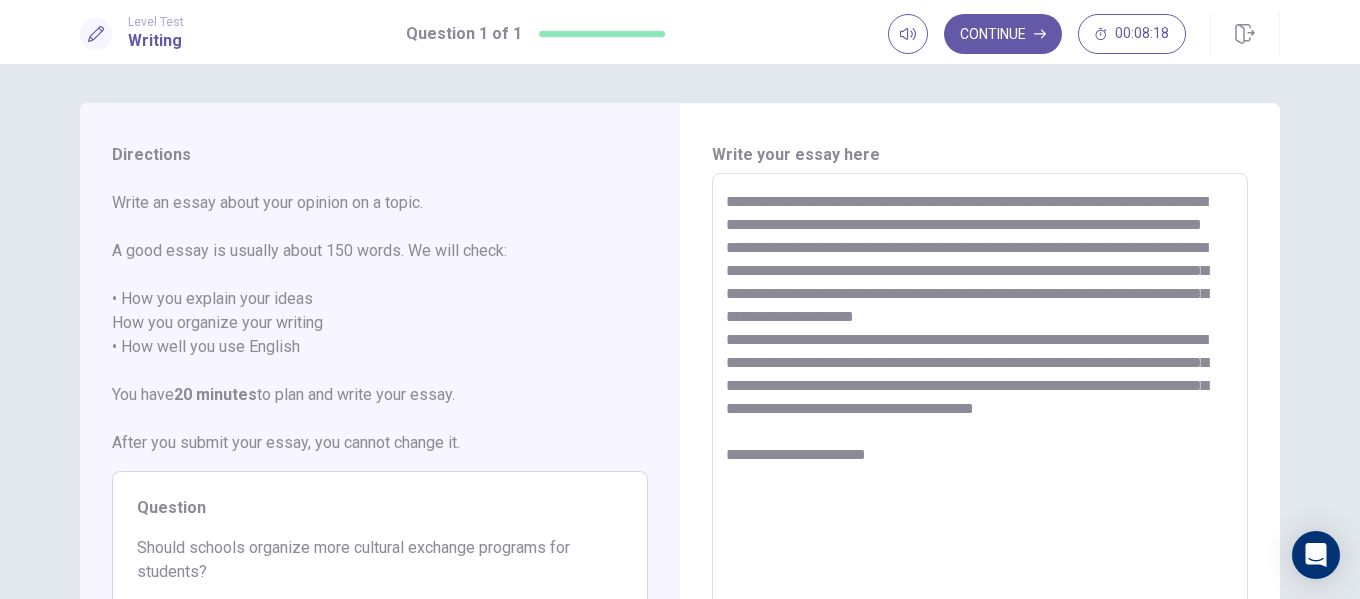 click on "**********" at bounding box center (980, 450) 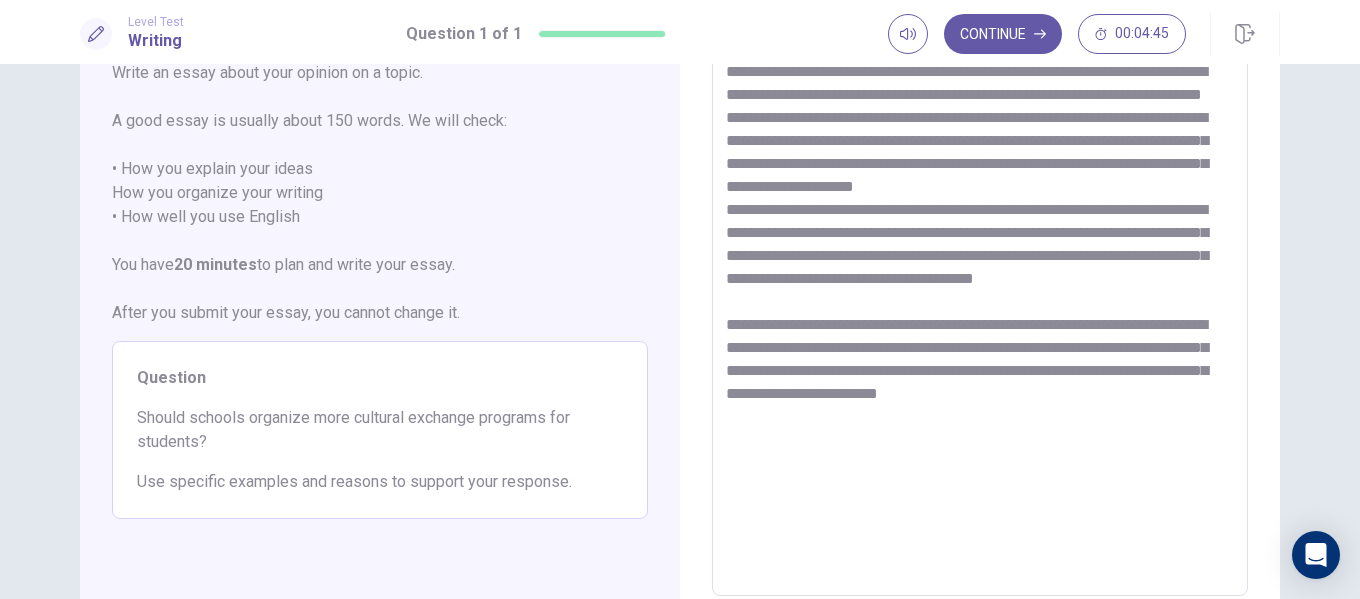 scroll, scrollTop: 104, scrollLeft: 0, axis: vertical 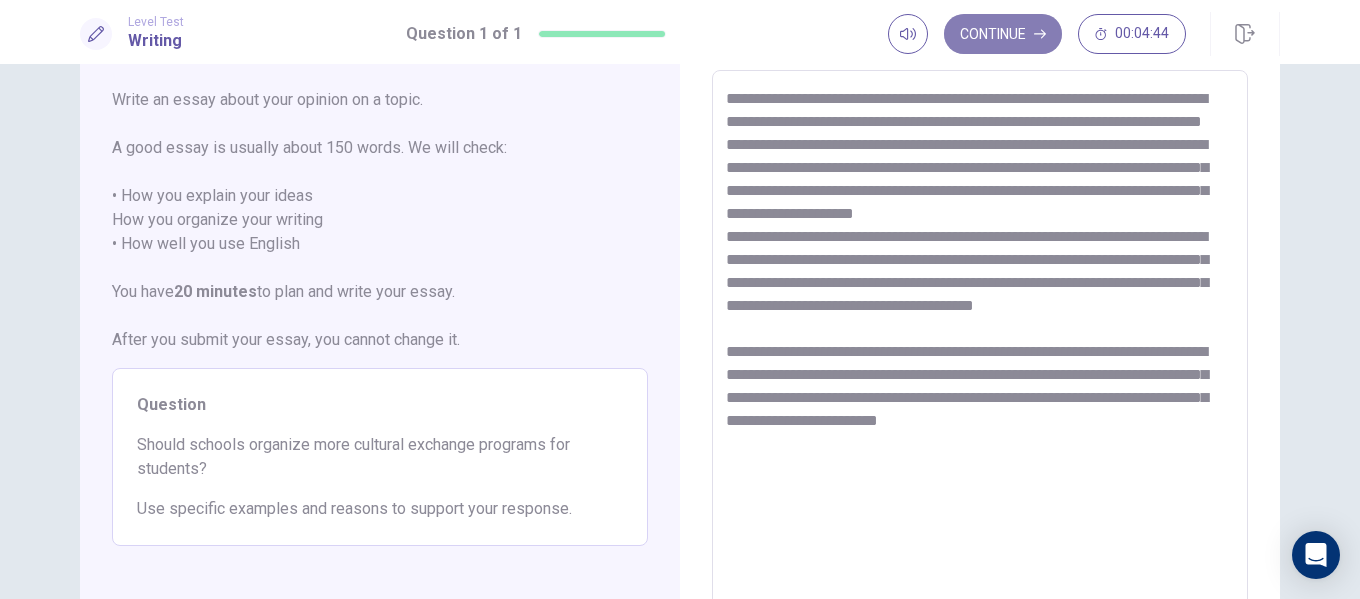 click on "Continue" at bounding box center (1003, 34) 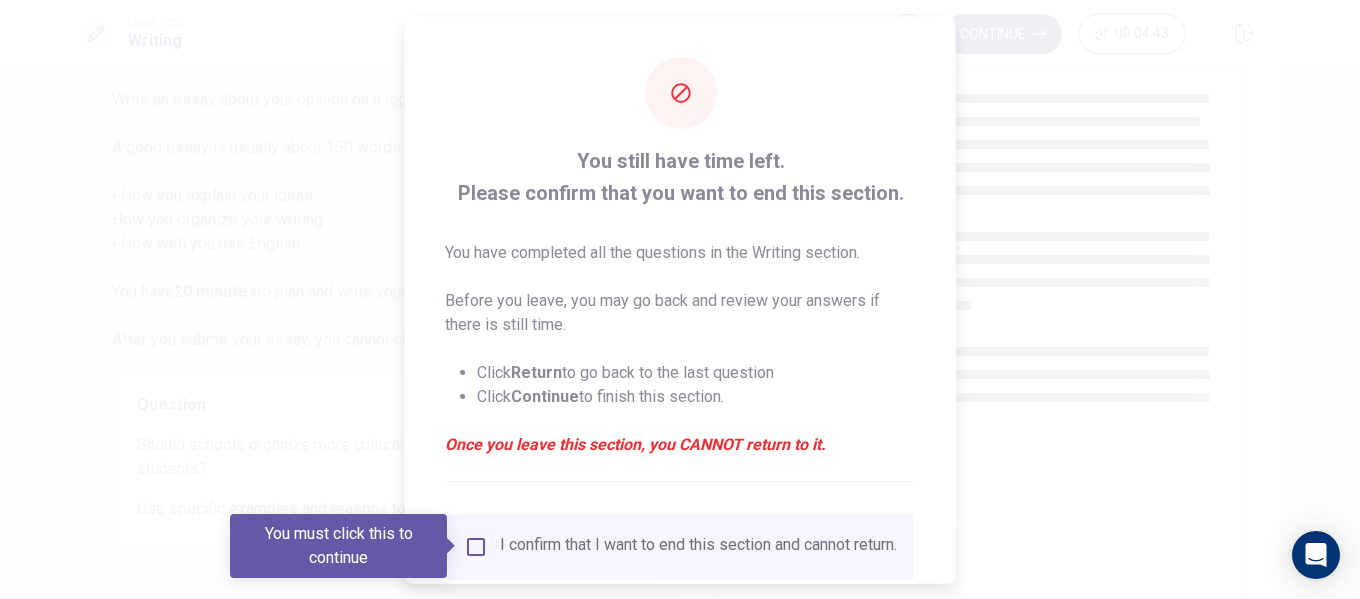 click on "I confirm that I want to end this section and cannot return." at bounding box center [698, 546] 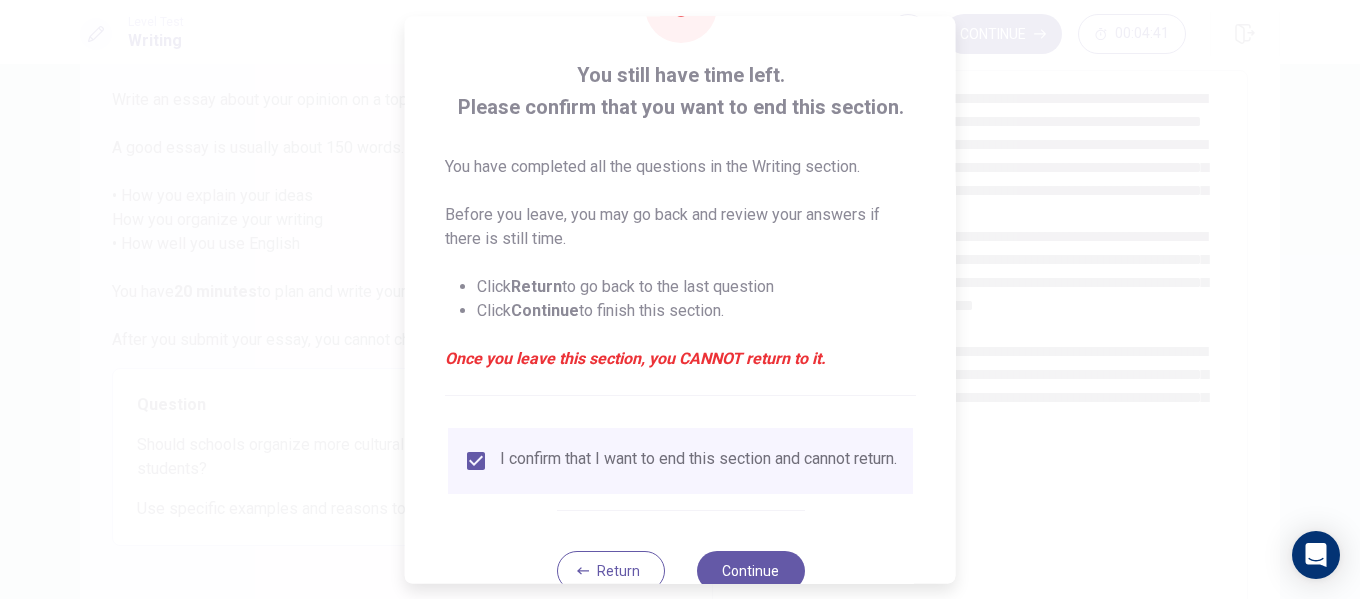 scroll, scrollTop: 147, scrollLeft: 0, axis: vertical 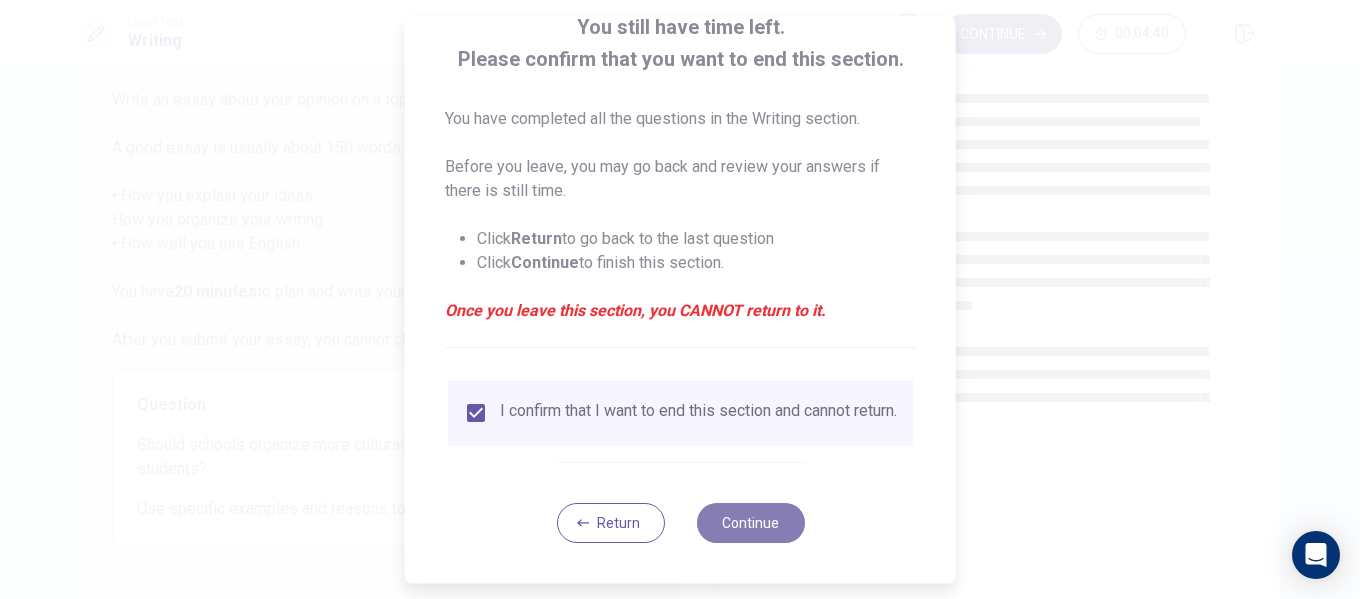 click on "Continue" at bounding box center [750, 523] 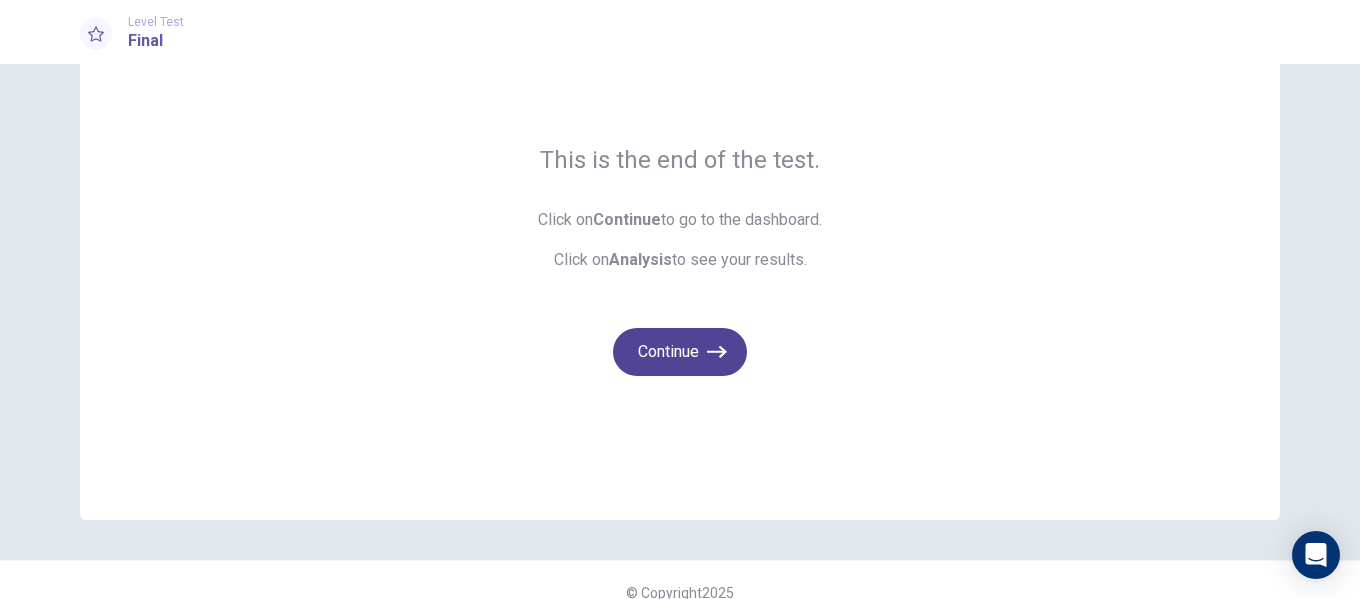 click on "Continue" at bounding box center [680, 352] 